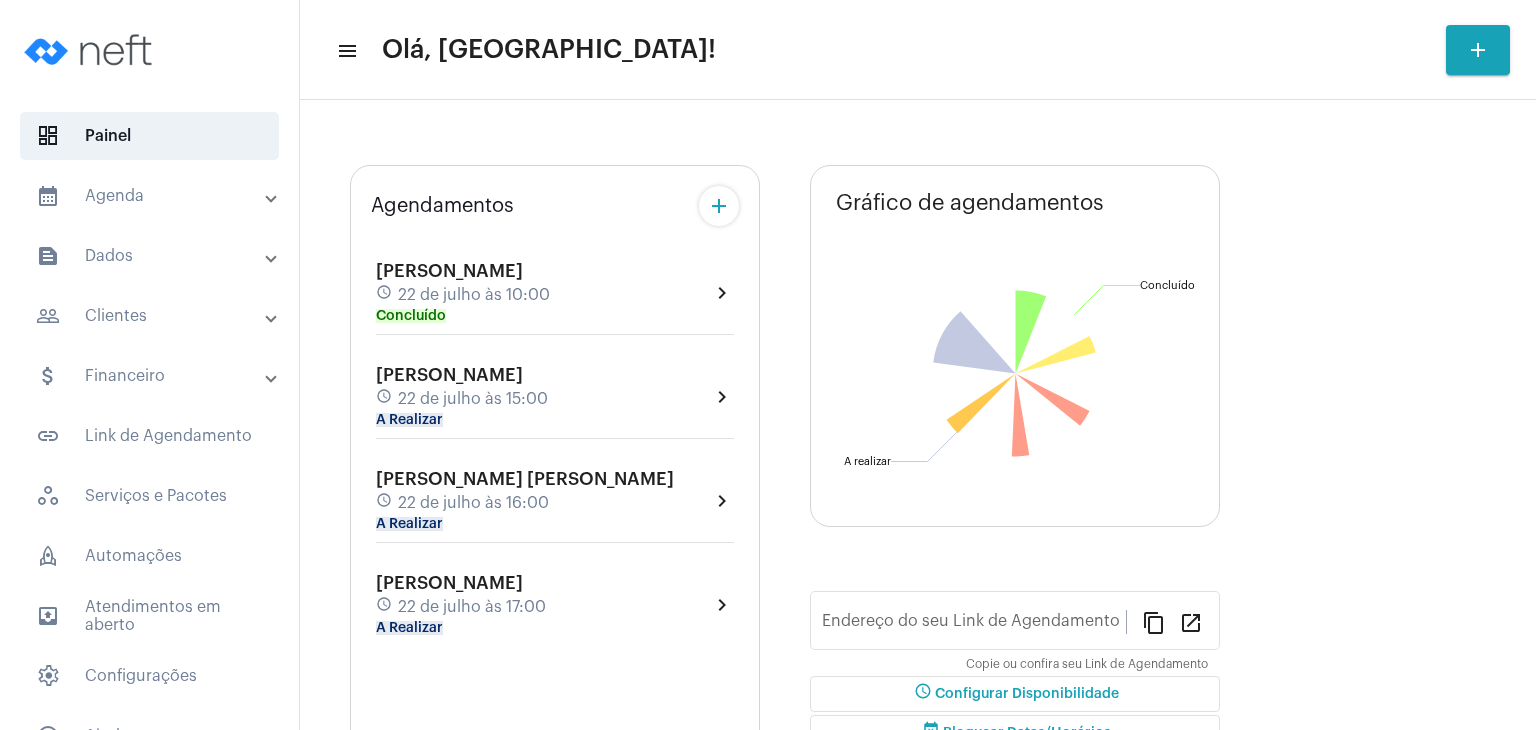 scroll, scrollTop: 0, scrollLeft: 0, axis: both 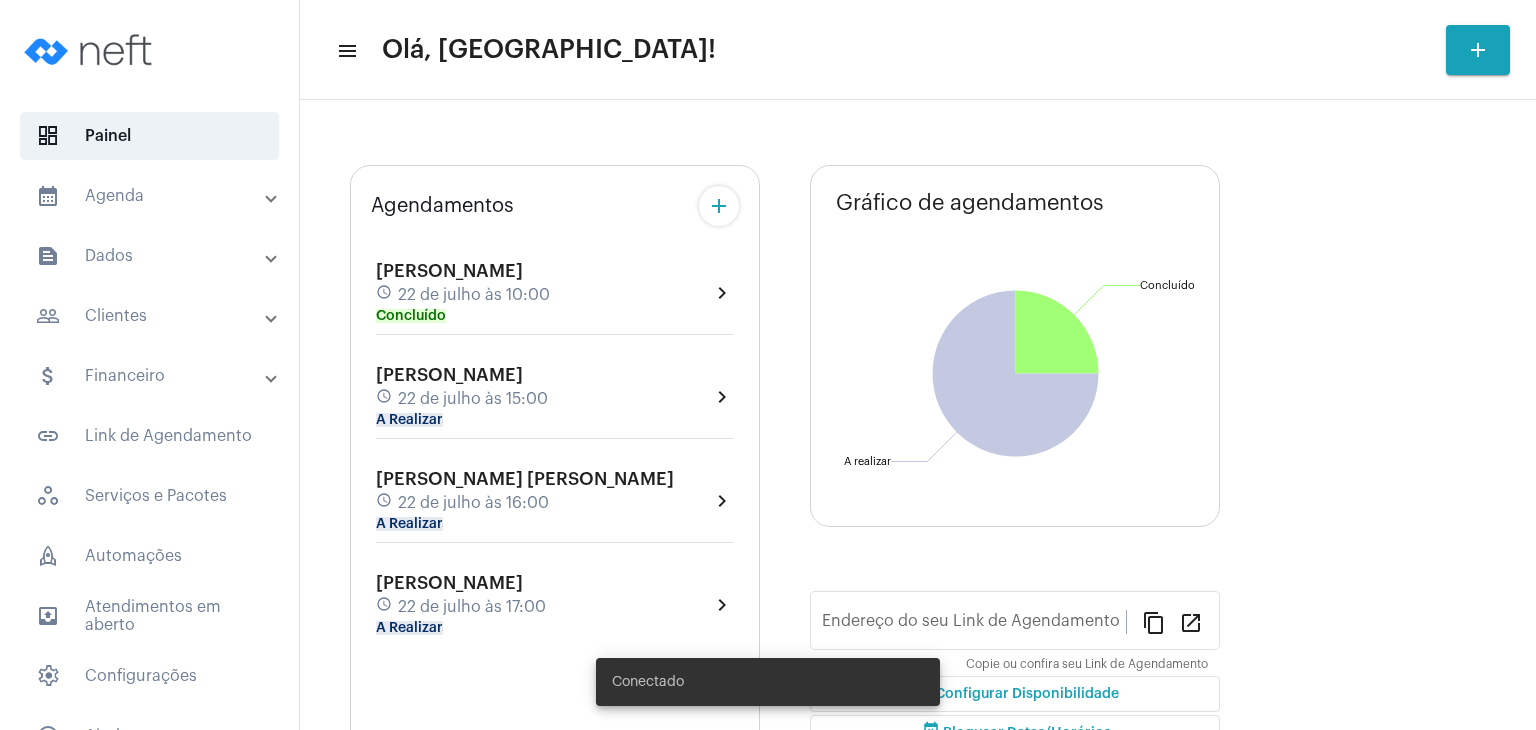 type on "[URL][DOMAIN_NAME][PERSON_NAME]" 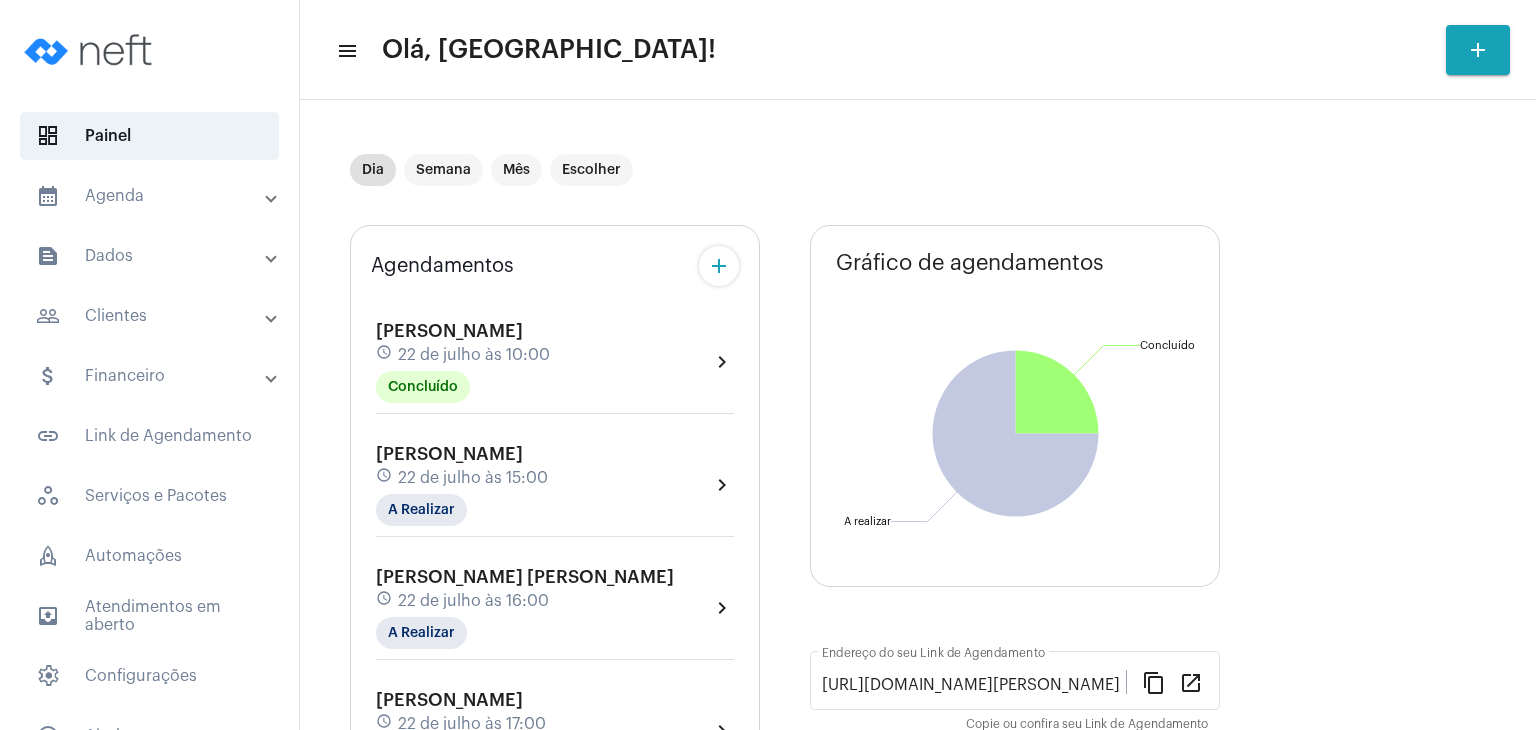 click on "[PERSON_NAME]" 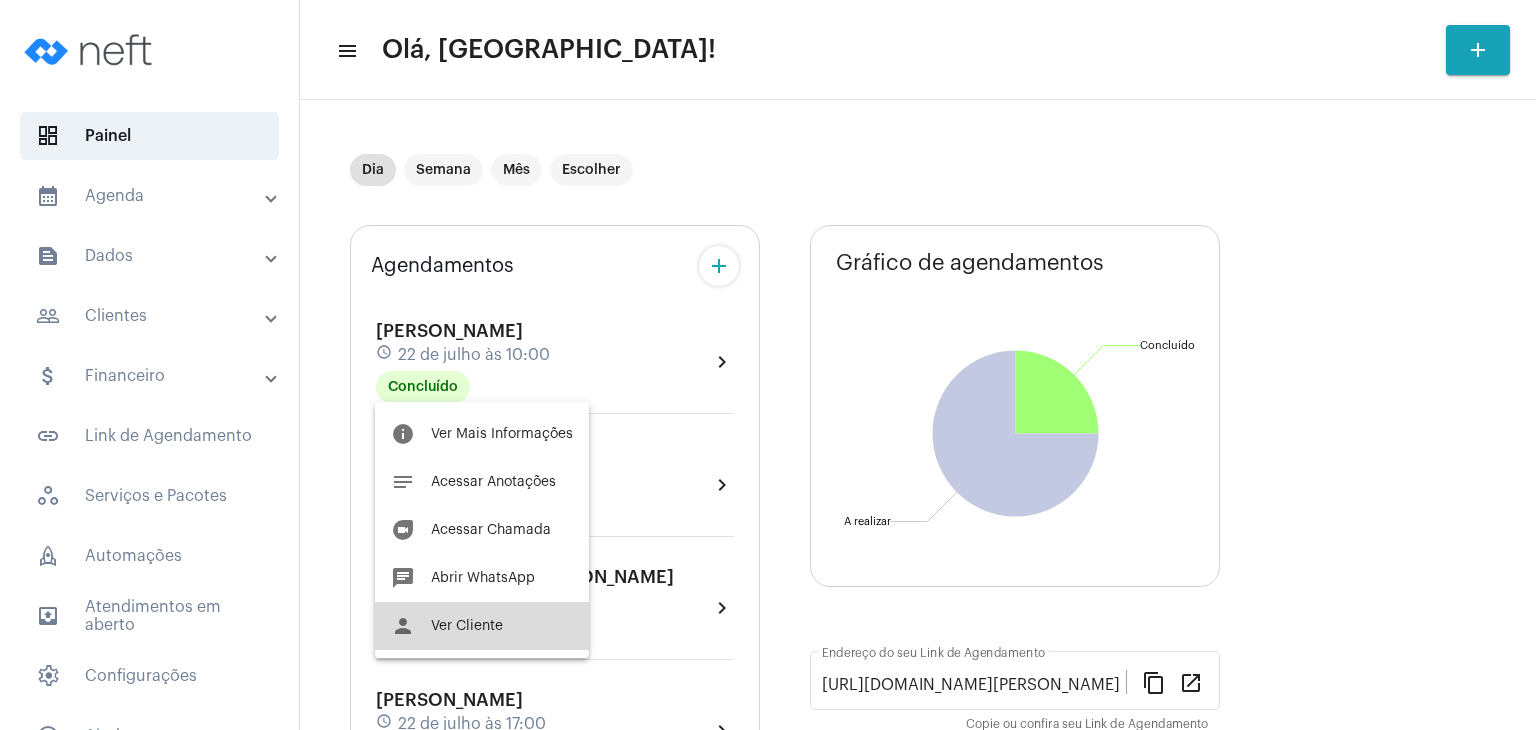 click on "person Ver Cliente" at bounding box center [482, 626] 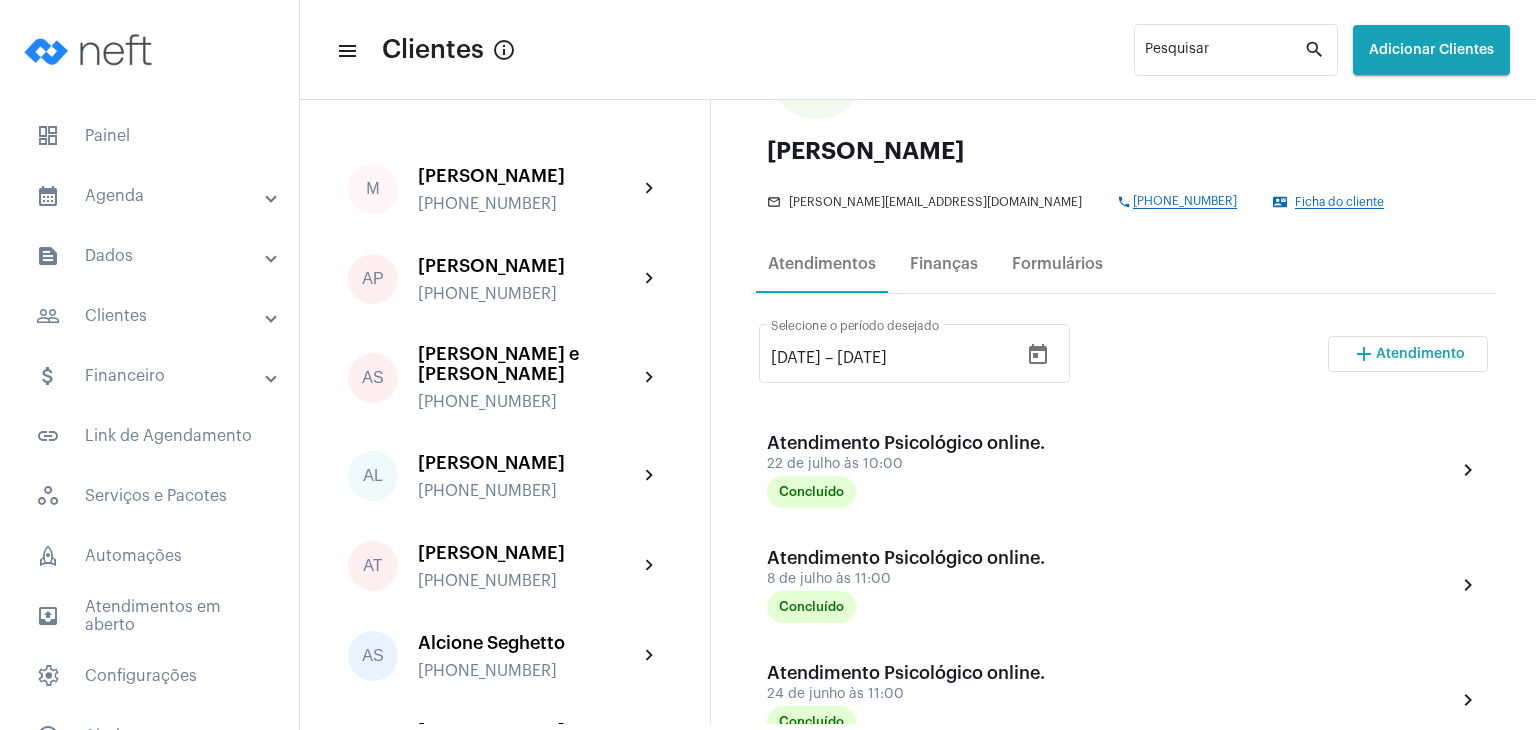 scroll, scrollTop: 0, scrollLeft: 0, axis: both 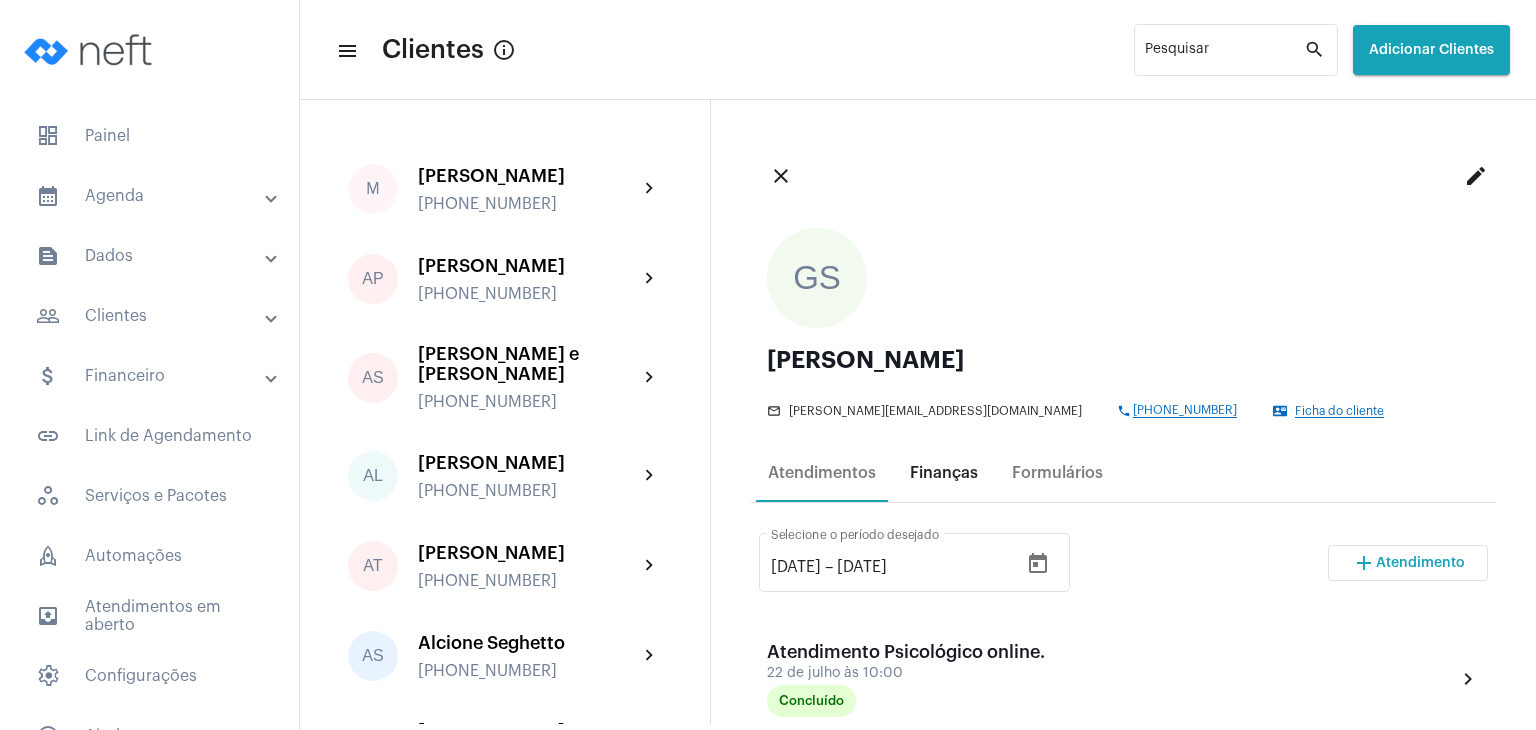 click on "Finanças" at bounding box center (944, 473) 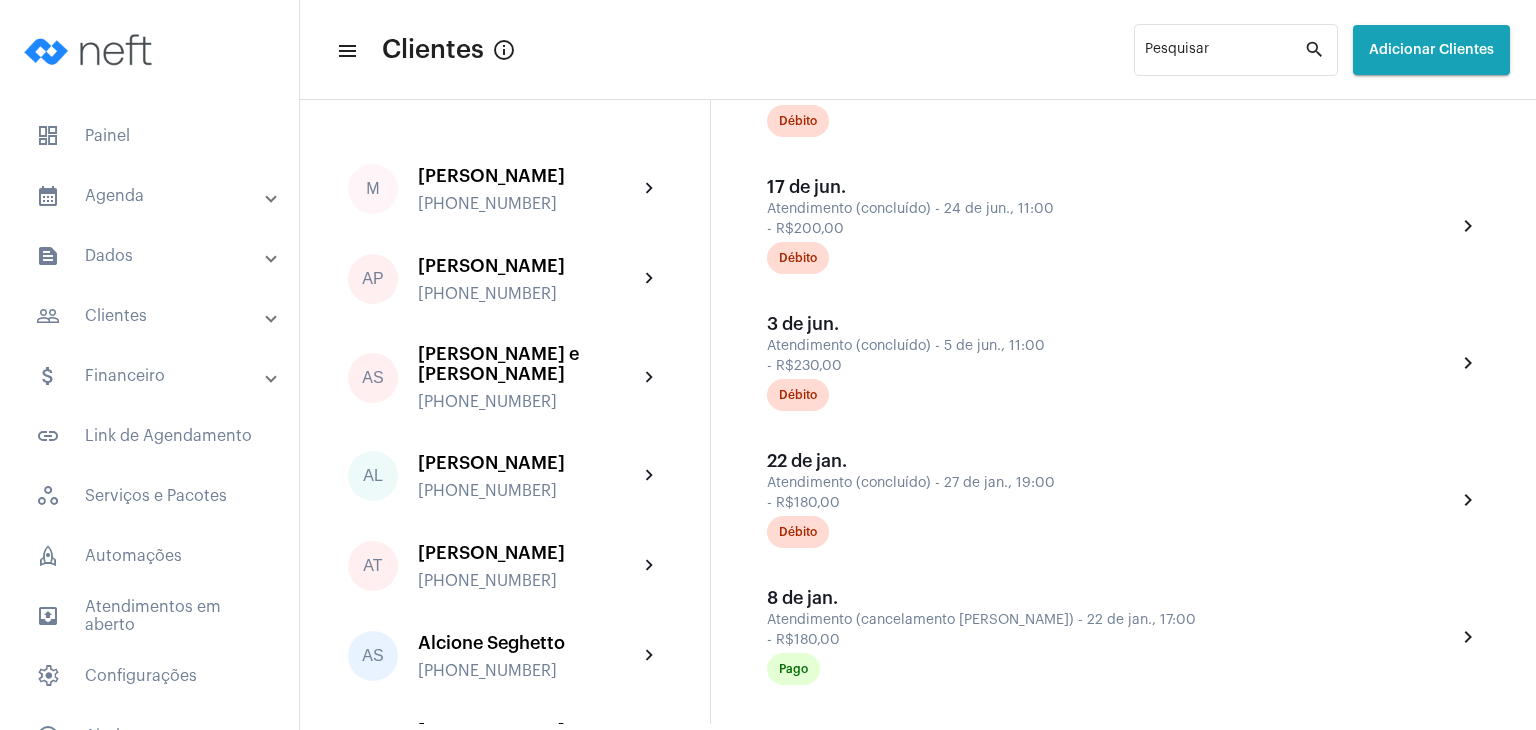 scroll, scrollTop: 700, scrollLeft: 0, axis: vertical 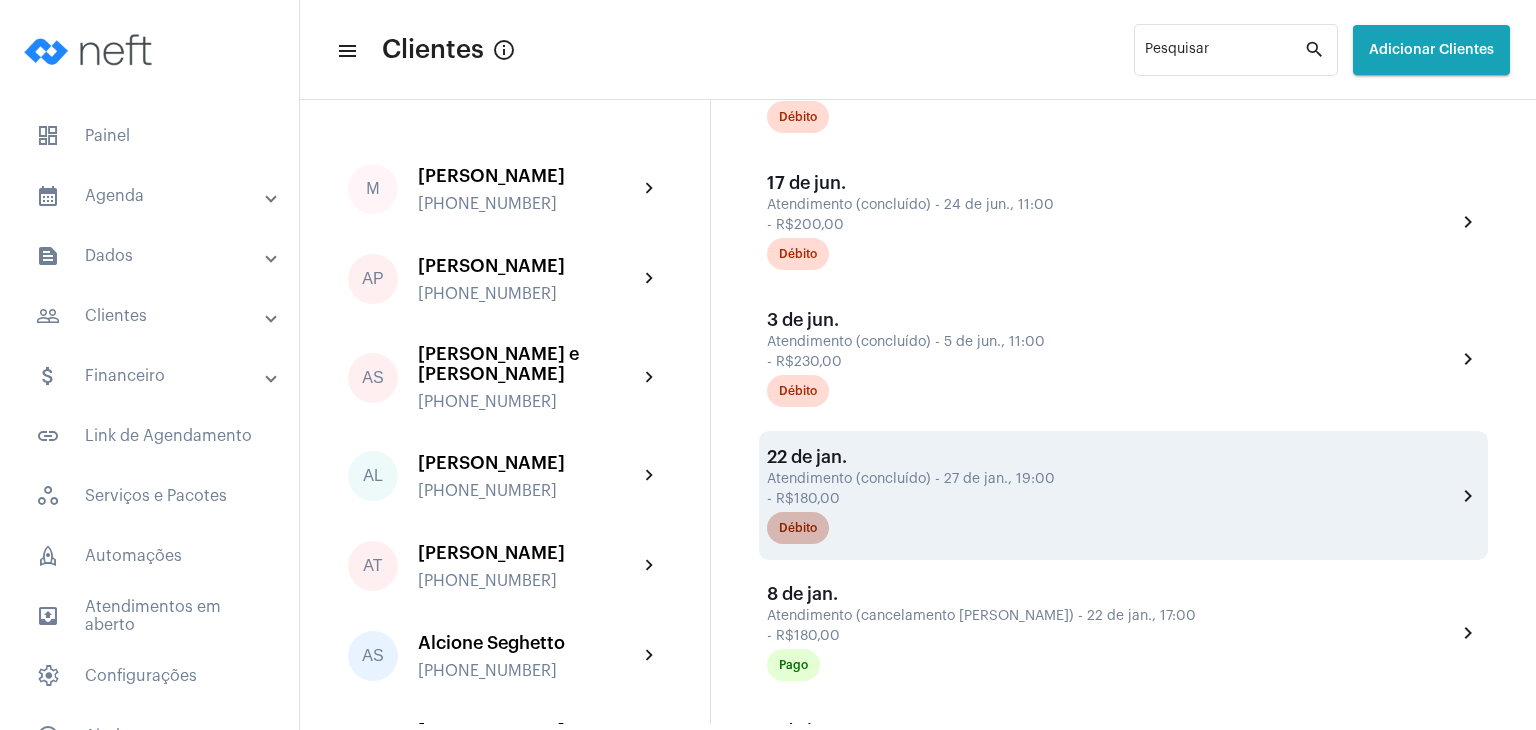 click on "Débito" at bounding box center (798, 528) 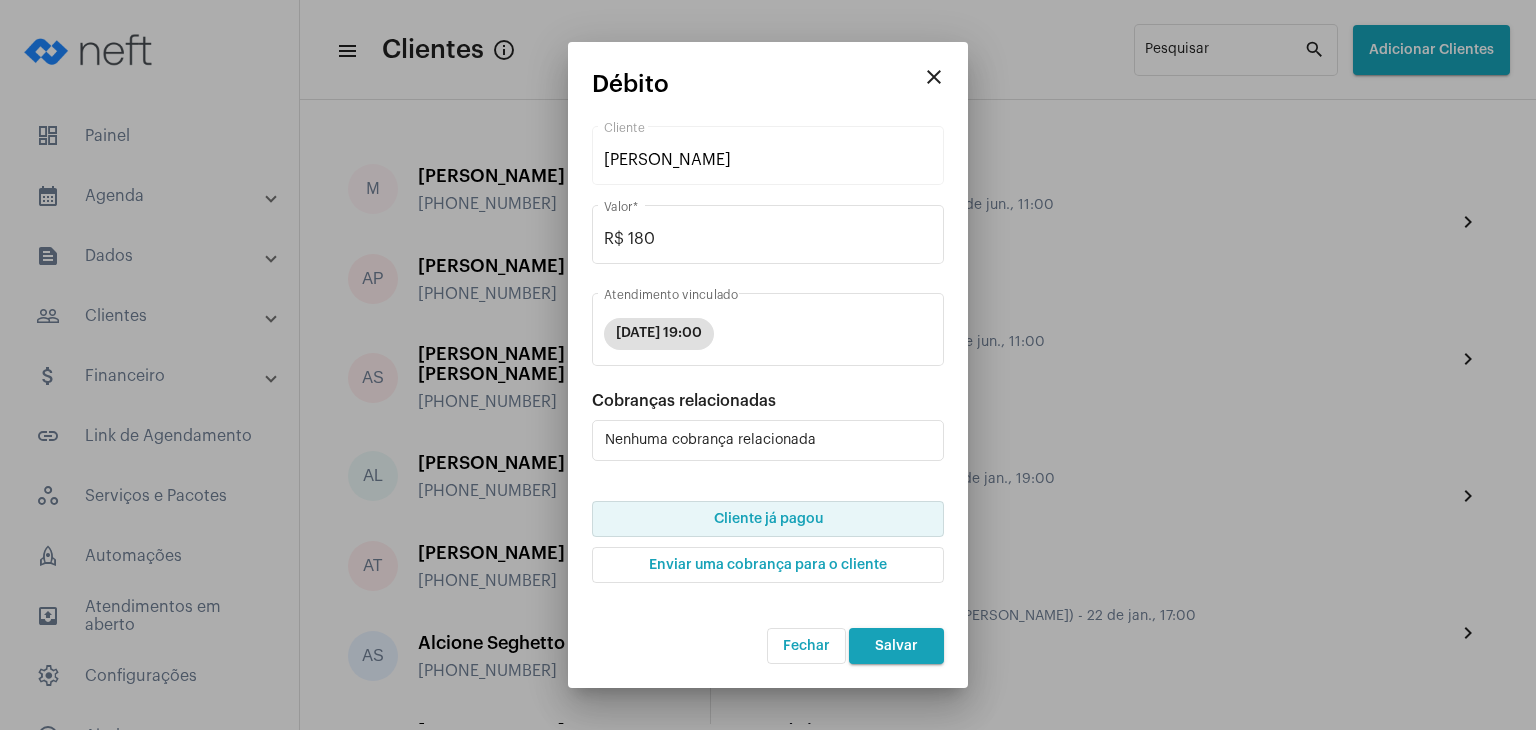 click on "Cliente já pagou" at bounding box center (768, 519) 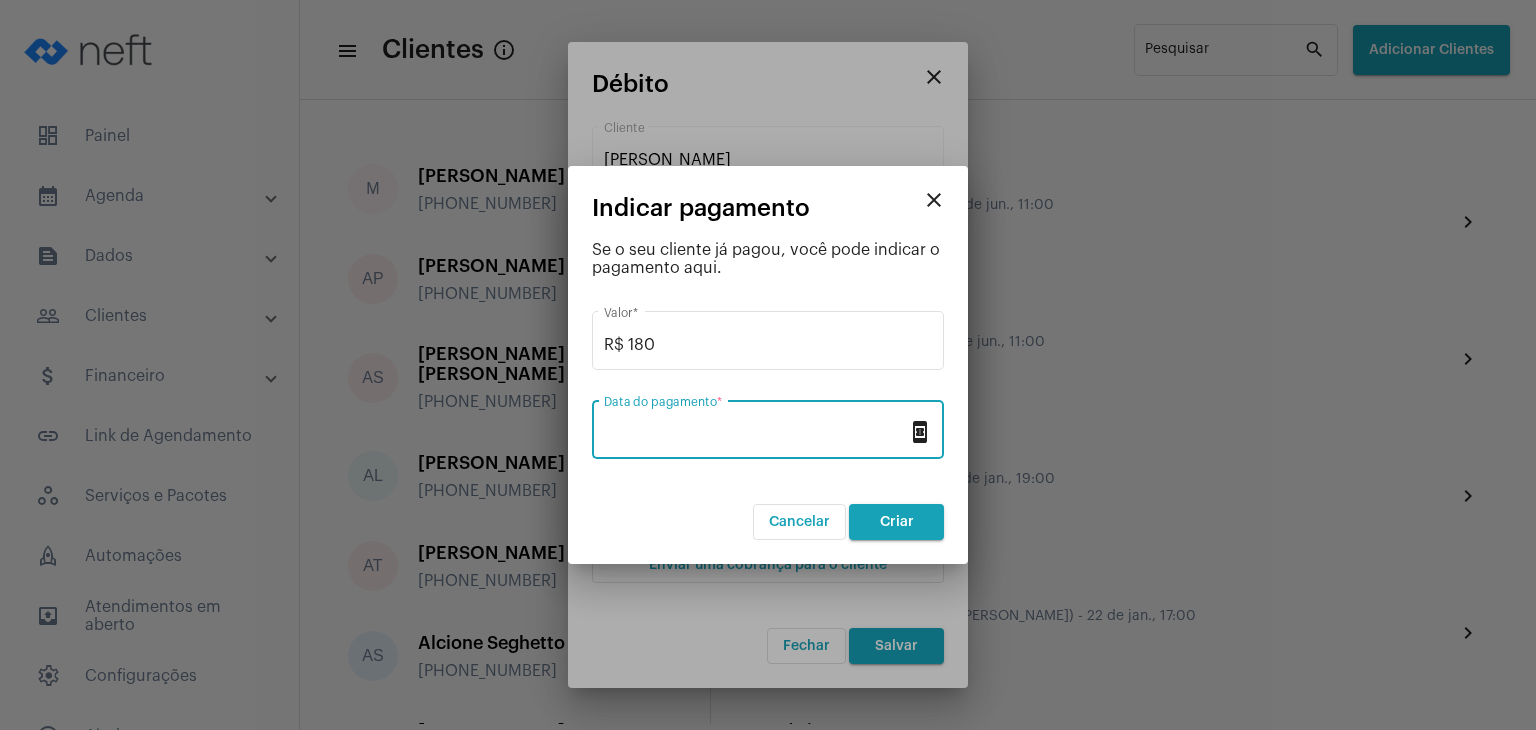 click on "Data do pagamento  *" at bounding box center [756, 434] 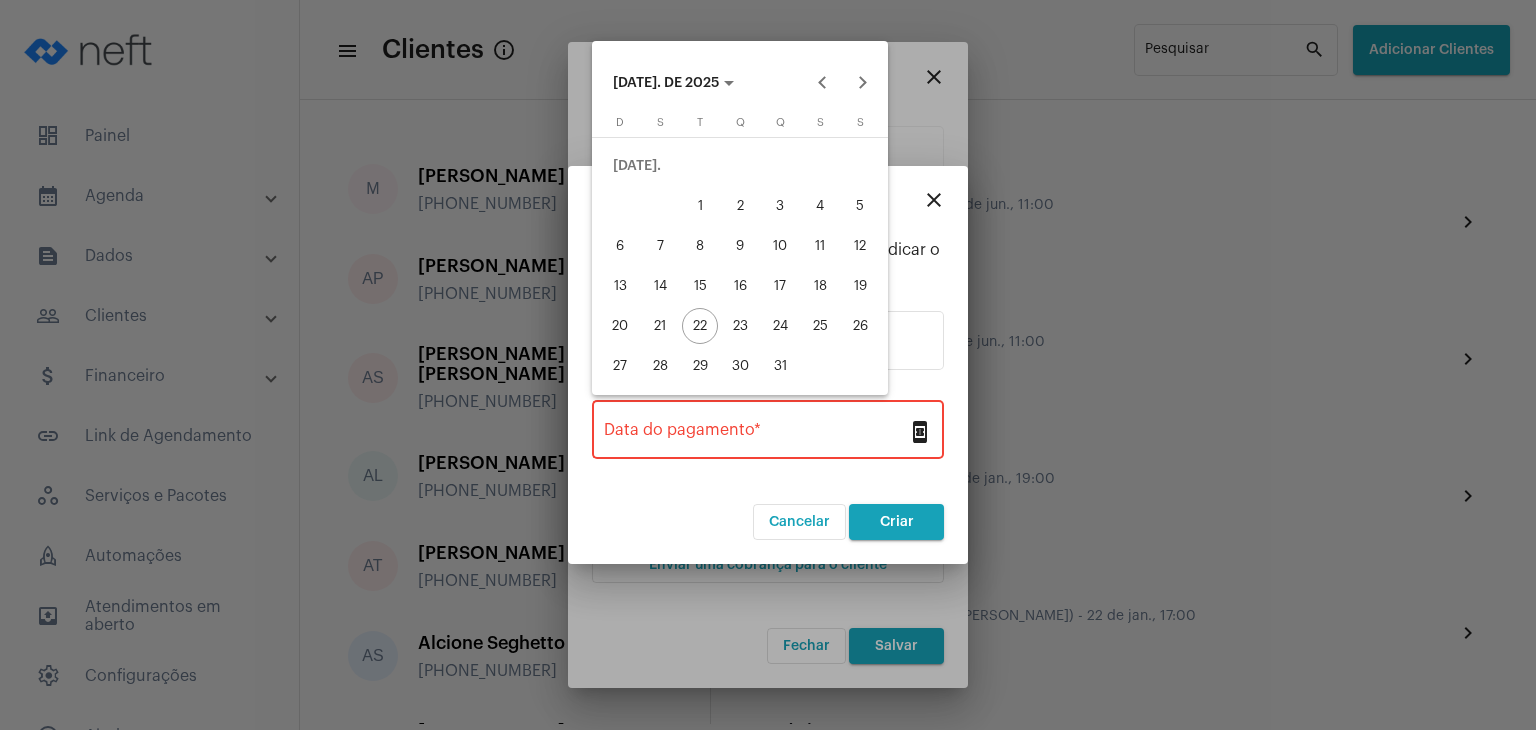 click at bounding box center [768, 365] 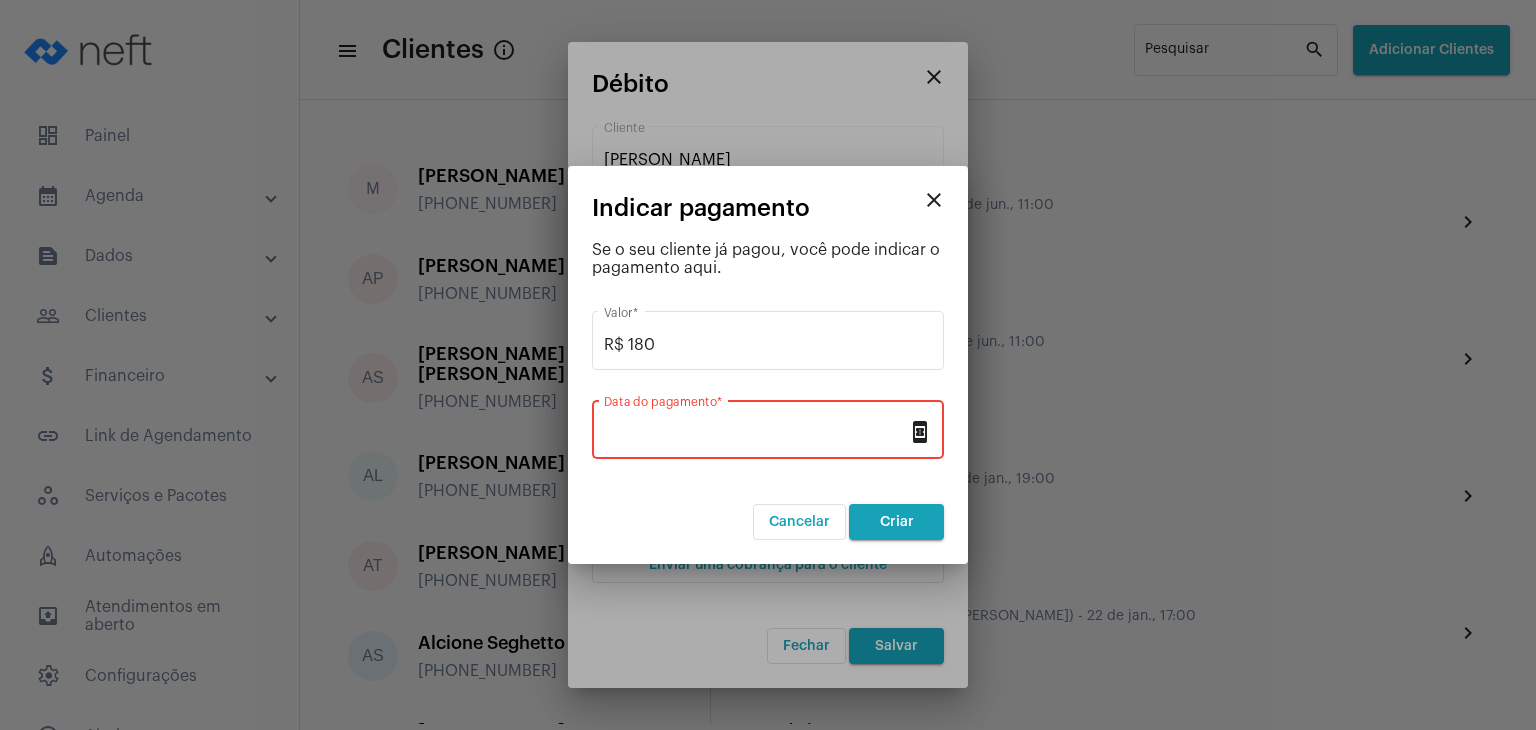 click on "Data do pagamento  *" at bounding box center (756, 427) 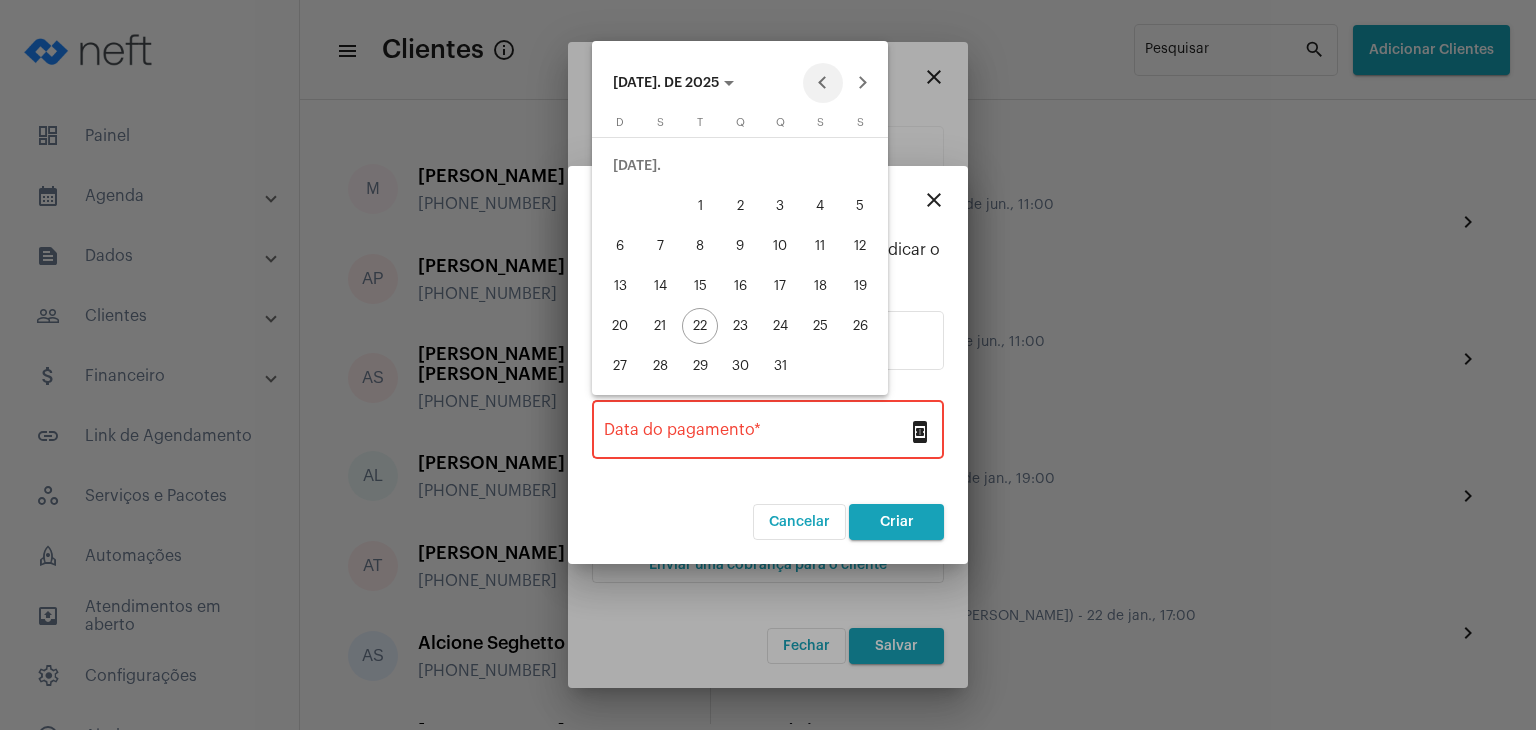 drag, startPoint x: 820, startPoint y: 81, endPoint x: 764, endPoint y: 183, distance: 116.3615 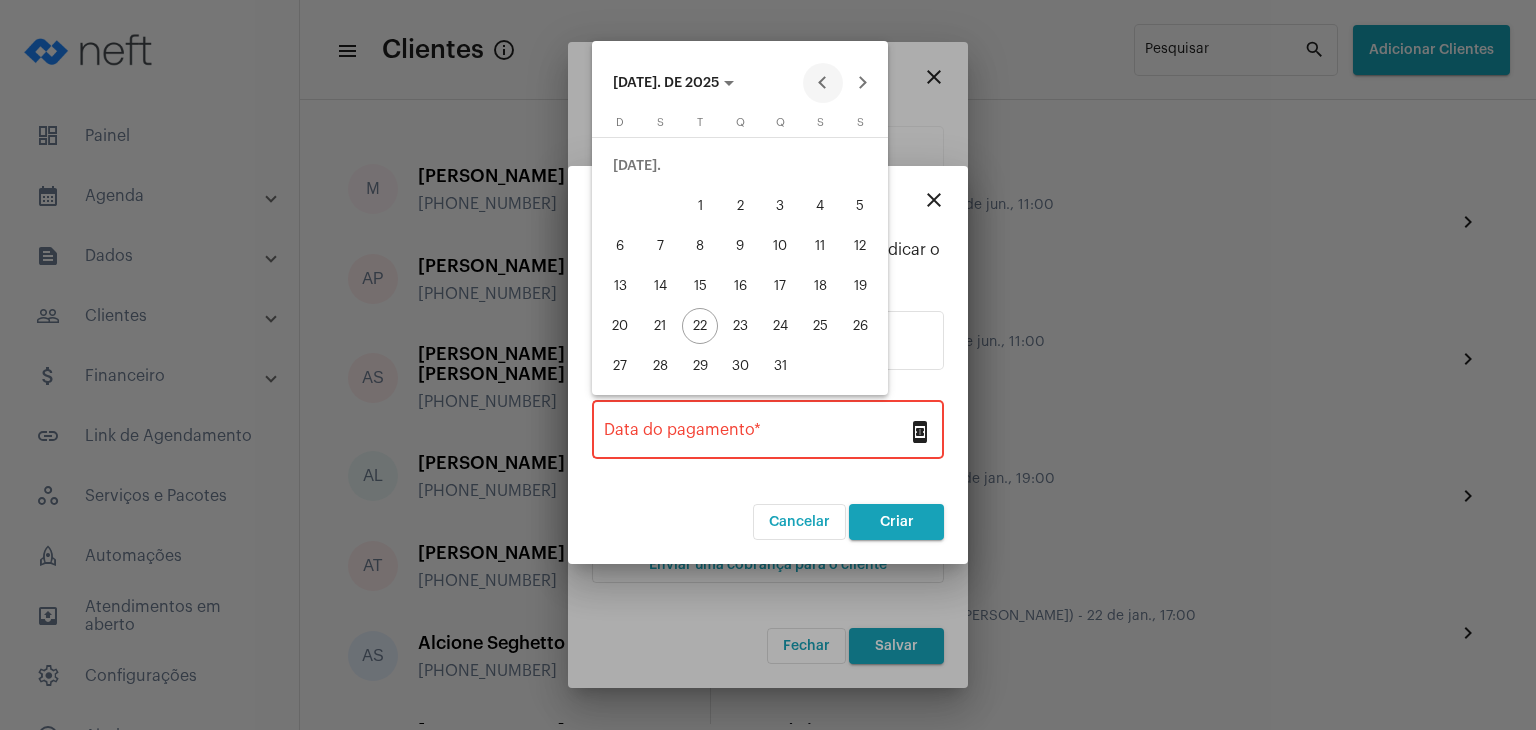 click at bounding box center [823, 83] 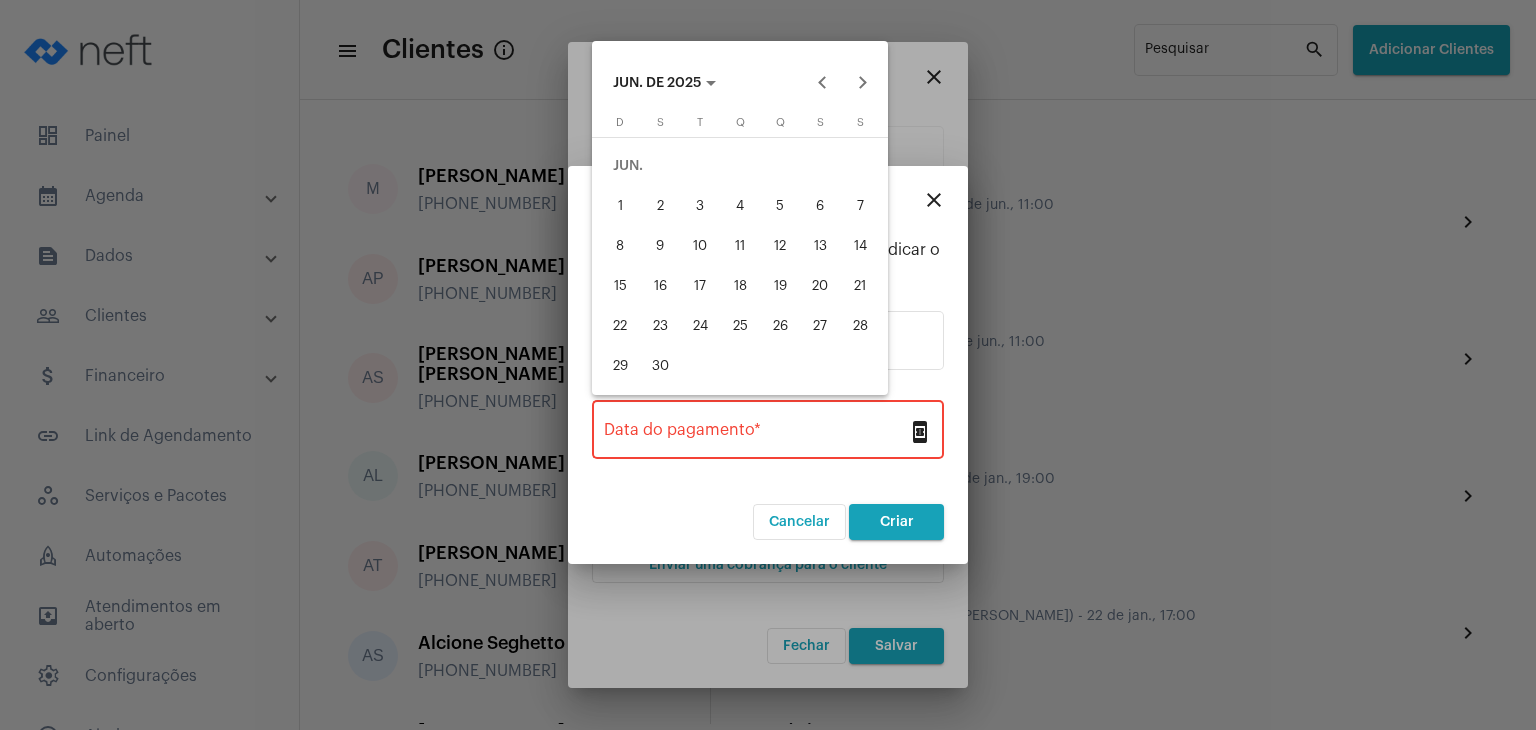 click on "18" at bounding box center (740, 286) 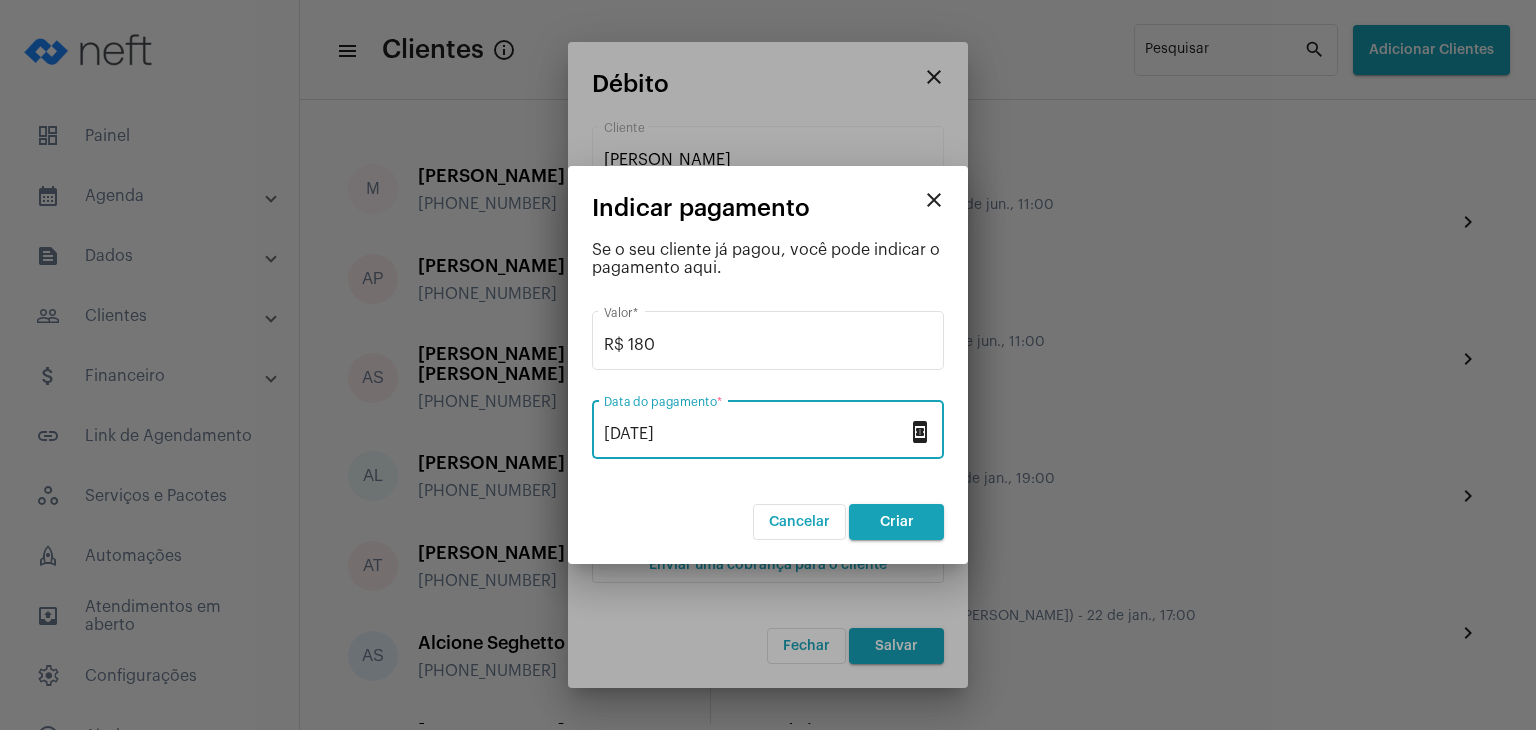 click on "Criar" at bounding box center (897, 522) 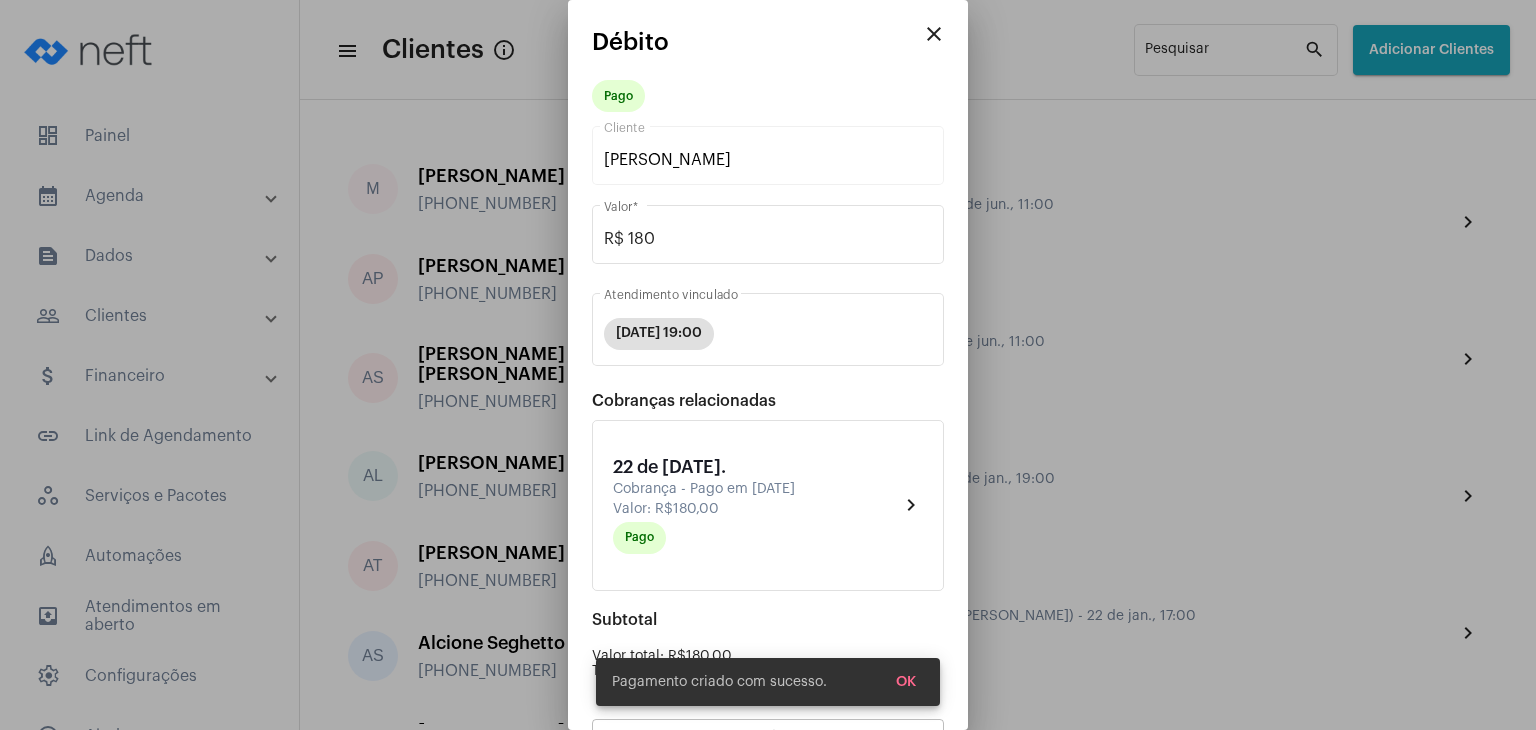 click on "OK" at bounding box center [906, 682] 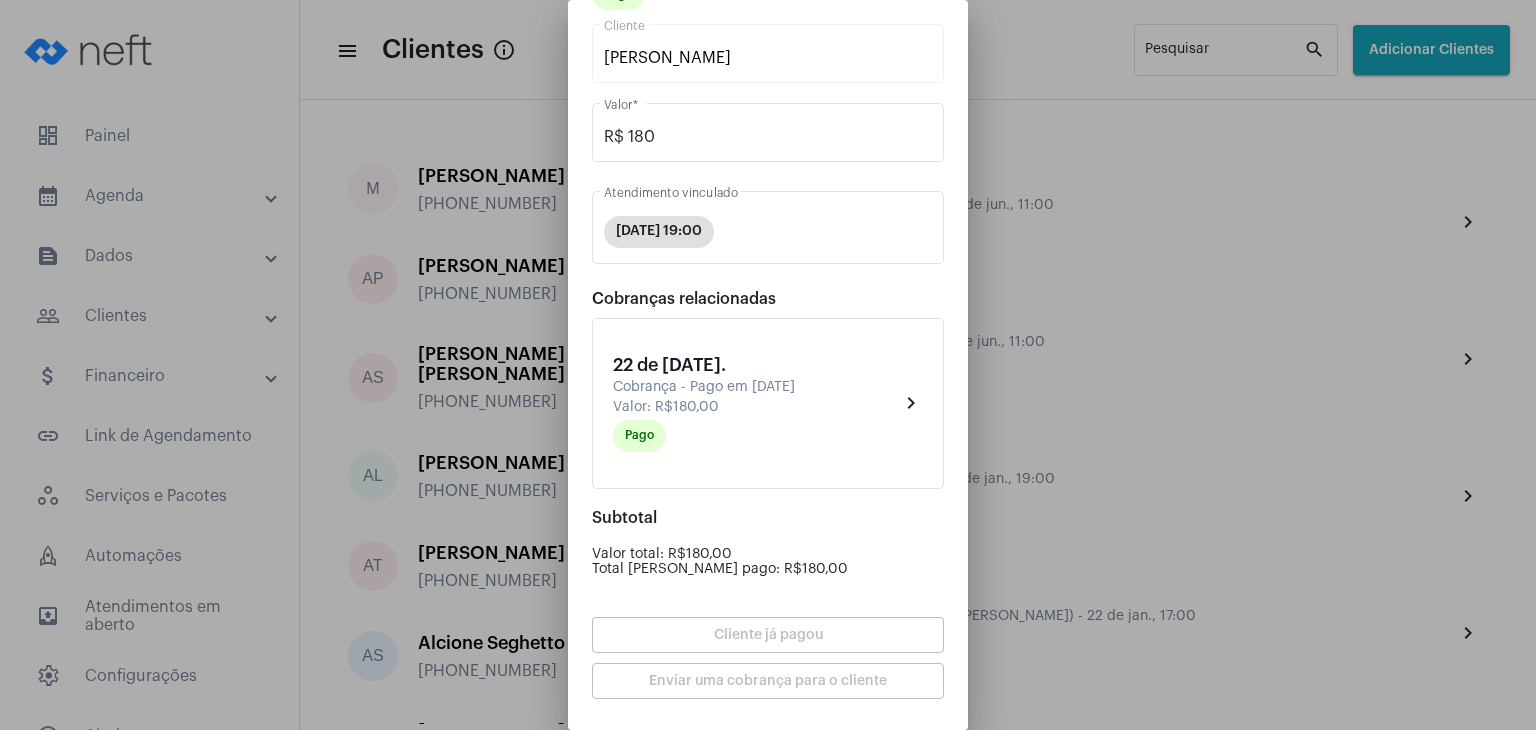 scroll, scrollTop: 174, scrollLeft: 0, axis: vertical 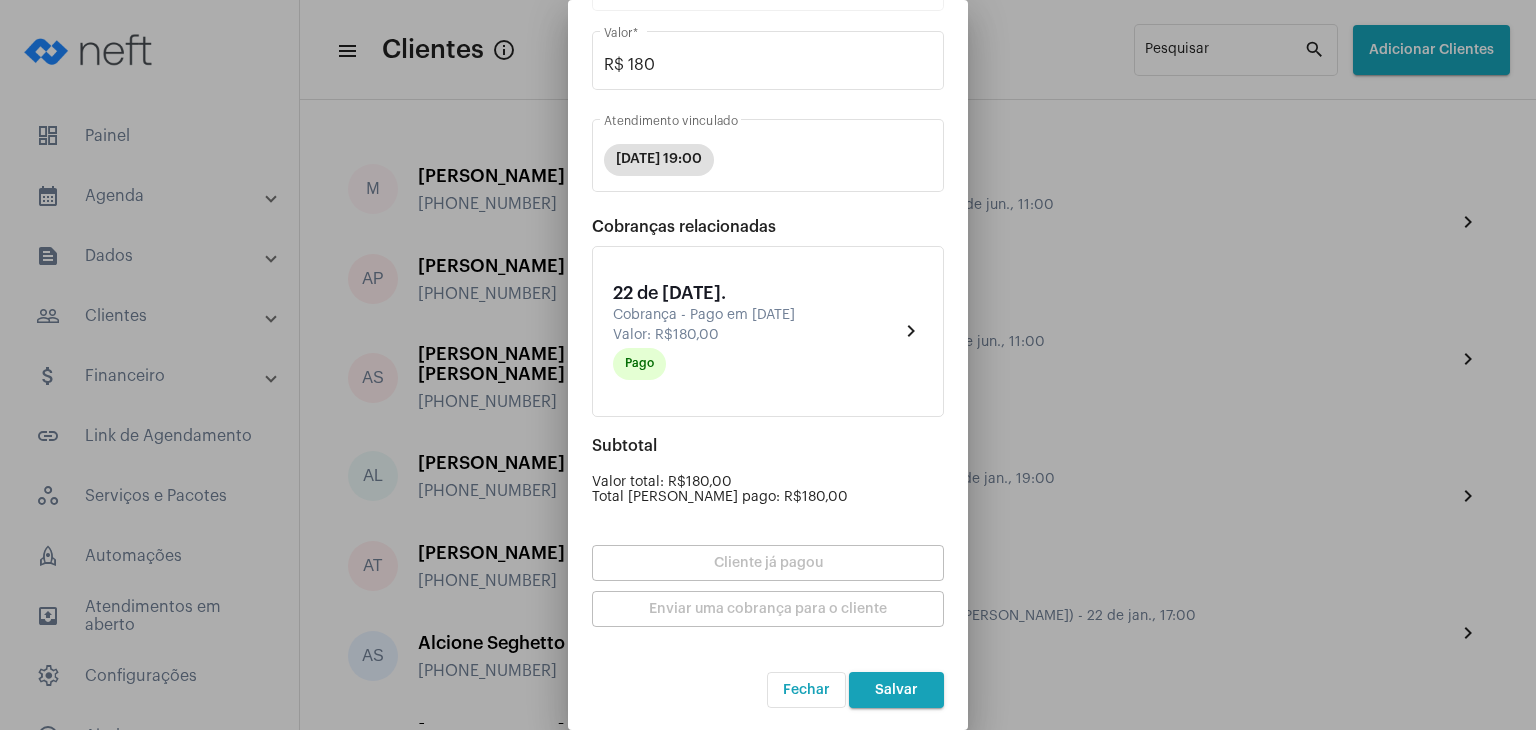 click on "Salvar" at bounding box center (896, 690) 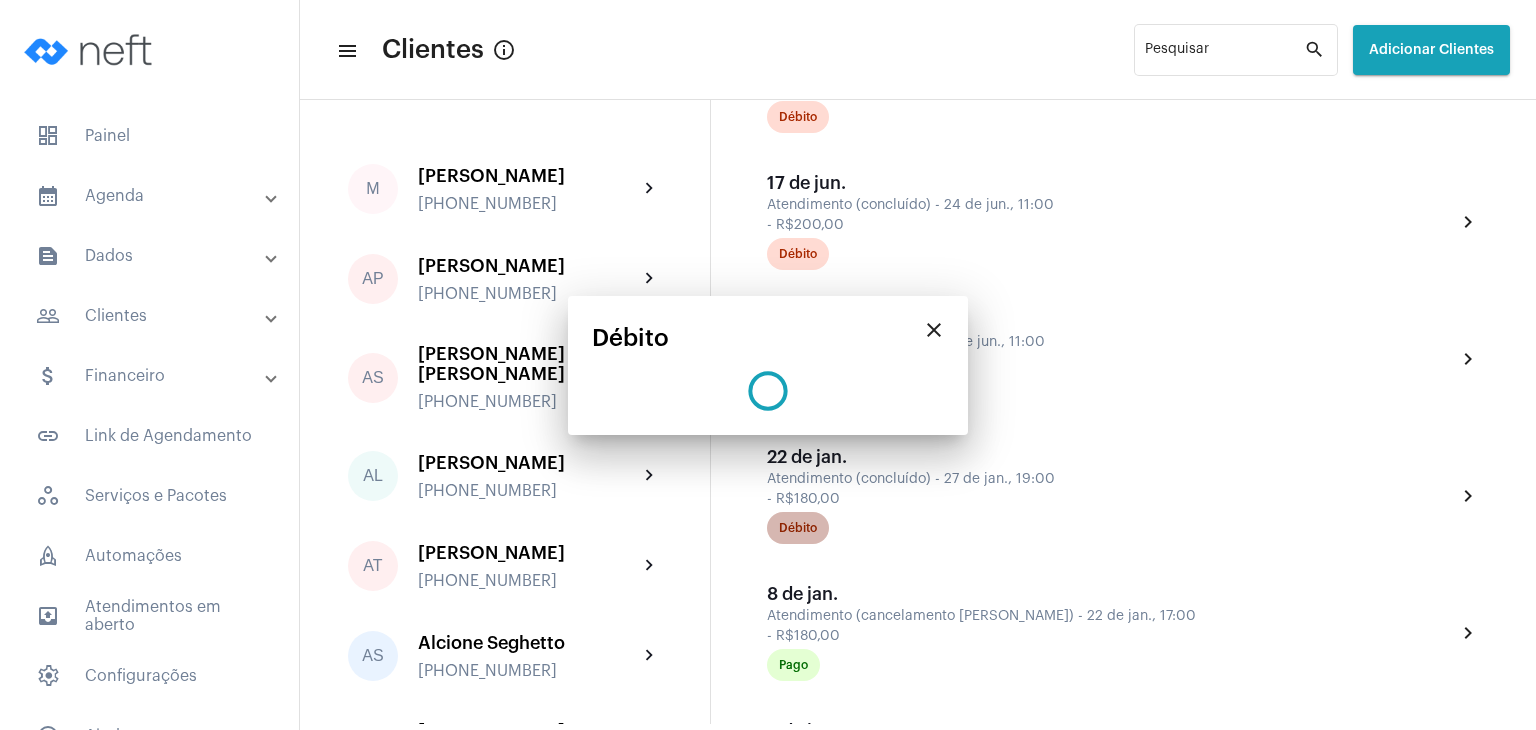 scroll, scrollTop: 0, scrollLeft: 0, axis: both 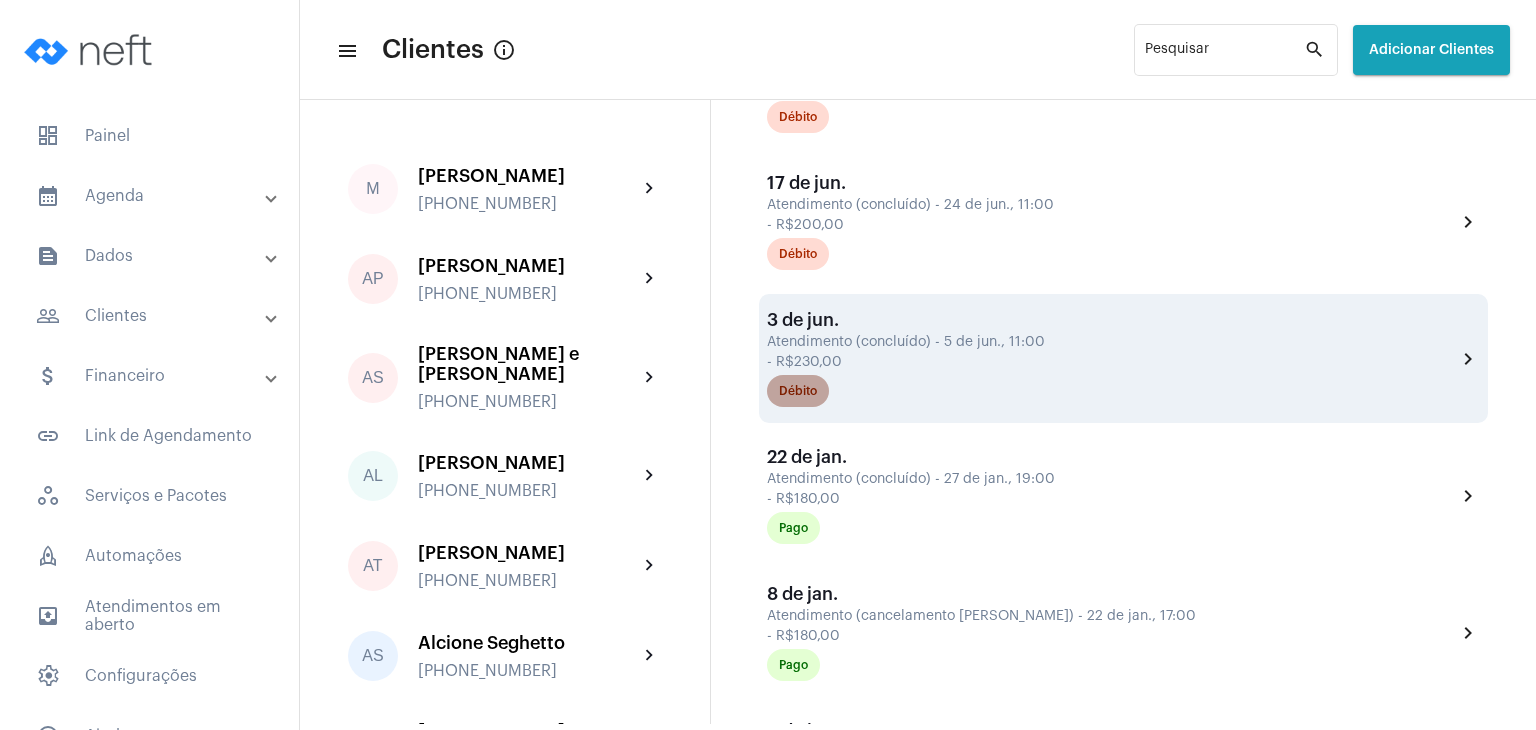 click on "Débito" at bounding box center (798, 391) 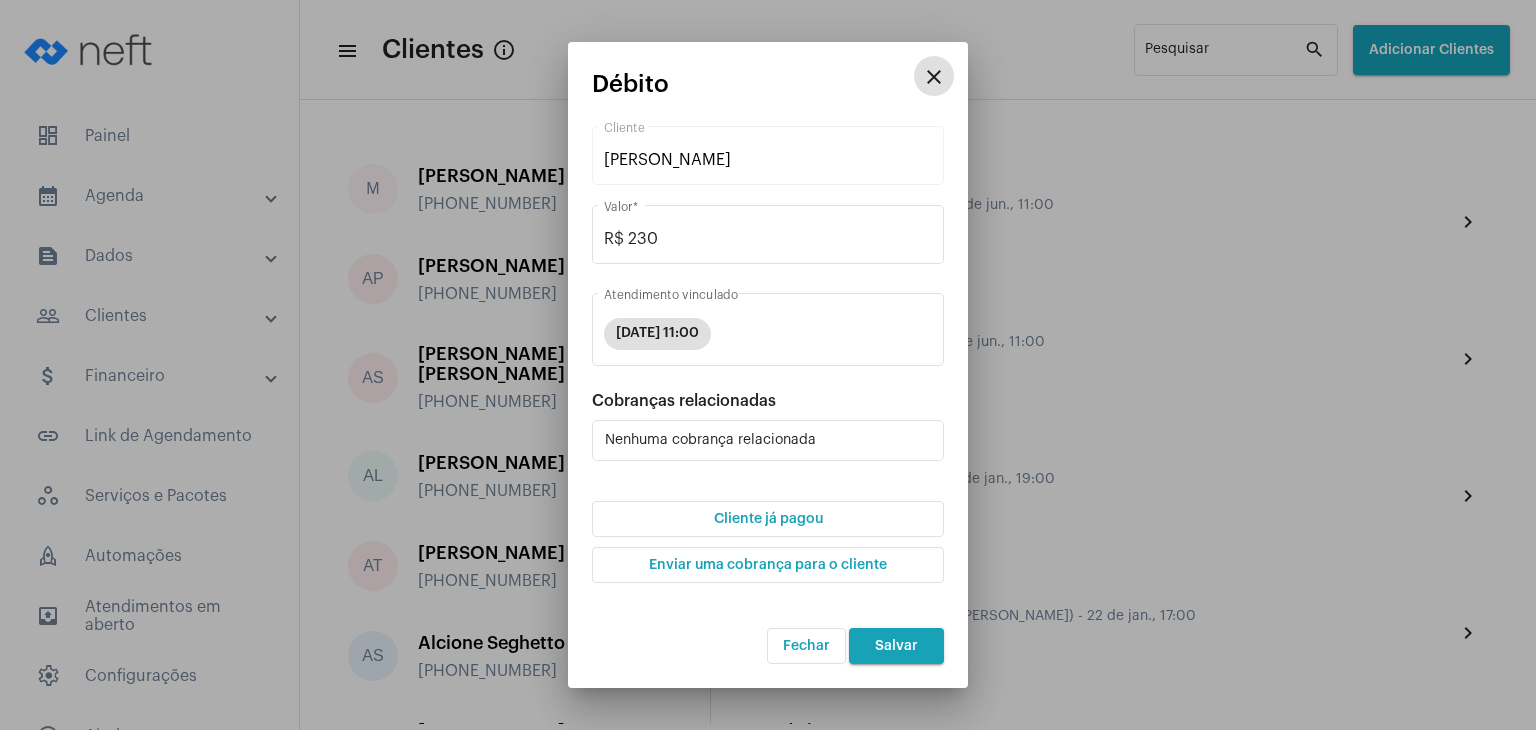 click on "Cliente já pagou" at bounding box center (768, 519) 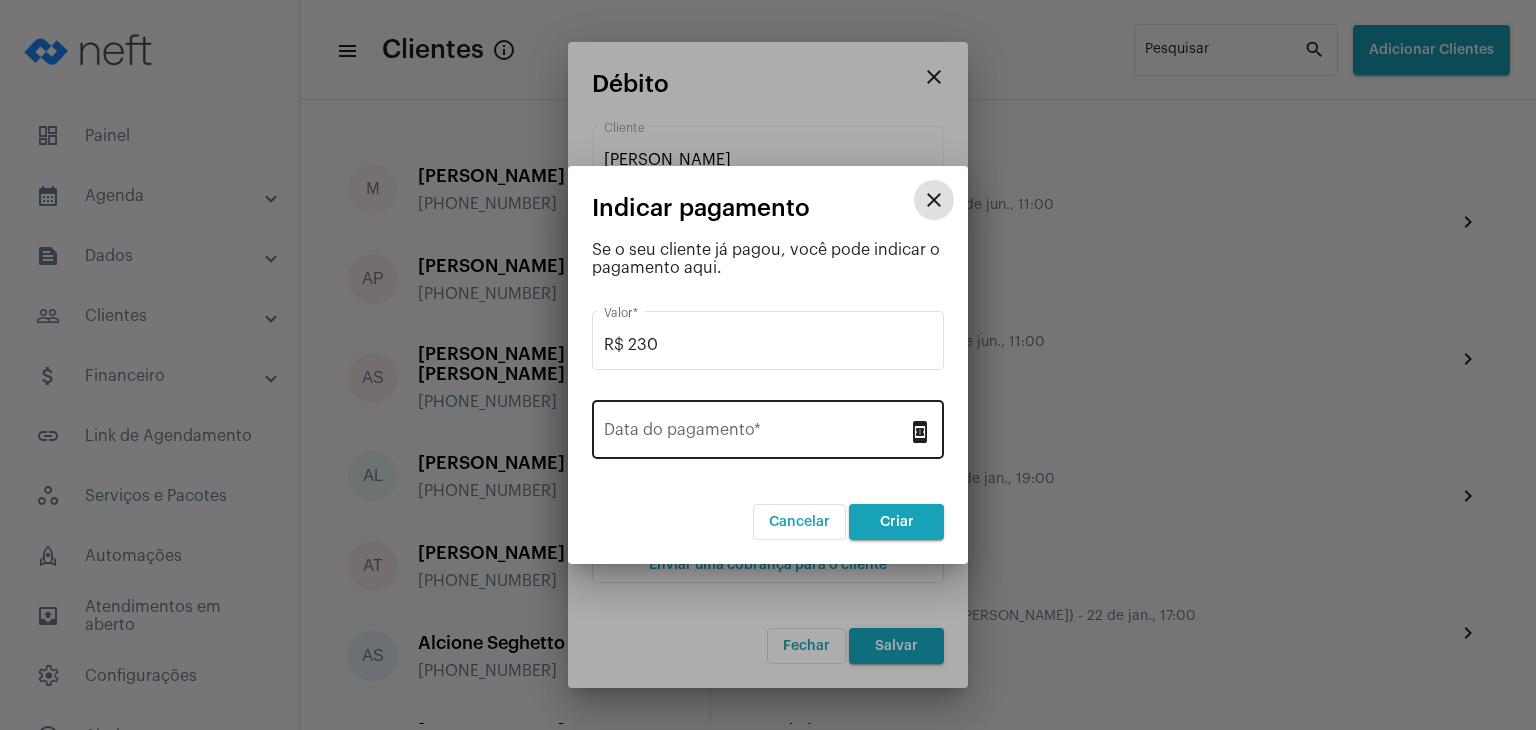 click on "Data do pagamento  *" at bounding box center [756, 427] 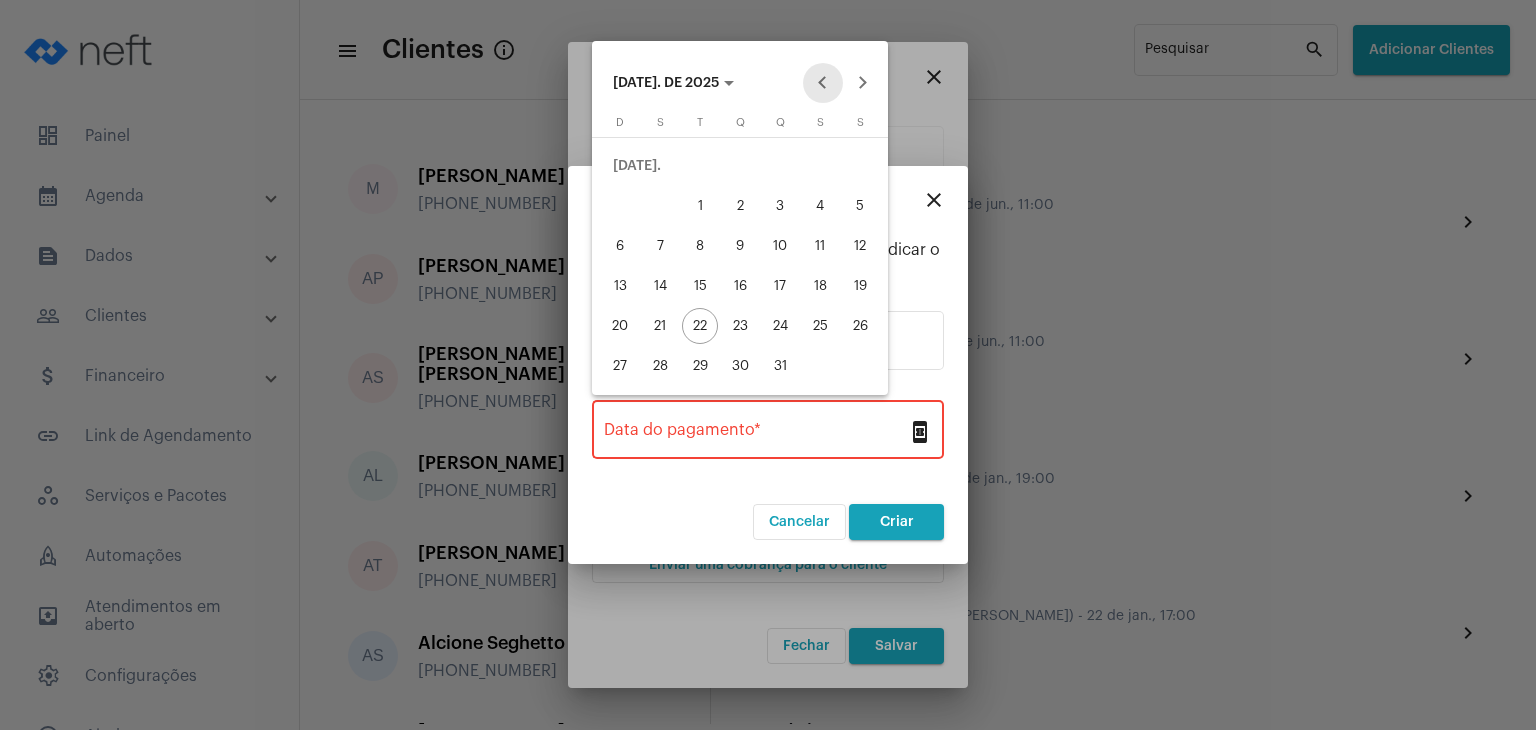 click at bounding box center [823, 83] 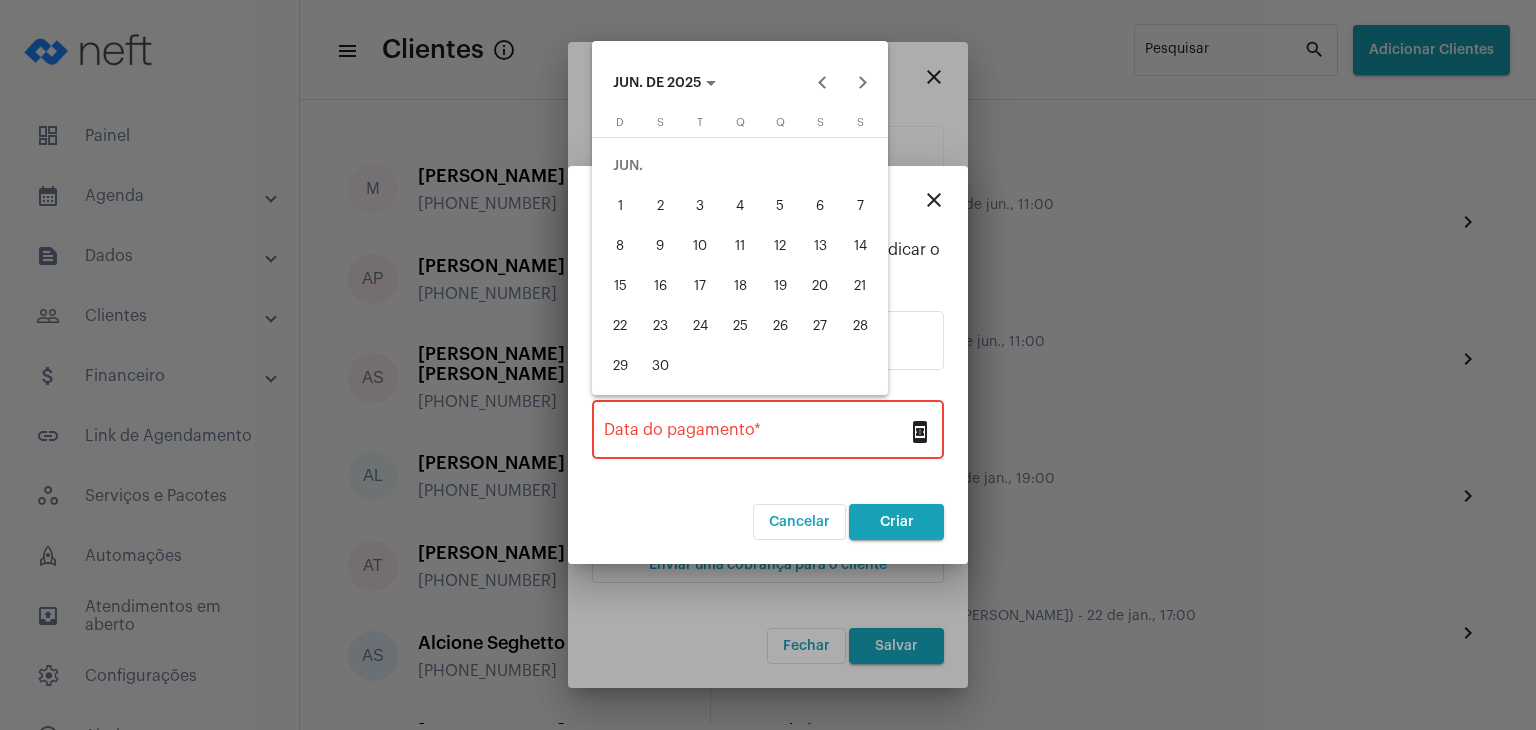 click on "18" at bounding box center (740, 286) 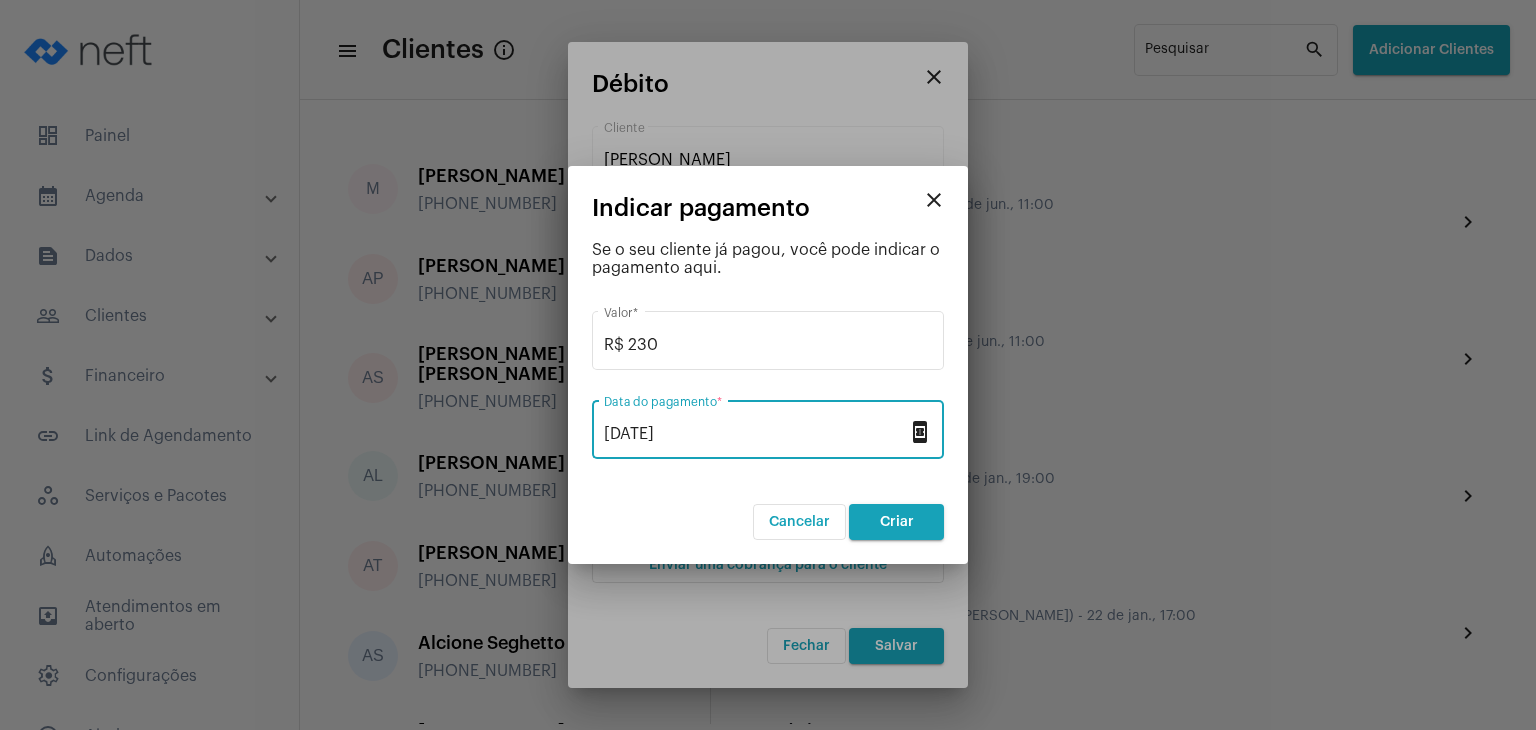click on "Criar" at bounding box center (896, 522) 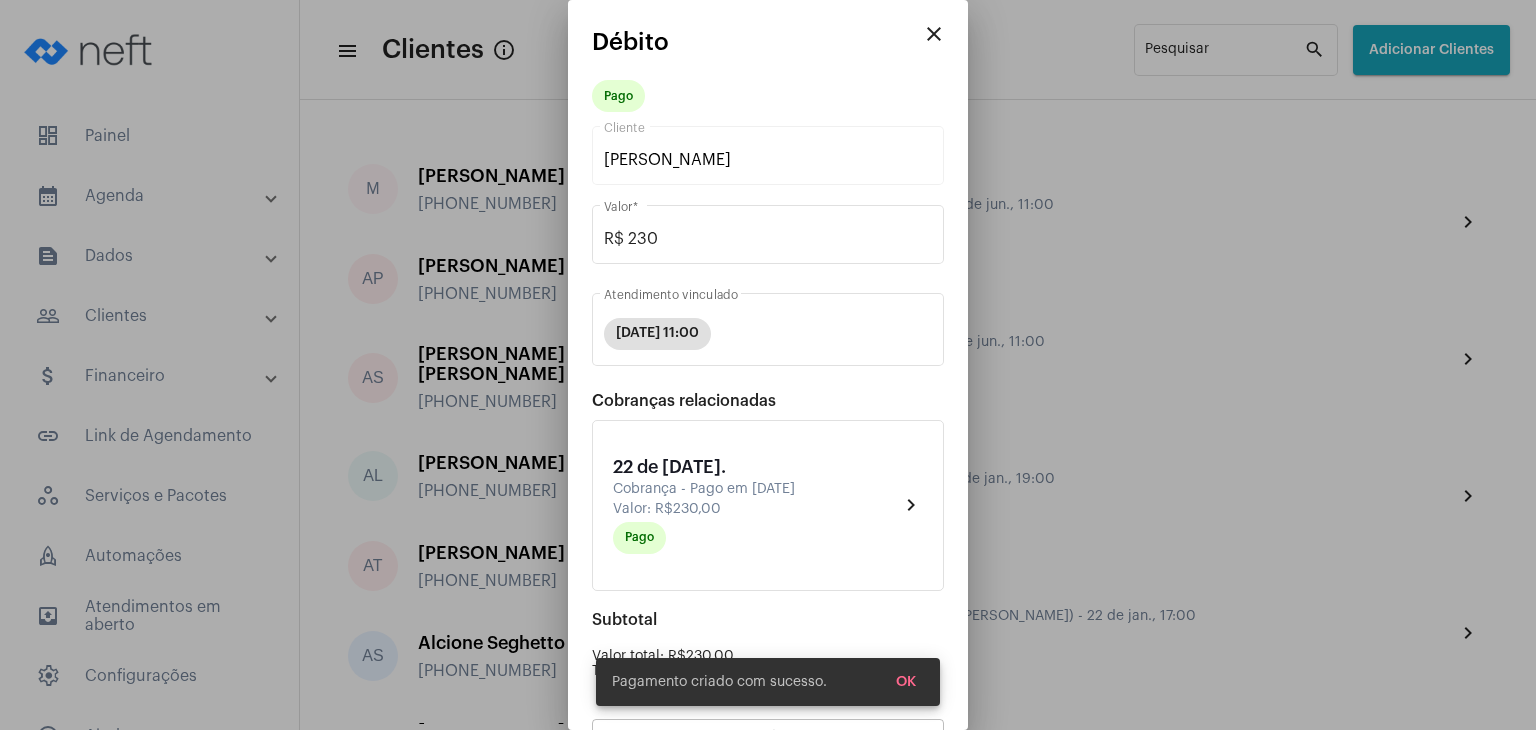 click on "OK" at bounding box center [906, 682] 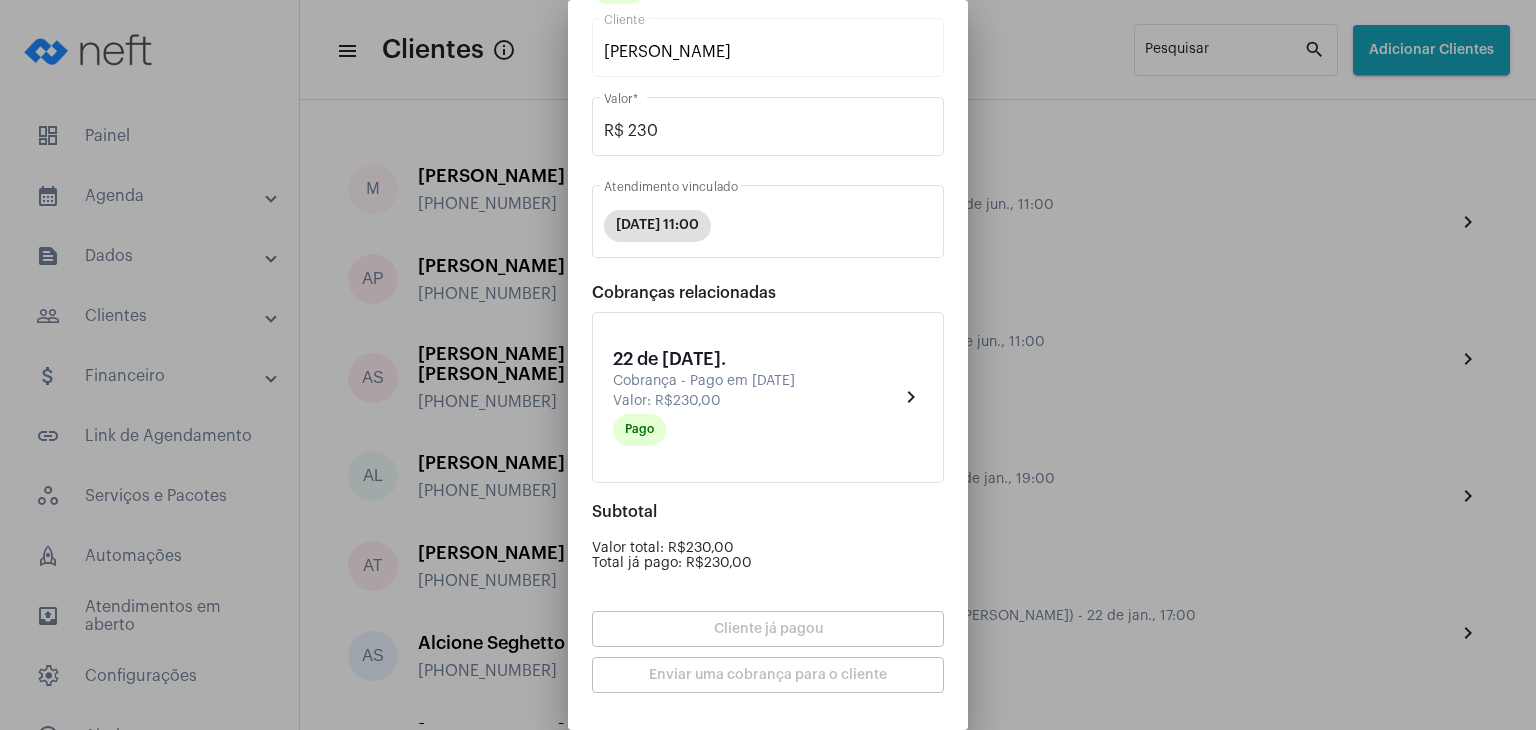 scroll, scrollTop: 174, scrollLeft: 0, axis: vertical 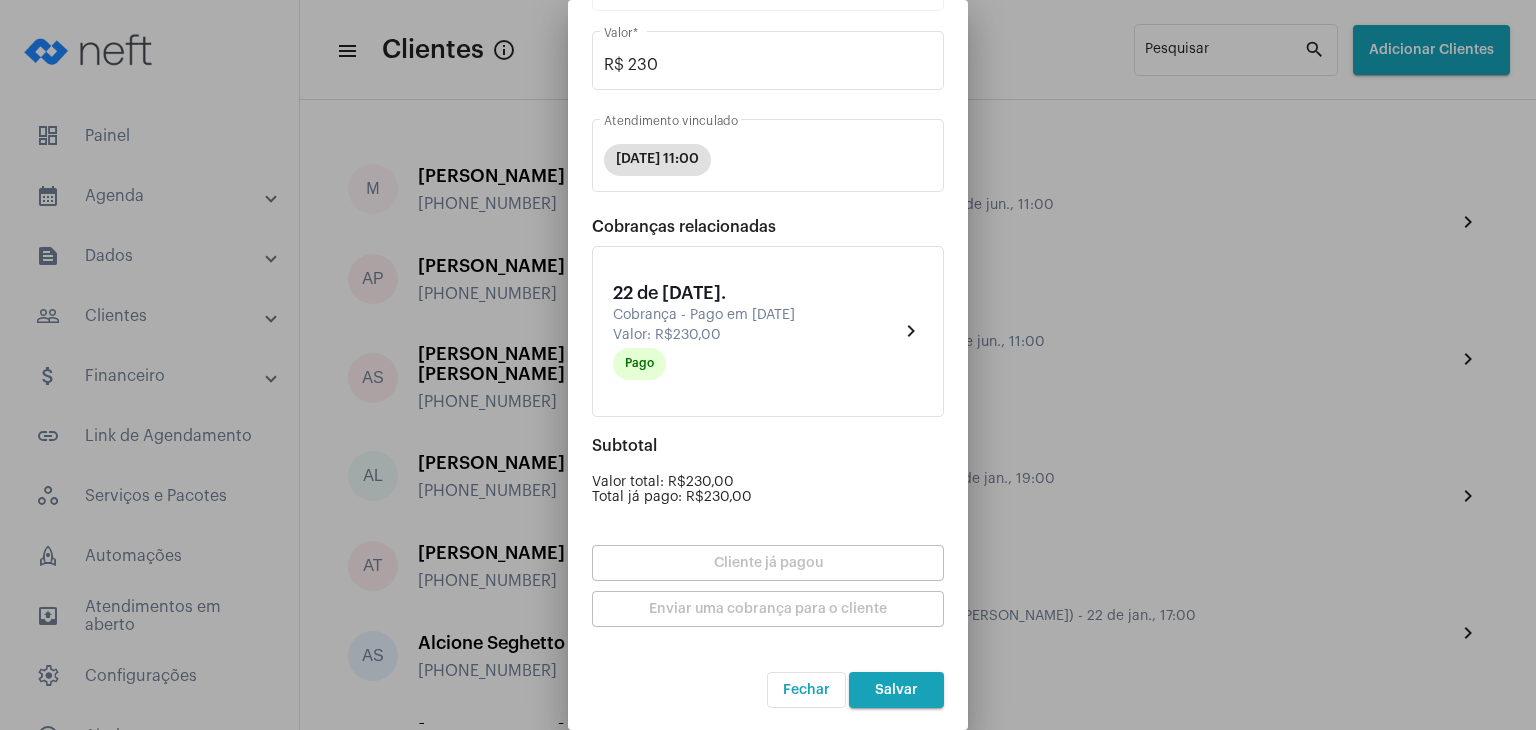 click on "Salvar" at bounding box center [896, 690] 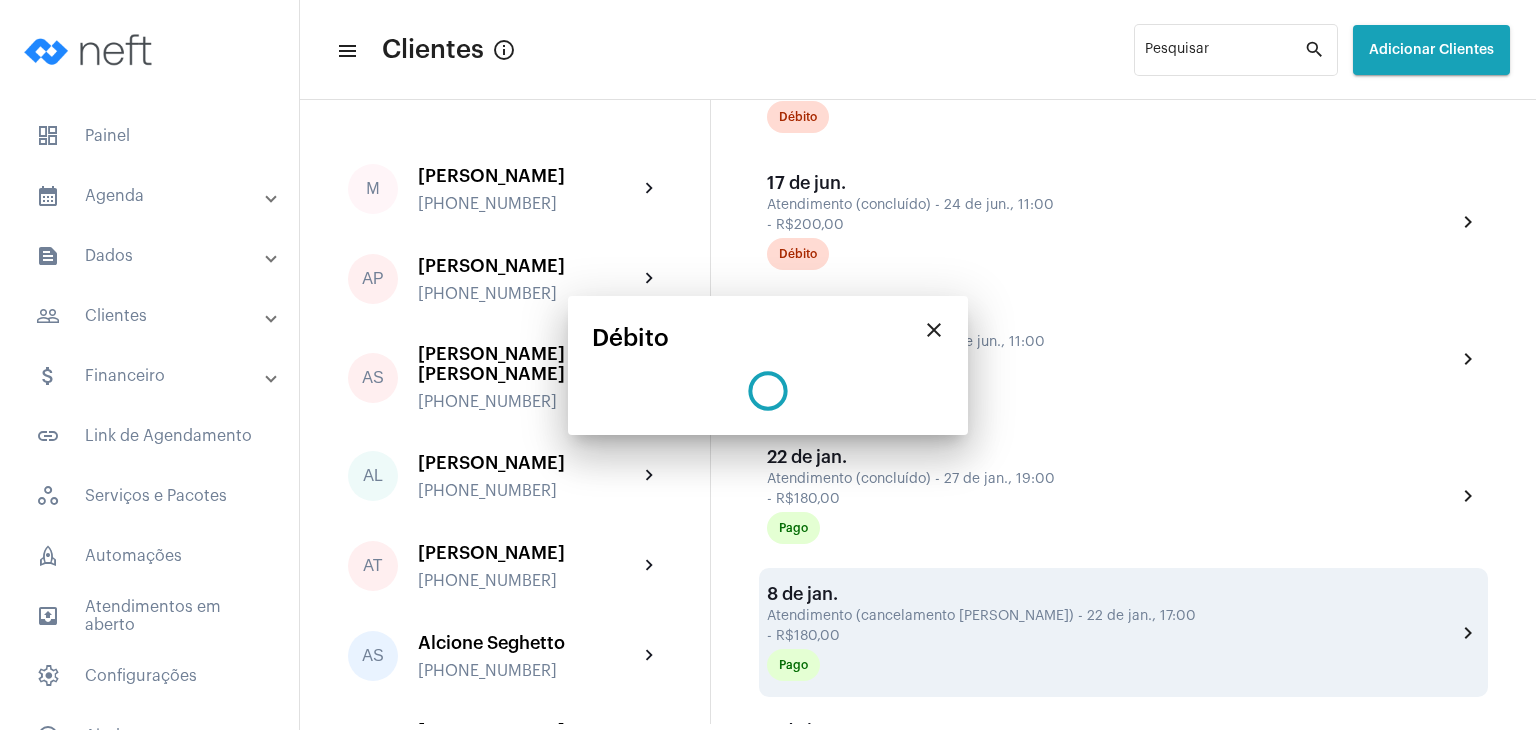 scroll, scrollTop: 0, scrollLeft: 0, axis: both 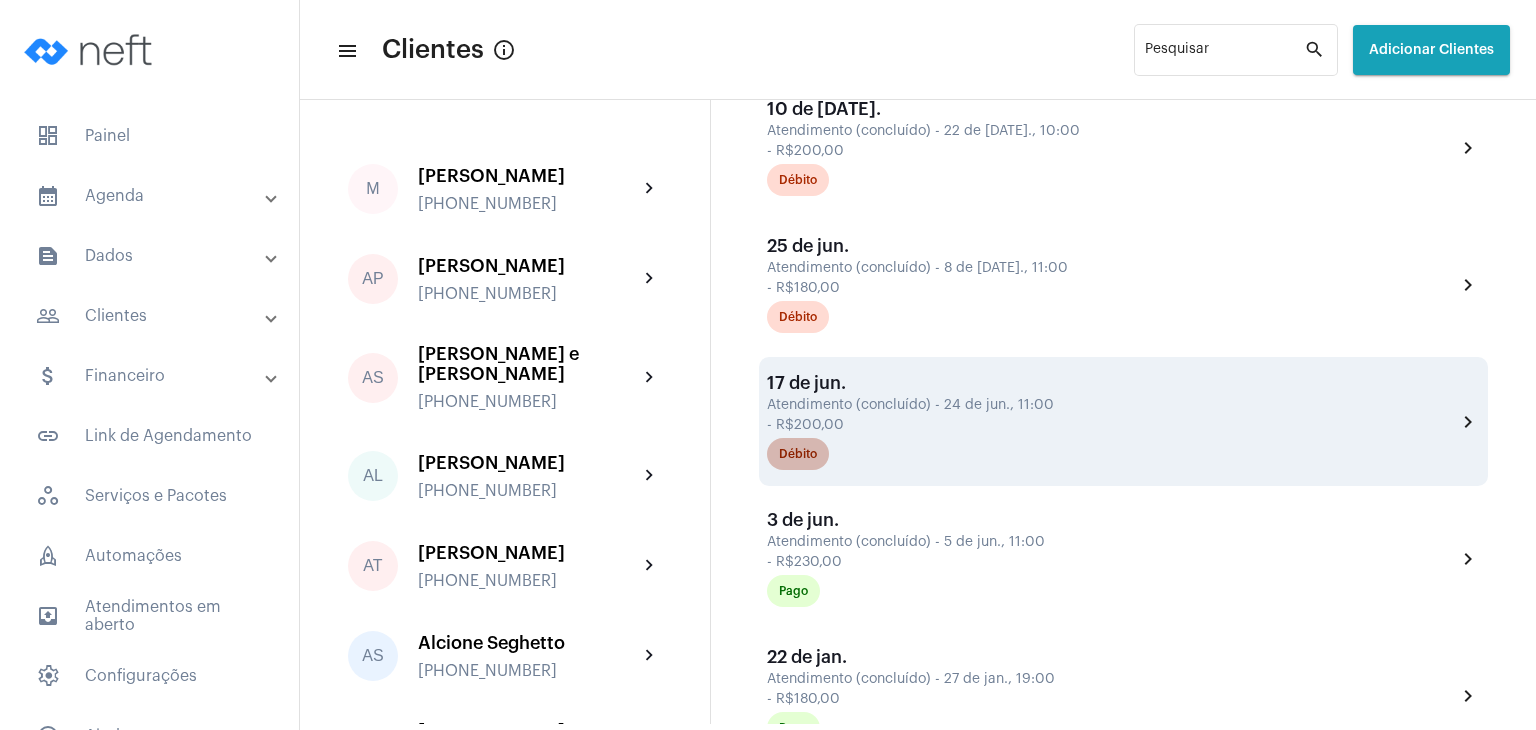 click on "Débito" at bounding box center (798, 454) 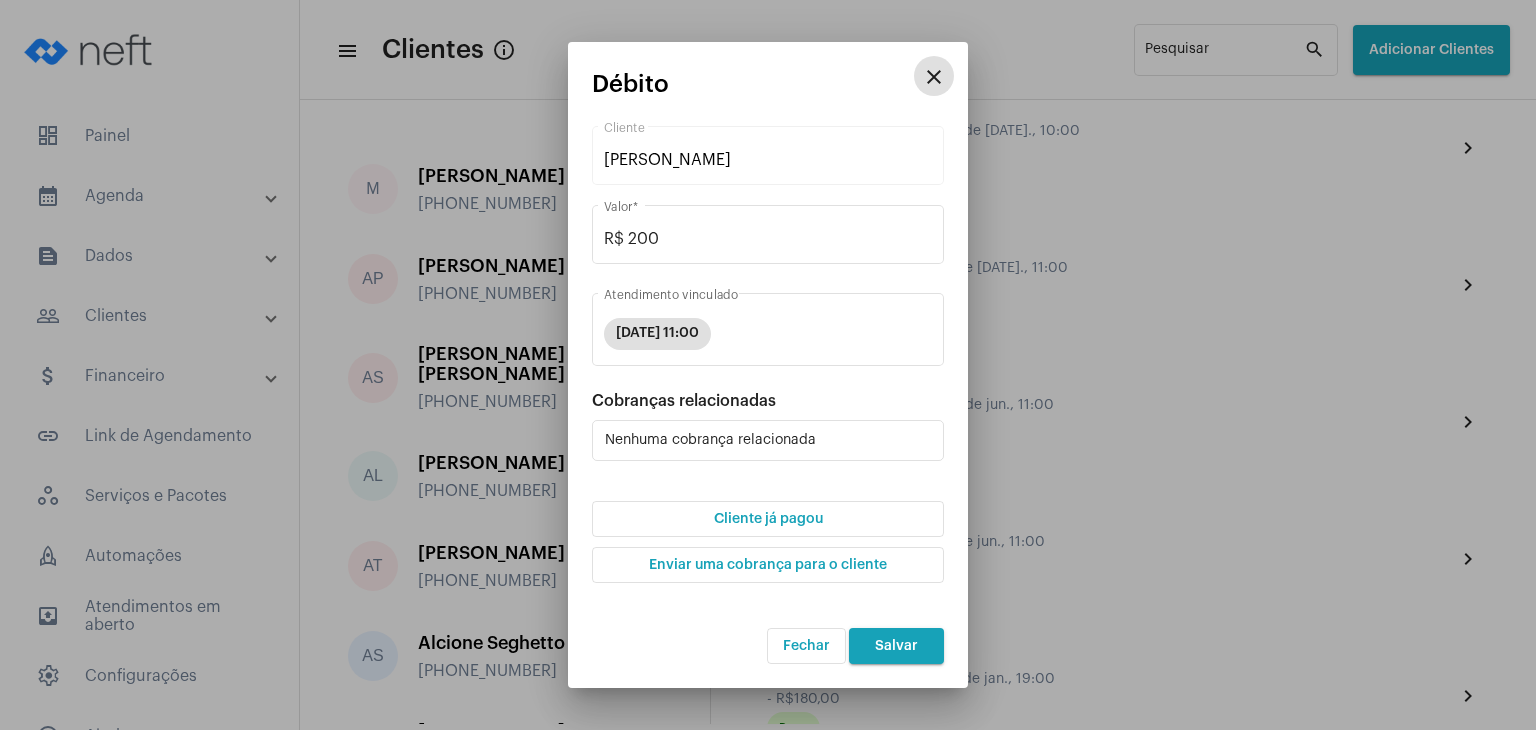 click on "Cliente já pagou" at bounding box center [768, 519] 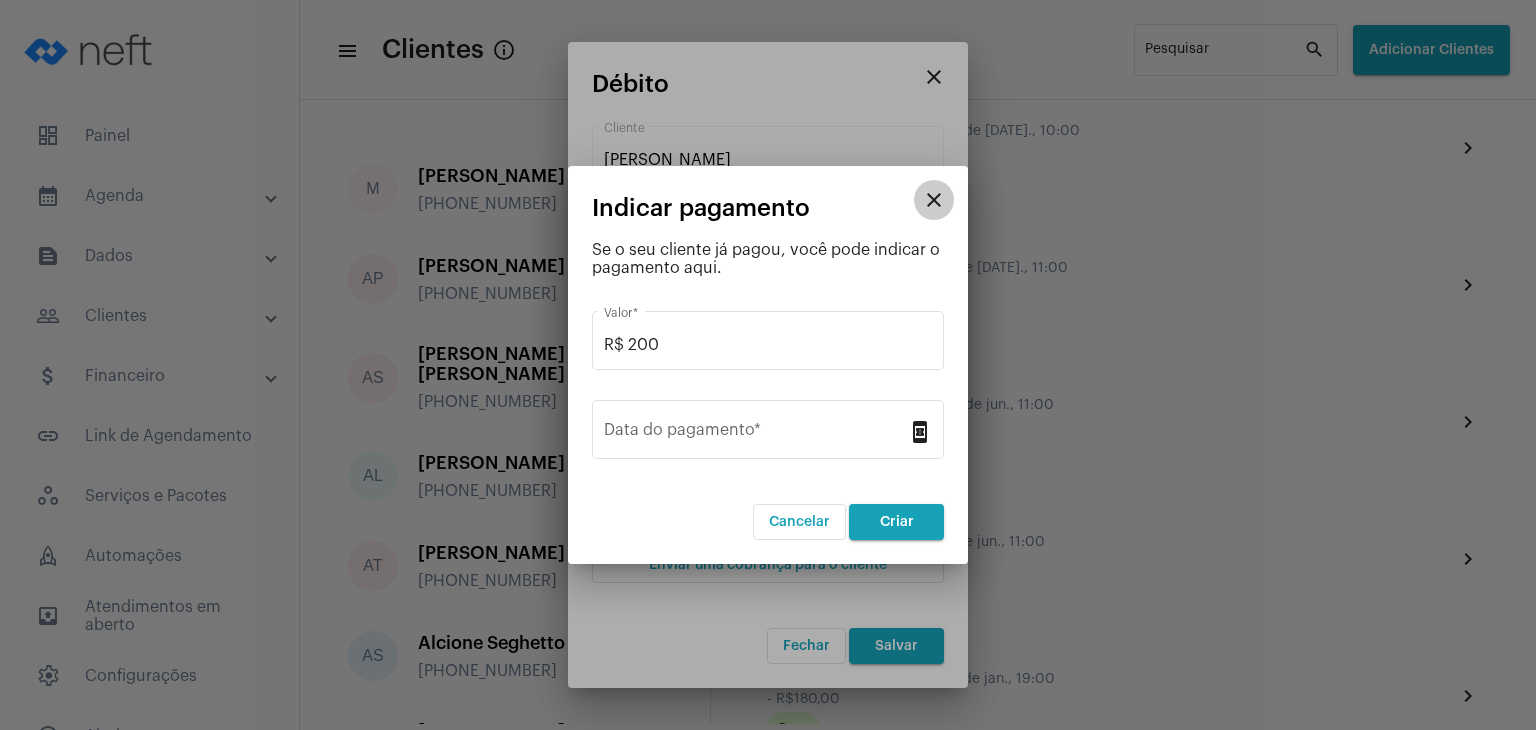 click on "close" at bounding box center [934, 200] 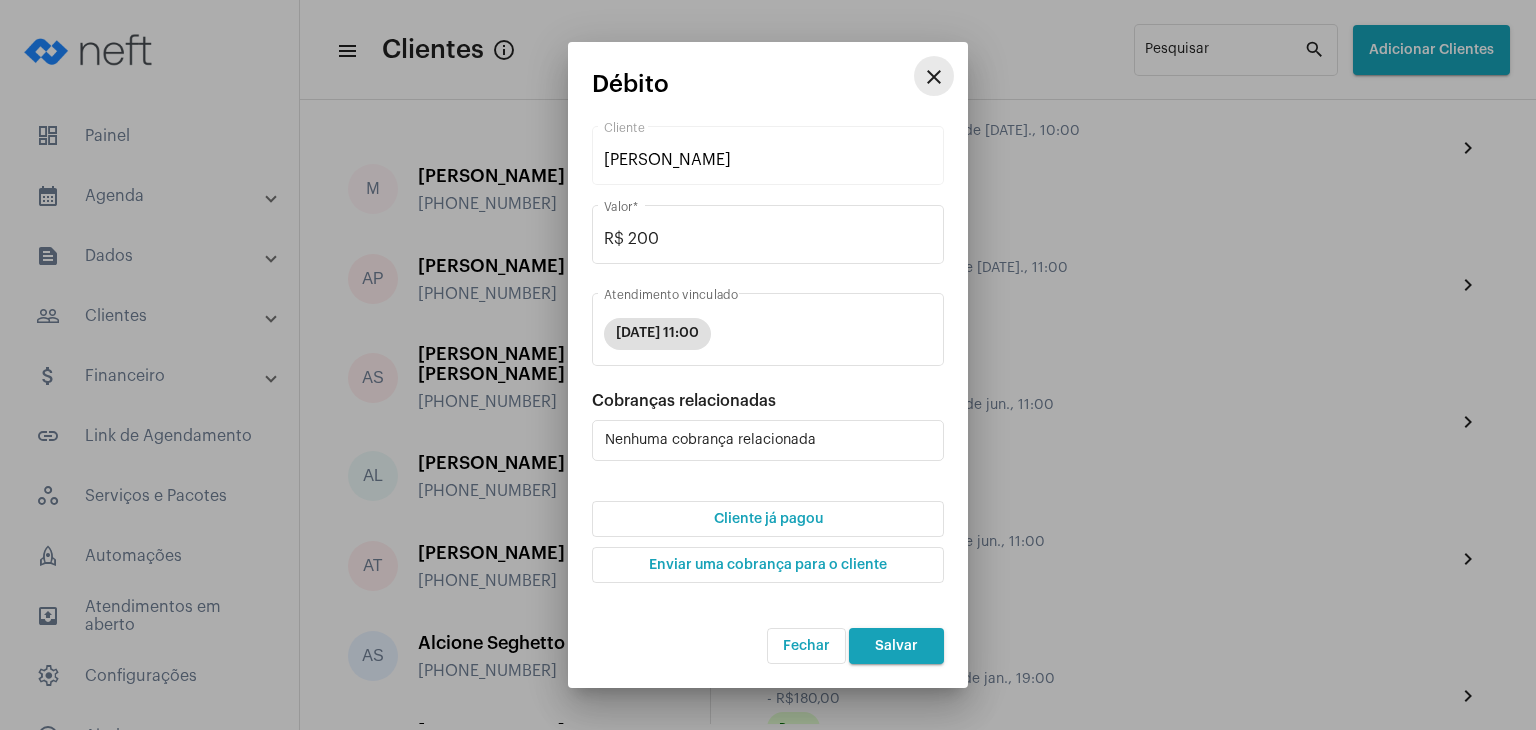 click on "close" at bounding box center (934, 77) 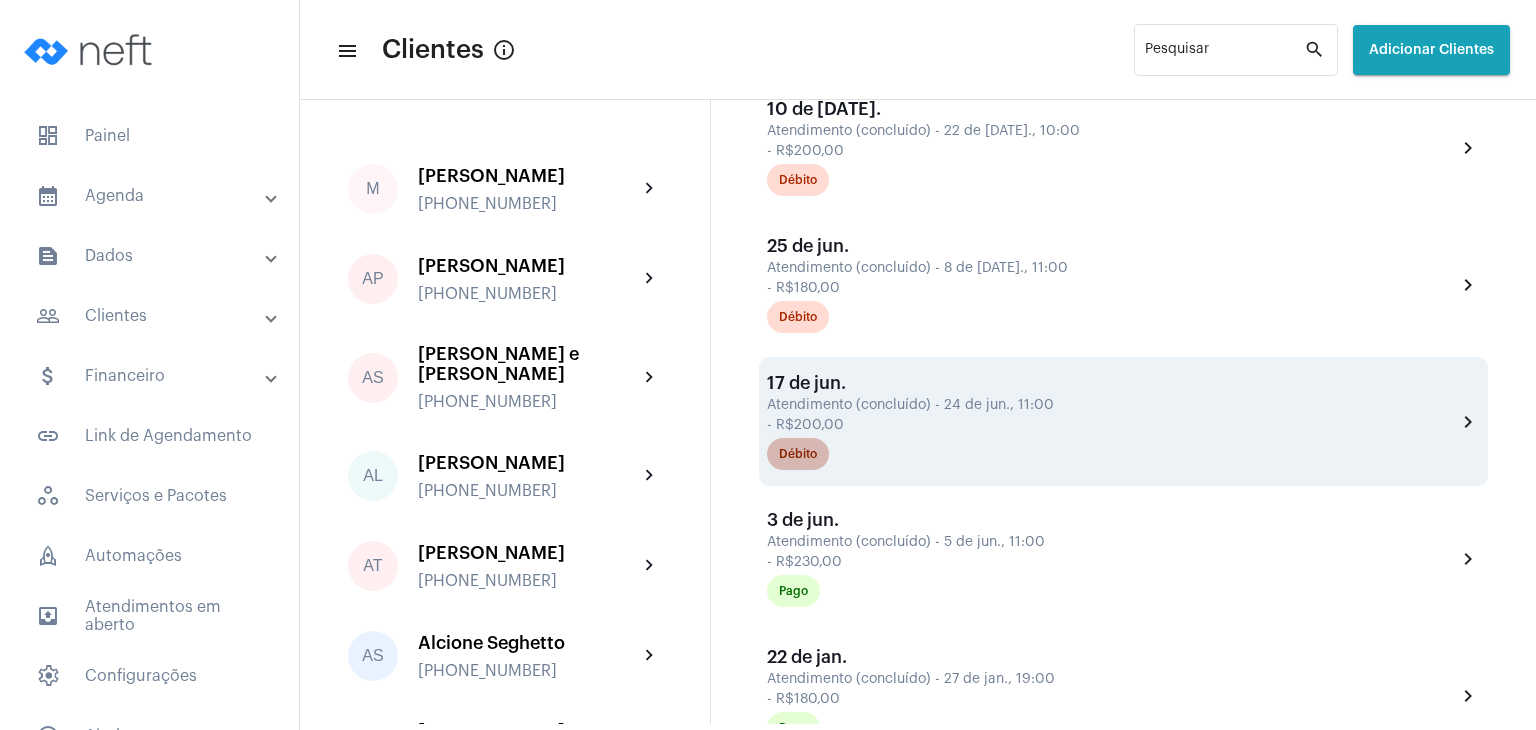 click on "Débito" at bounding box center (798, 454) 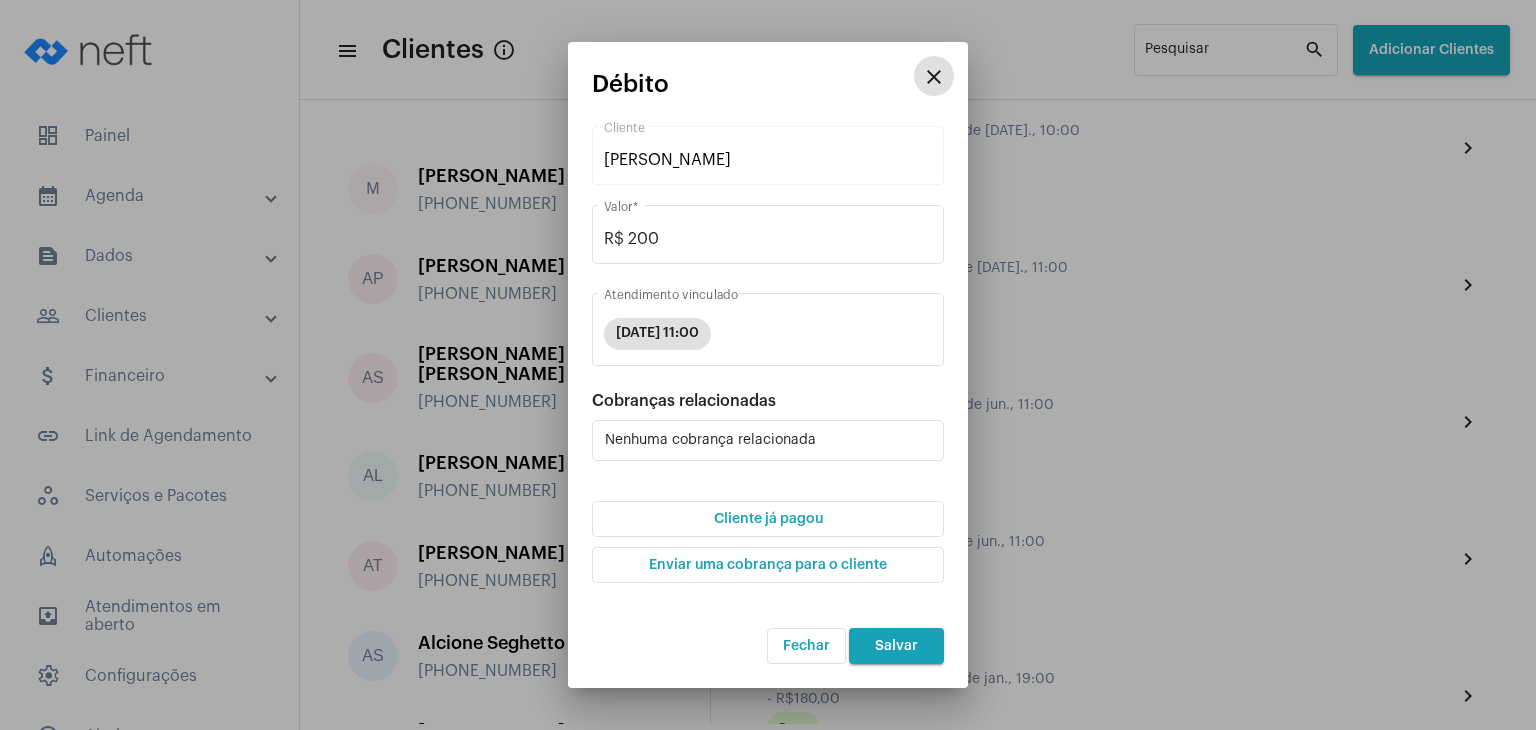click on "Cliente já pagou" at bounding box center [768, 519] 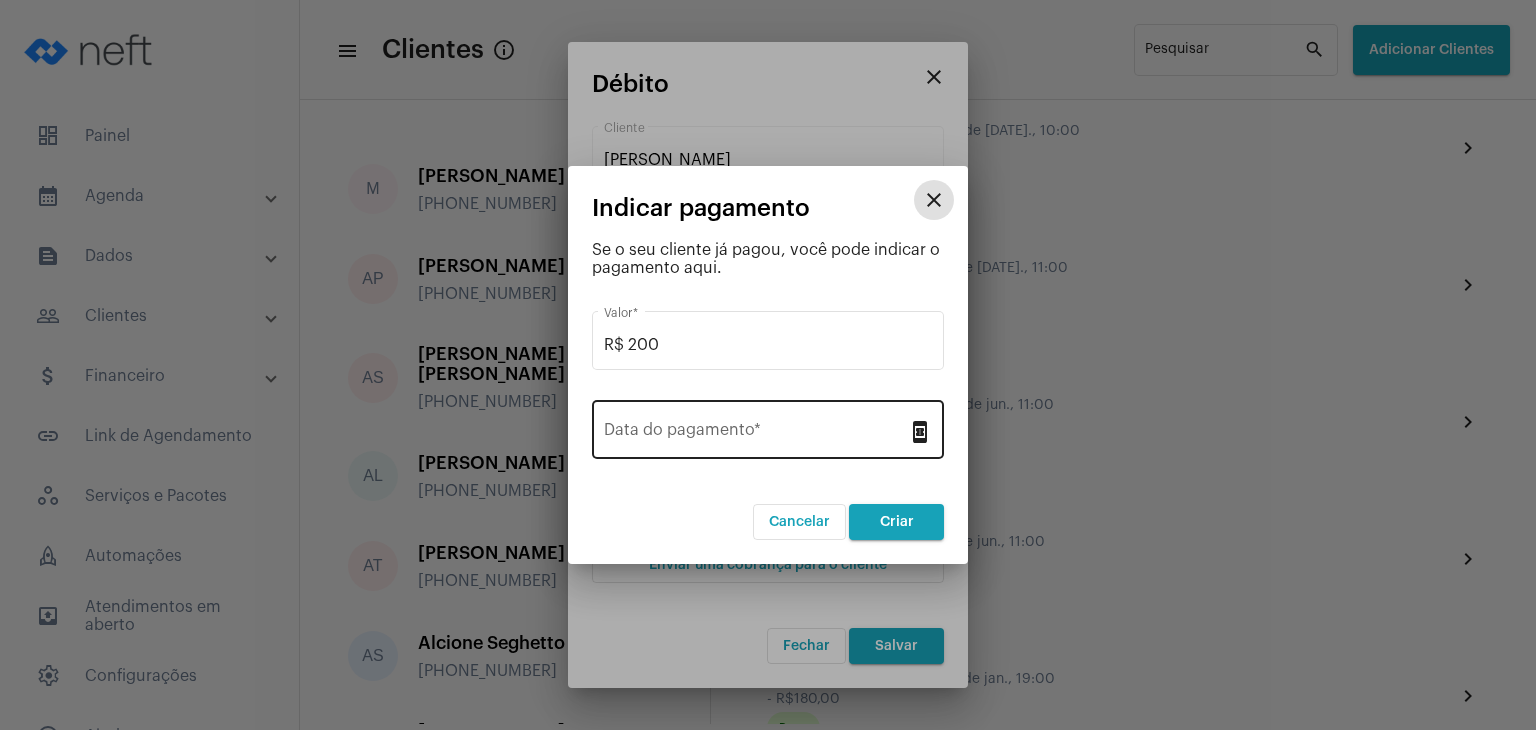 click on "Data do pagamento  *" at bounding box center (756, 434) 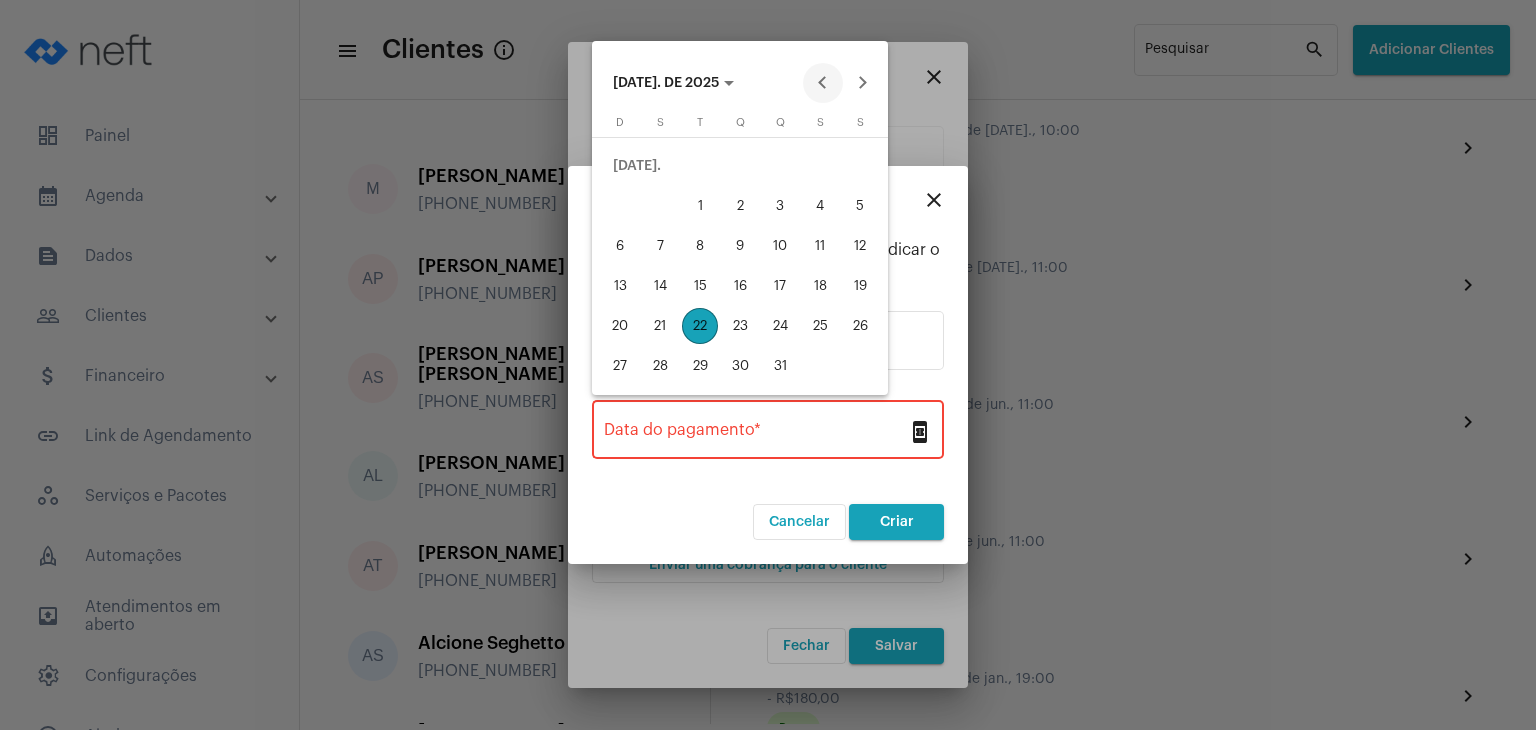 click at bounding box center (823, 83) 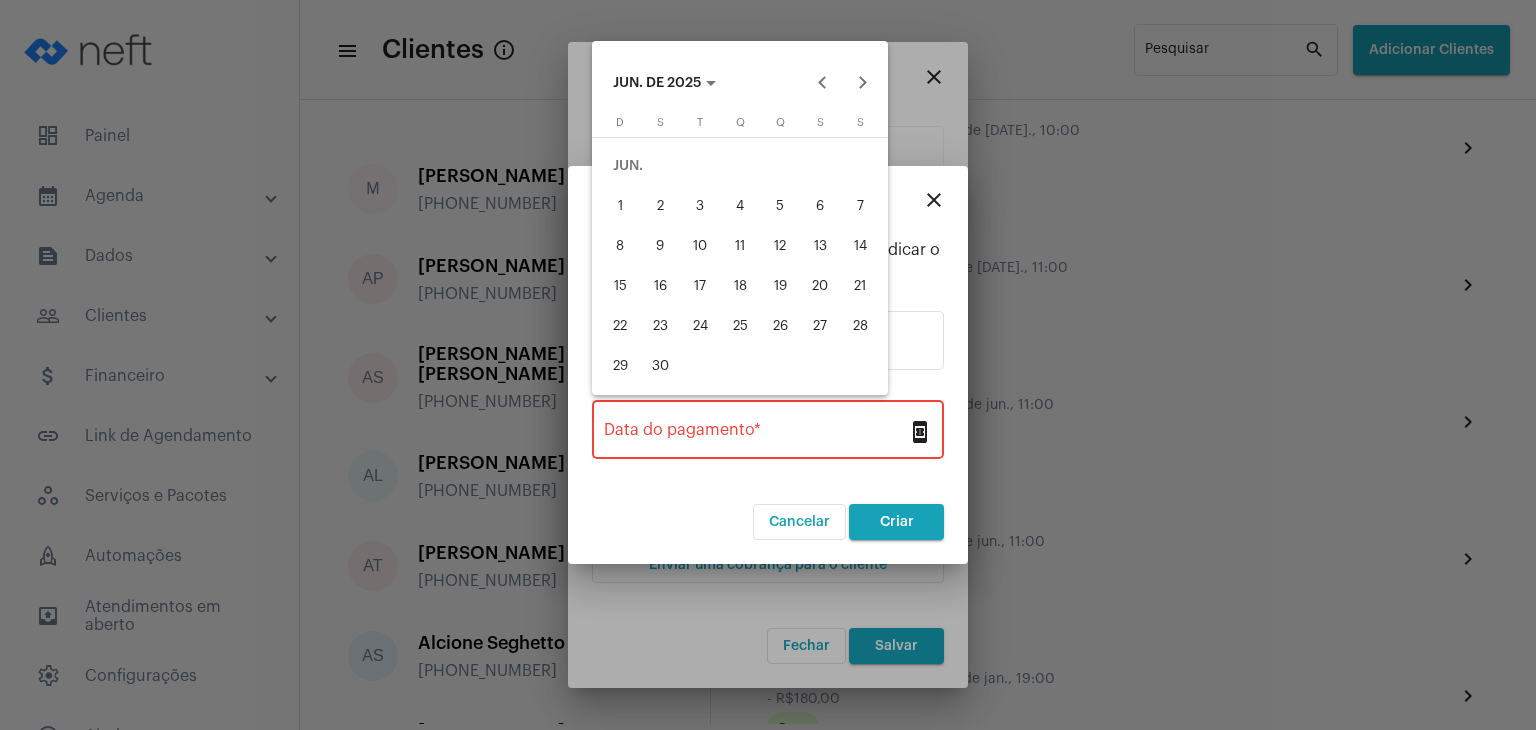 click on "25" at bounding box center [740, 326] 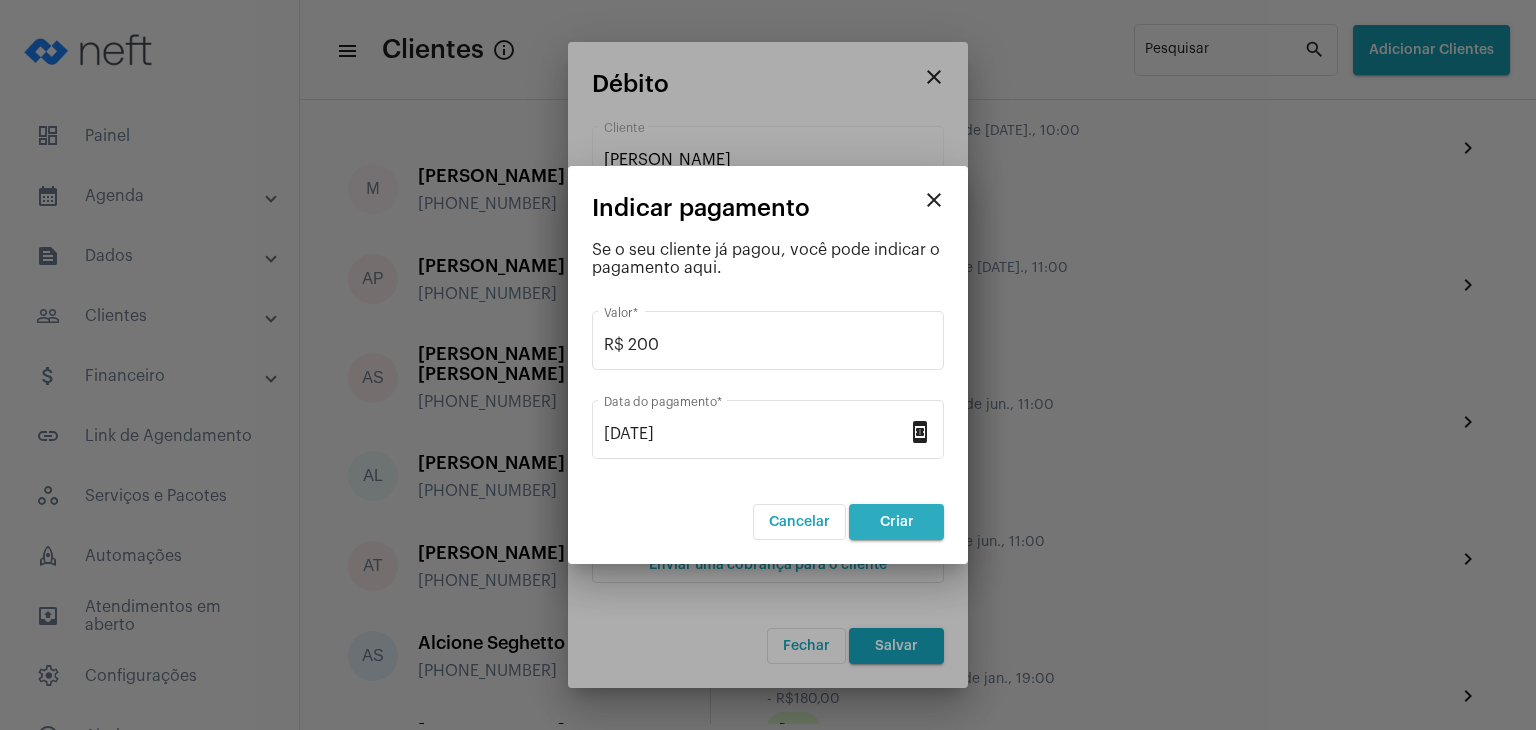 click on "Criar" at bounding box center (896, 522) 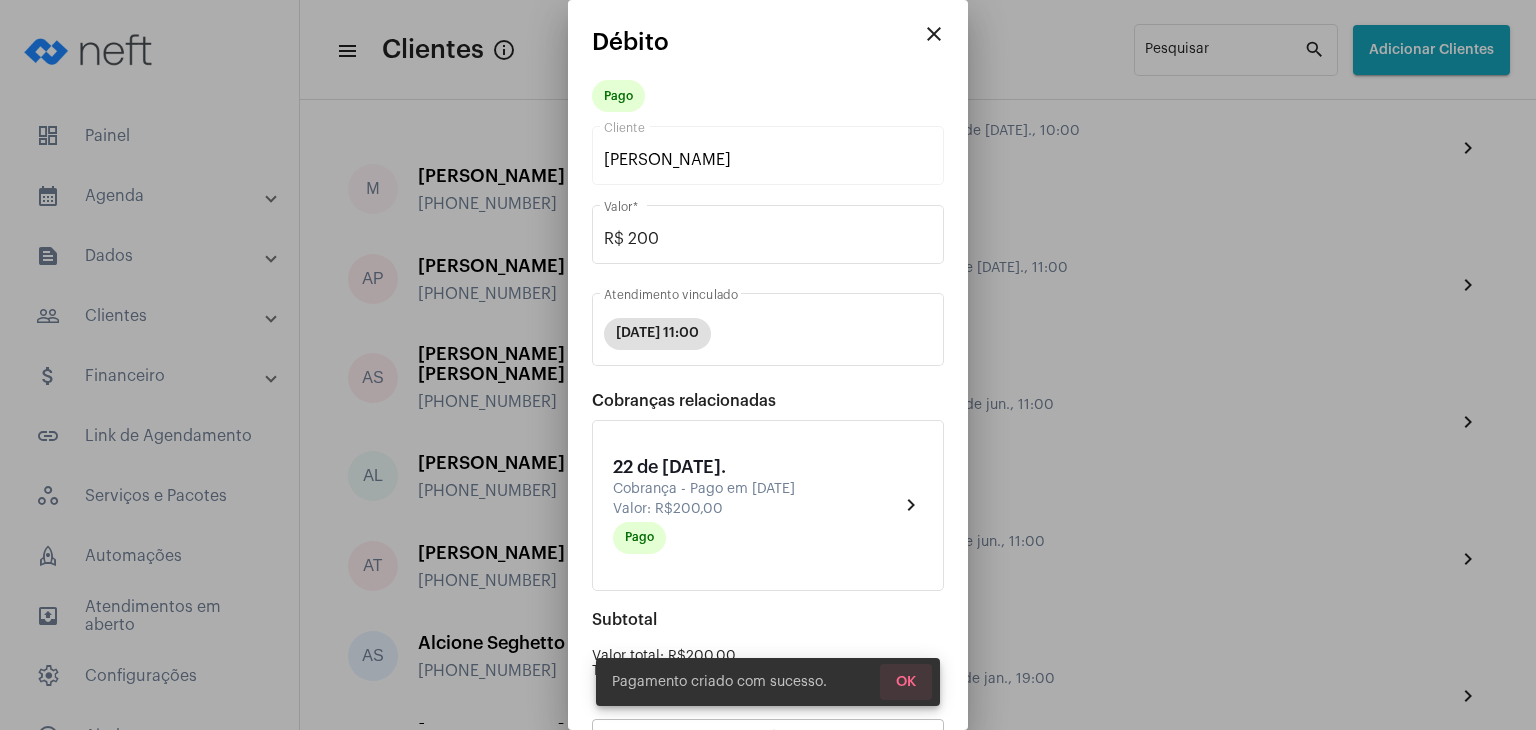 click on "OK" at bounding box center (906, 682) 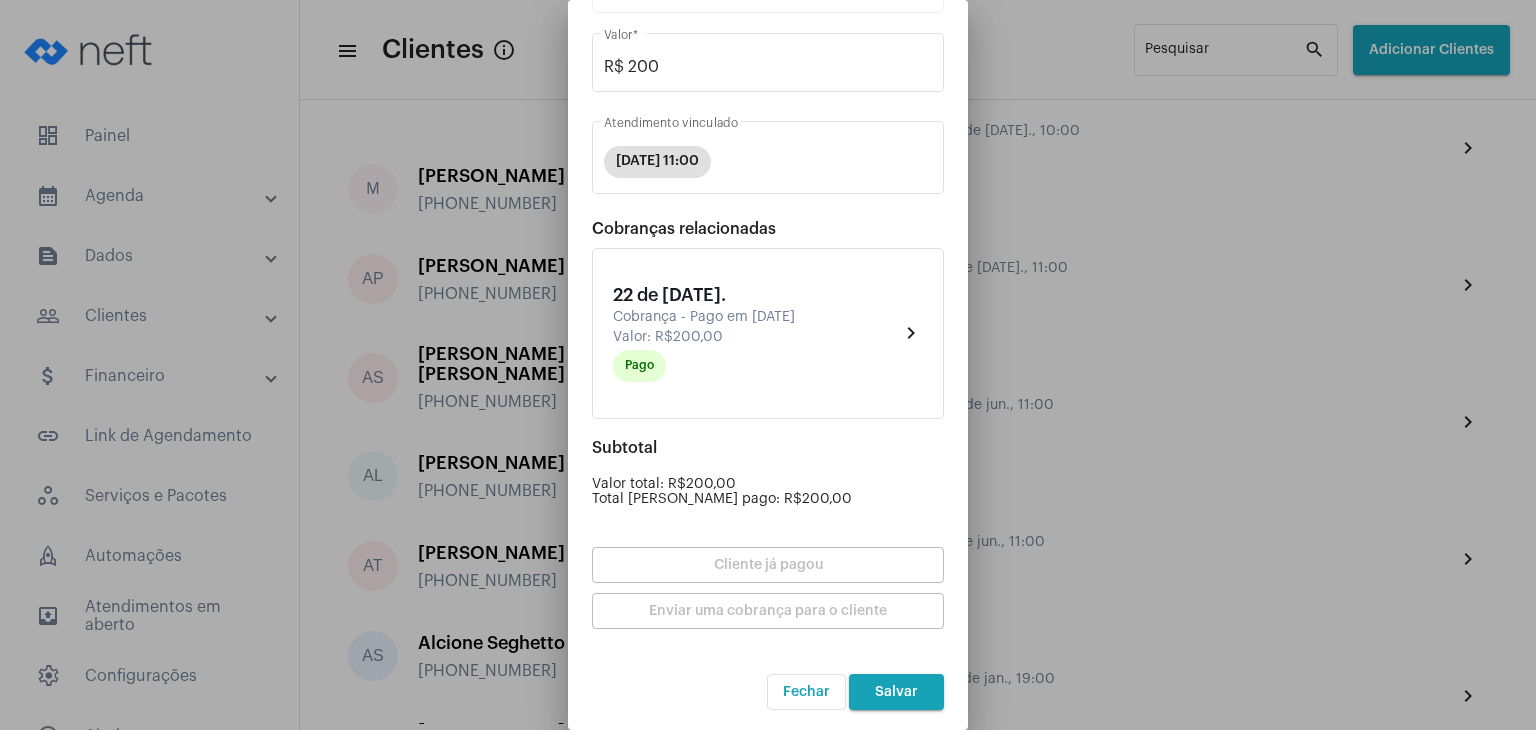 scroll, scrollTop: 174, scrollLeft: 0, axis: vertical 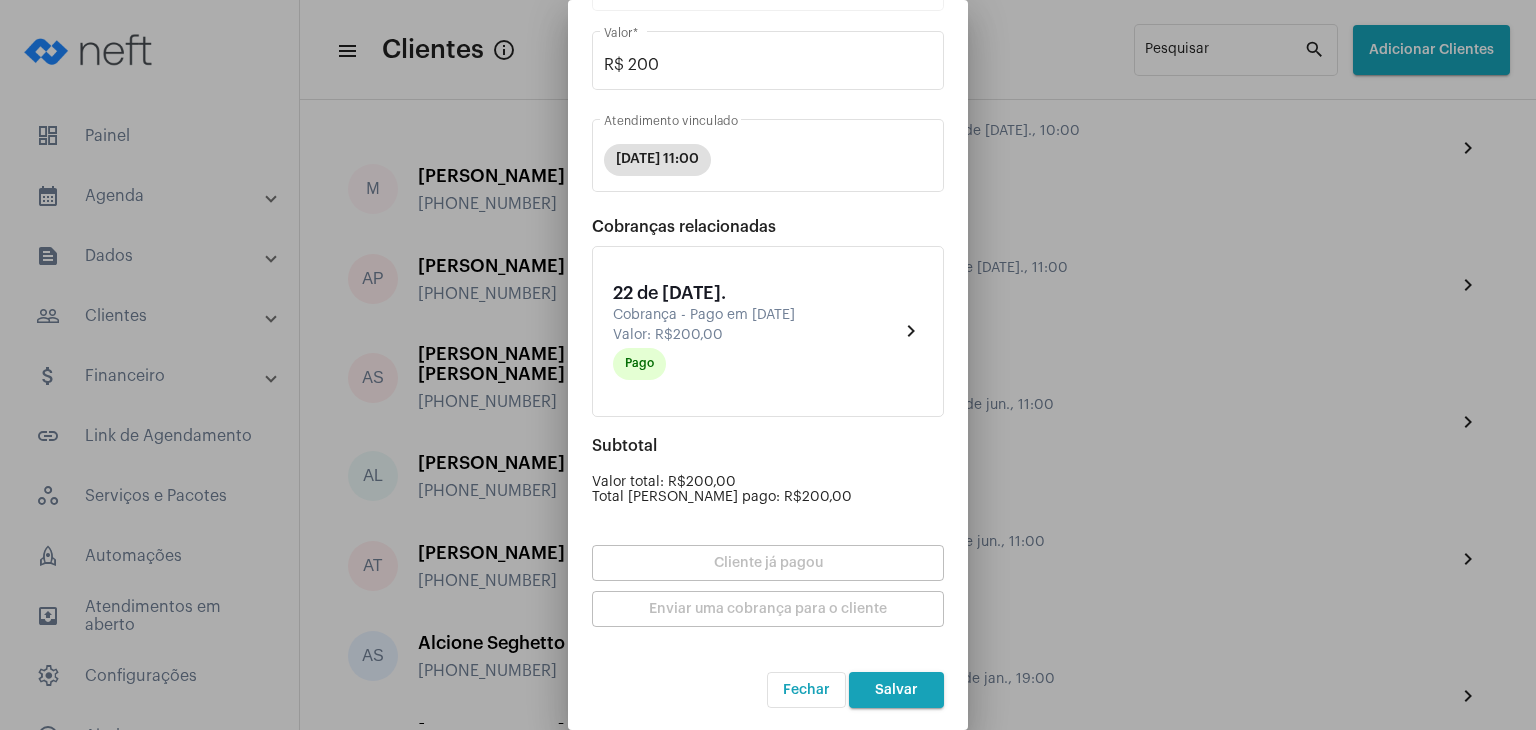 click on "Salvar" at bounding box center (896, 690) 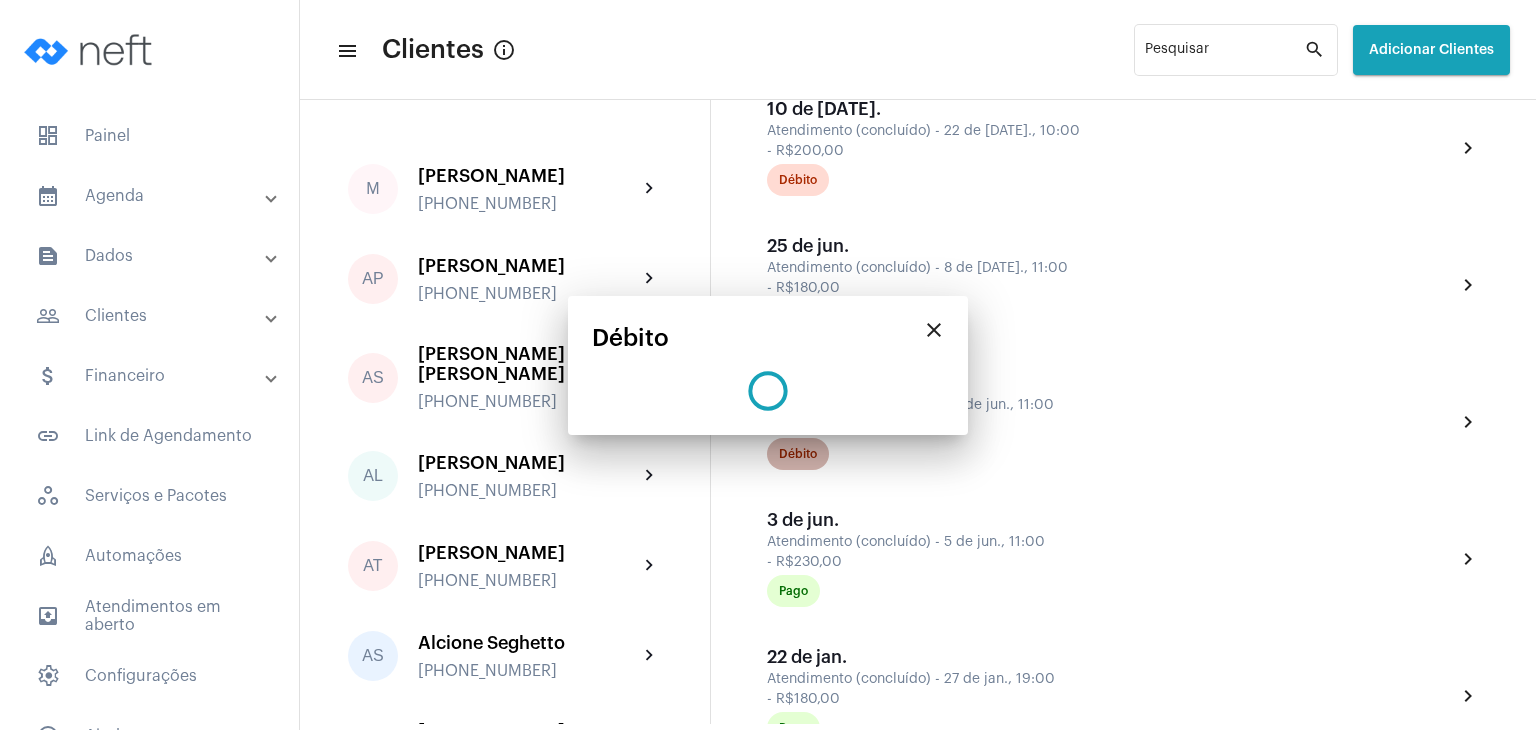 scroll, scrollTop: 0, scrollLeft: 0, axis: both 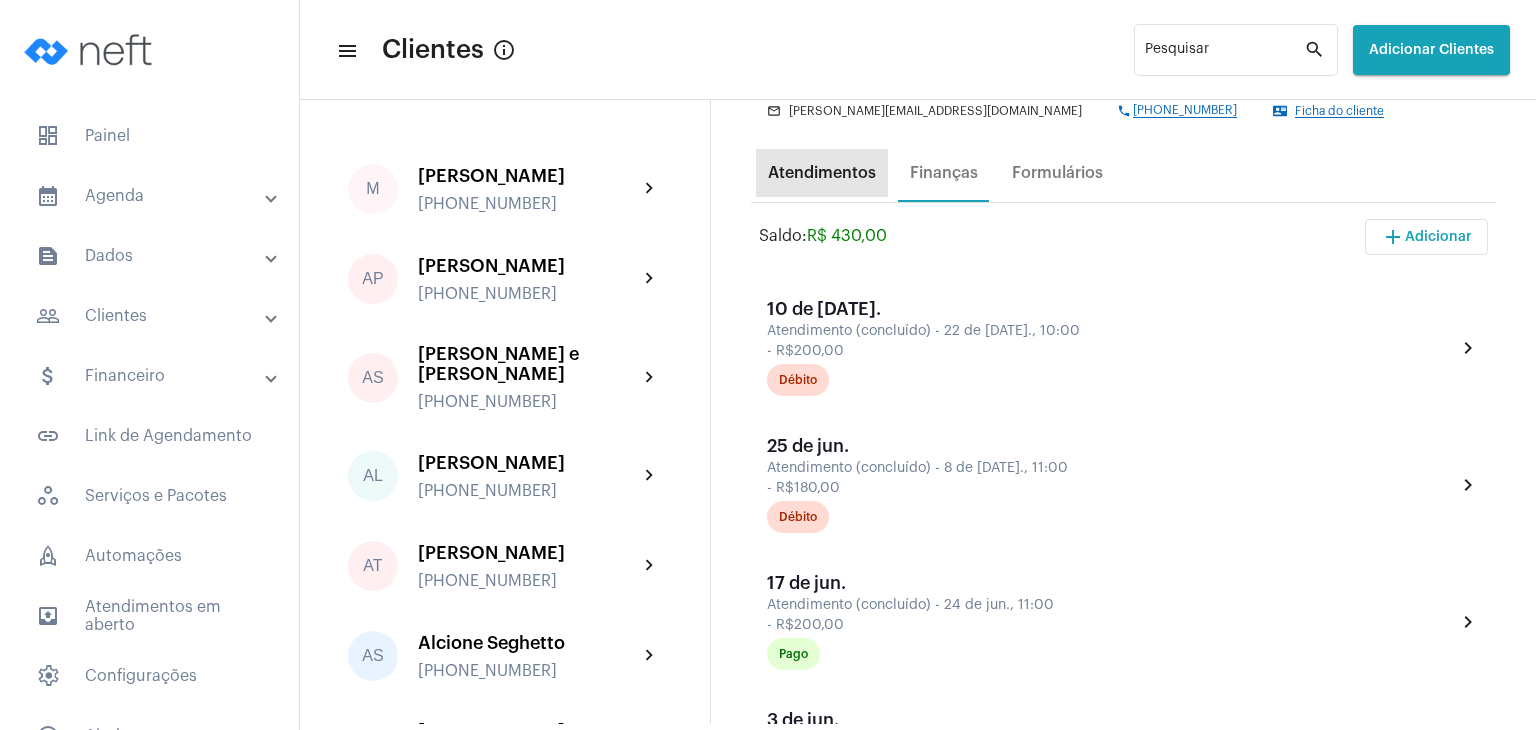 click on "Atendimentos" at bounding box center (822, 173) 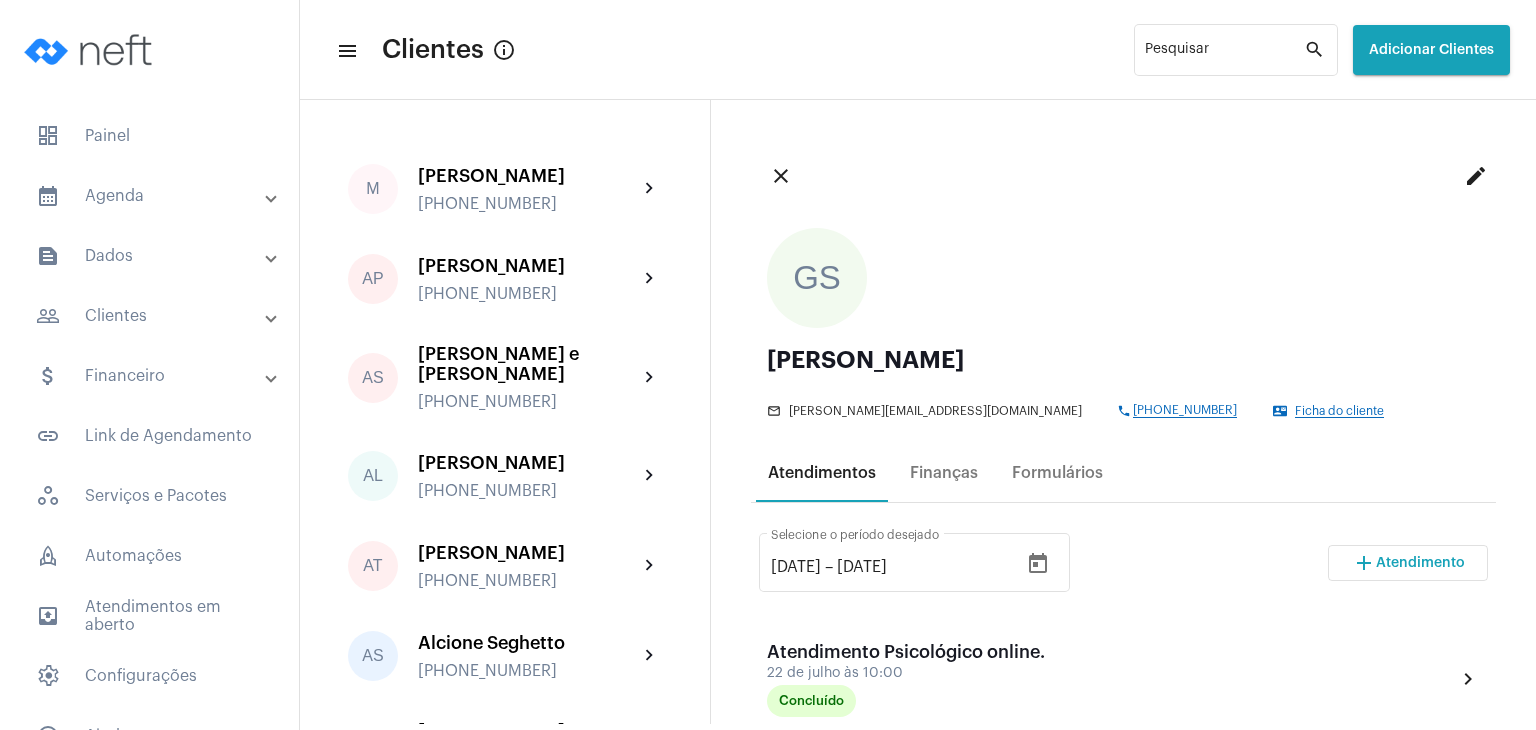 scroll, scrollTop: 100, scrollLeft: 0, axis: vertical 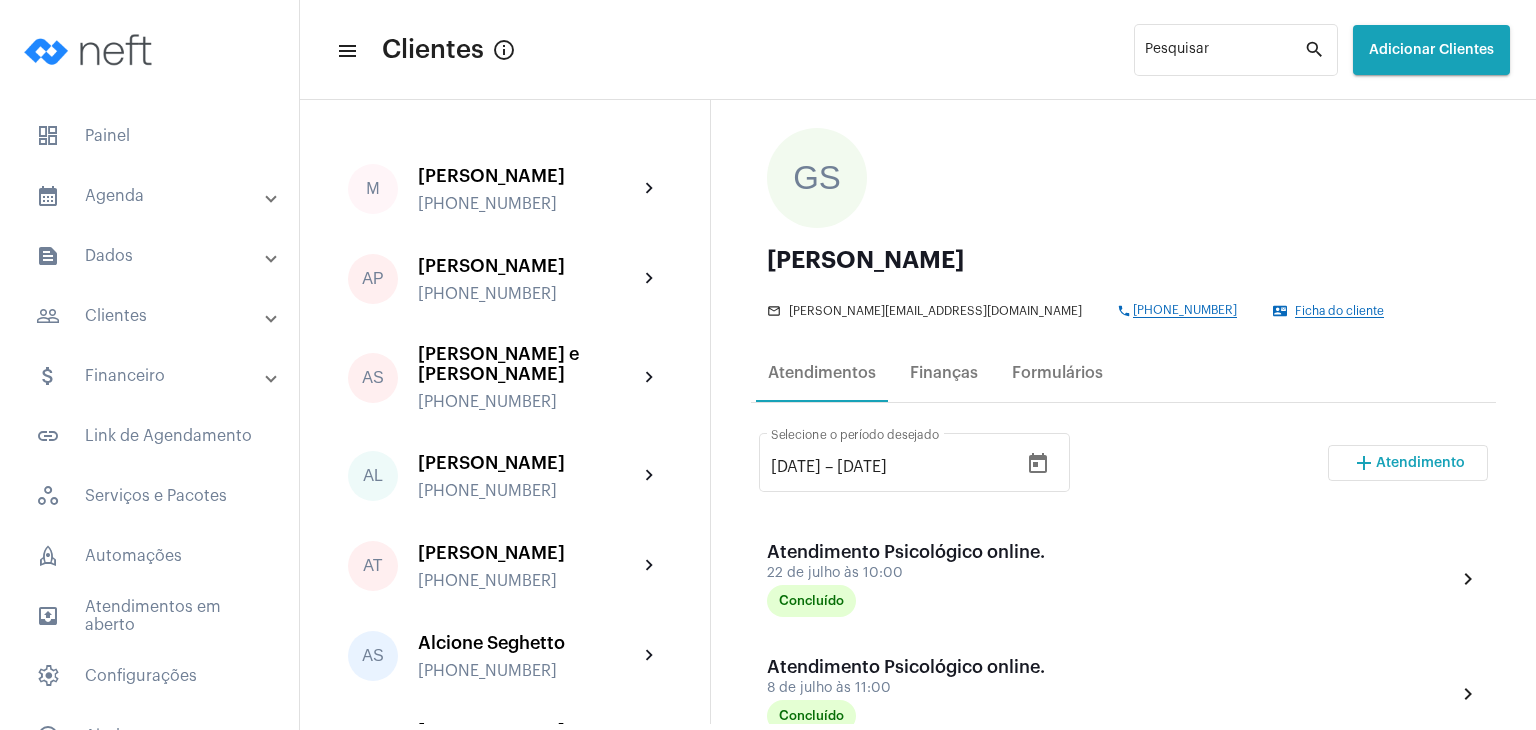 click on "Atendimento" at bounding box center [1420, 463] 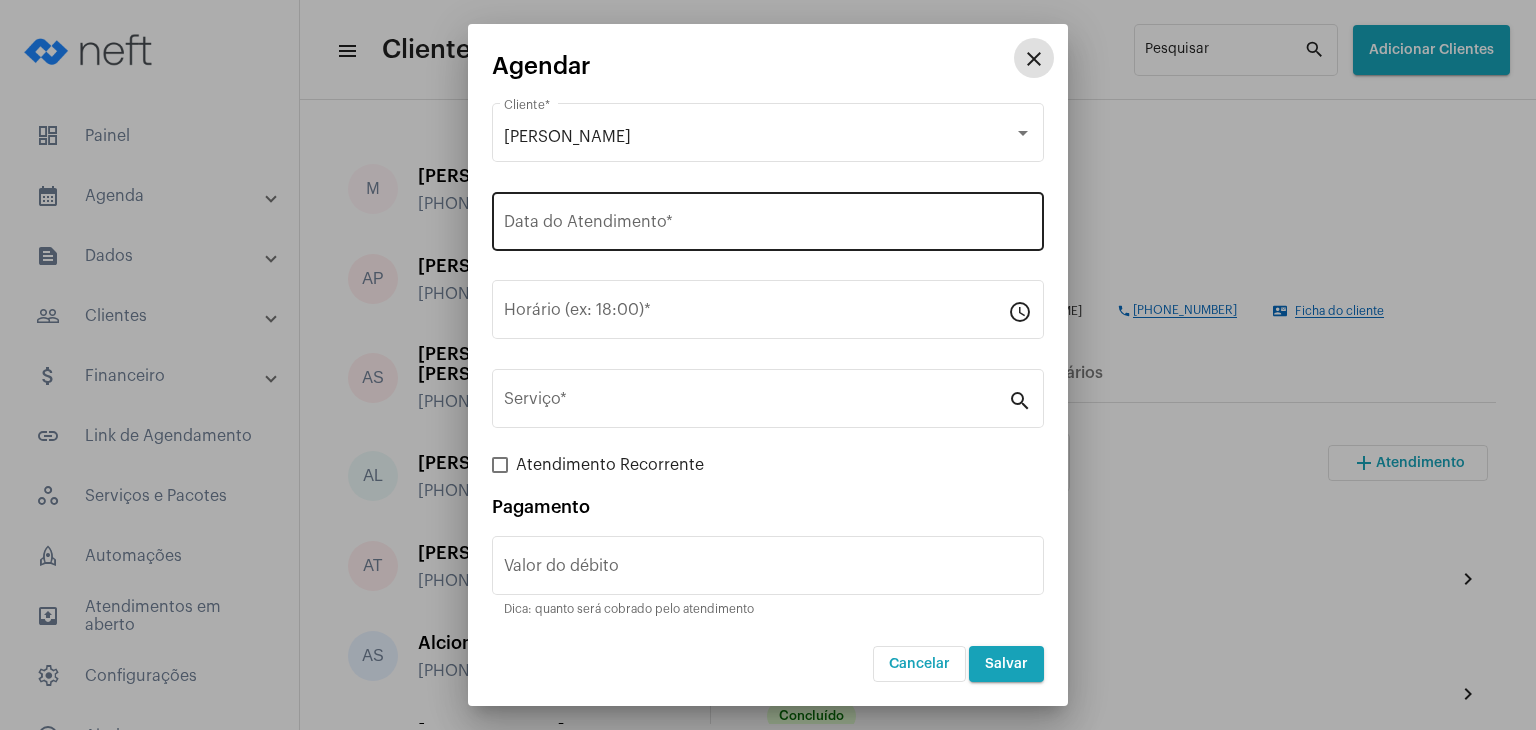 click on "Data do Atendimento  *" at bounding box center (768, 219) 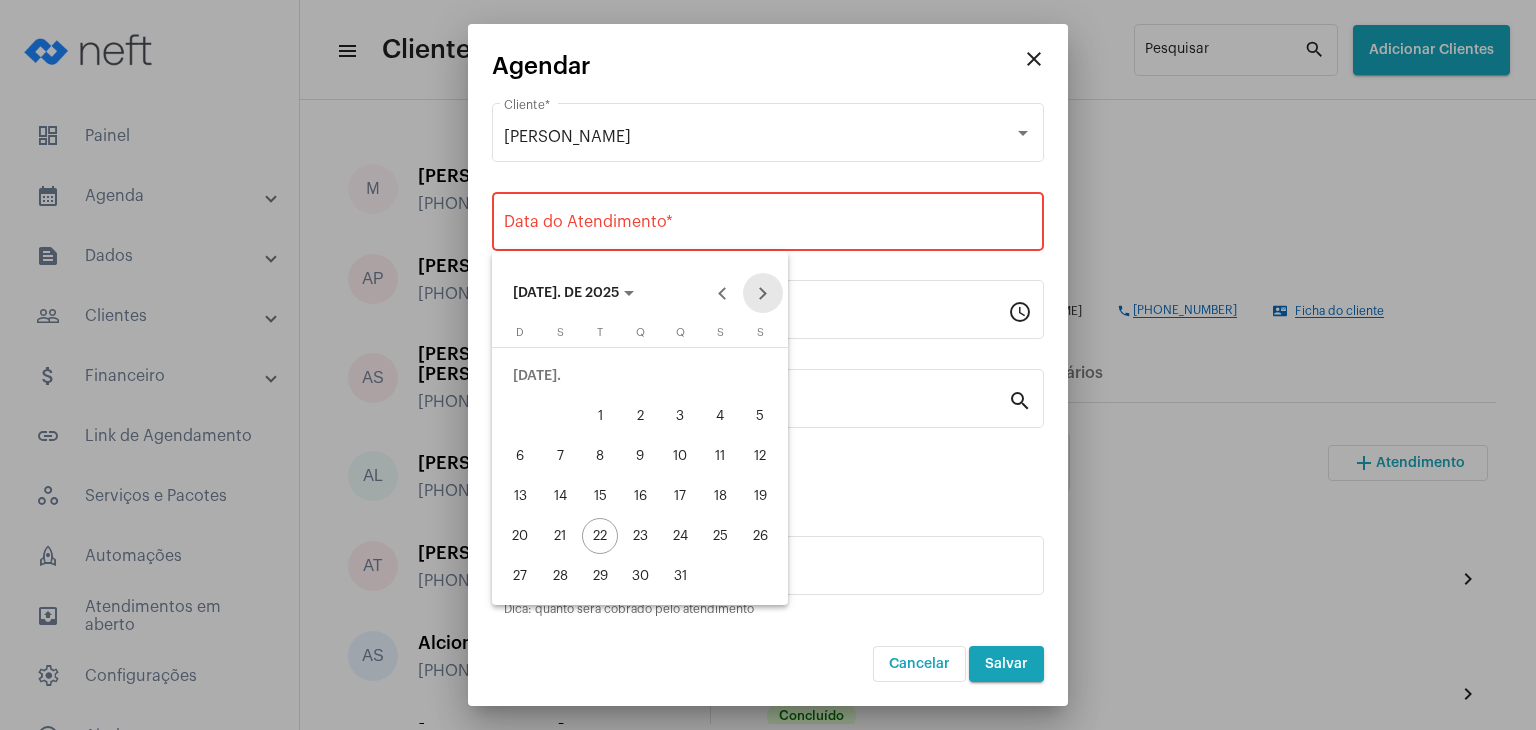 click at bounding box center [763, 293] 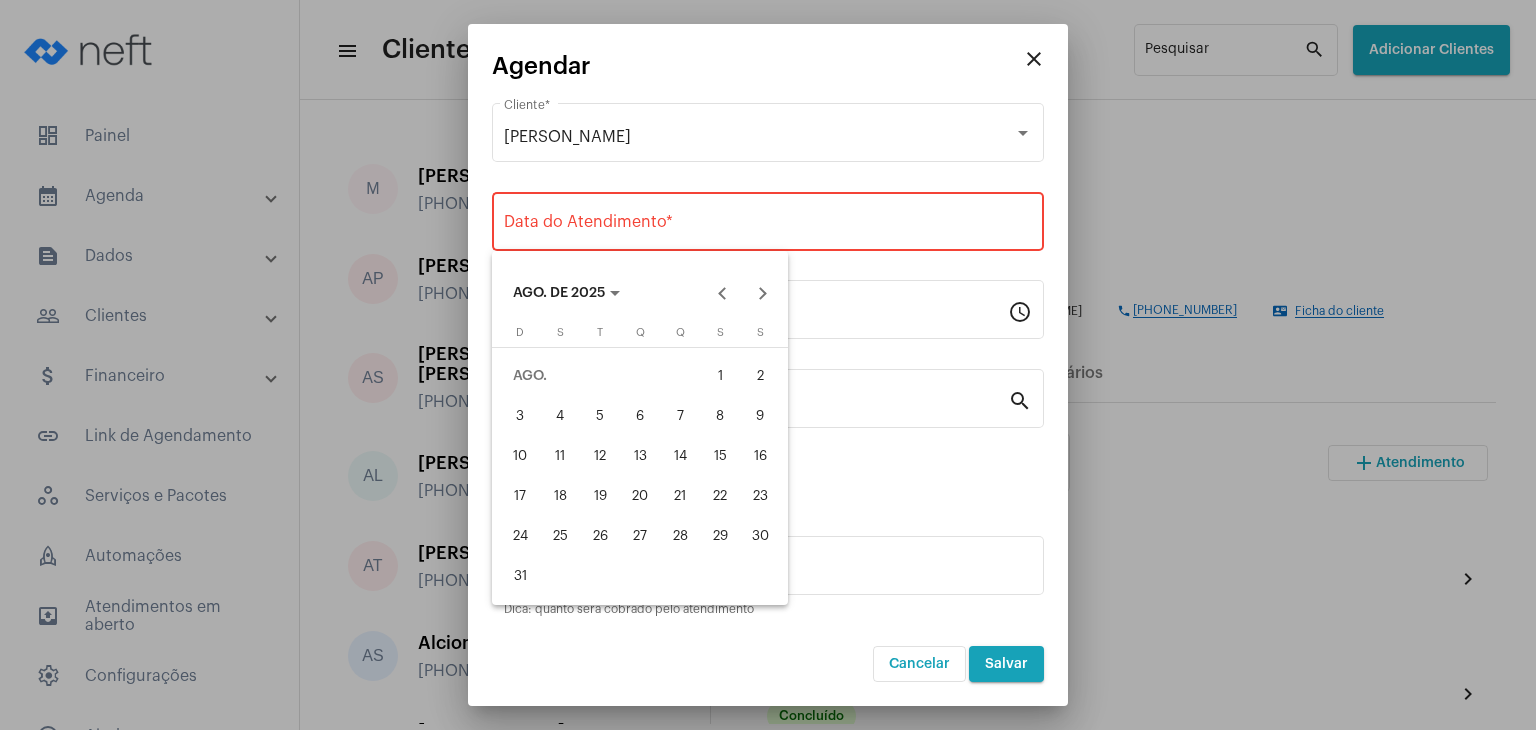 click on "5" at bounding box center [600, 416] 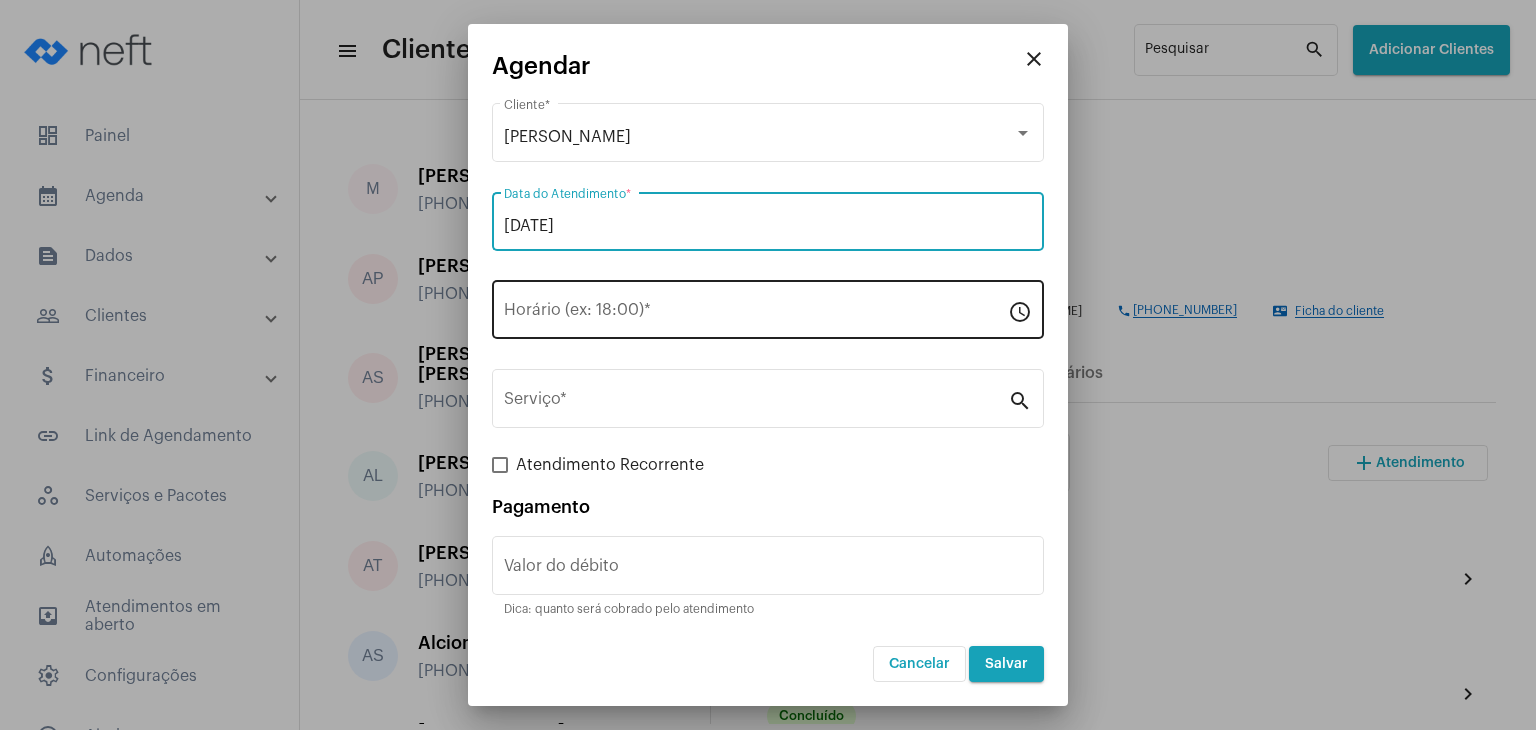 click on "Horário (ex: 18:00)  *" at bounding box center (756, 314) 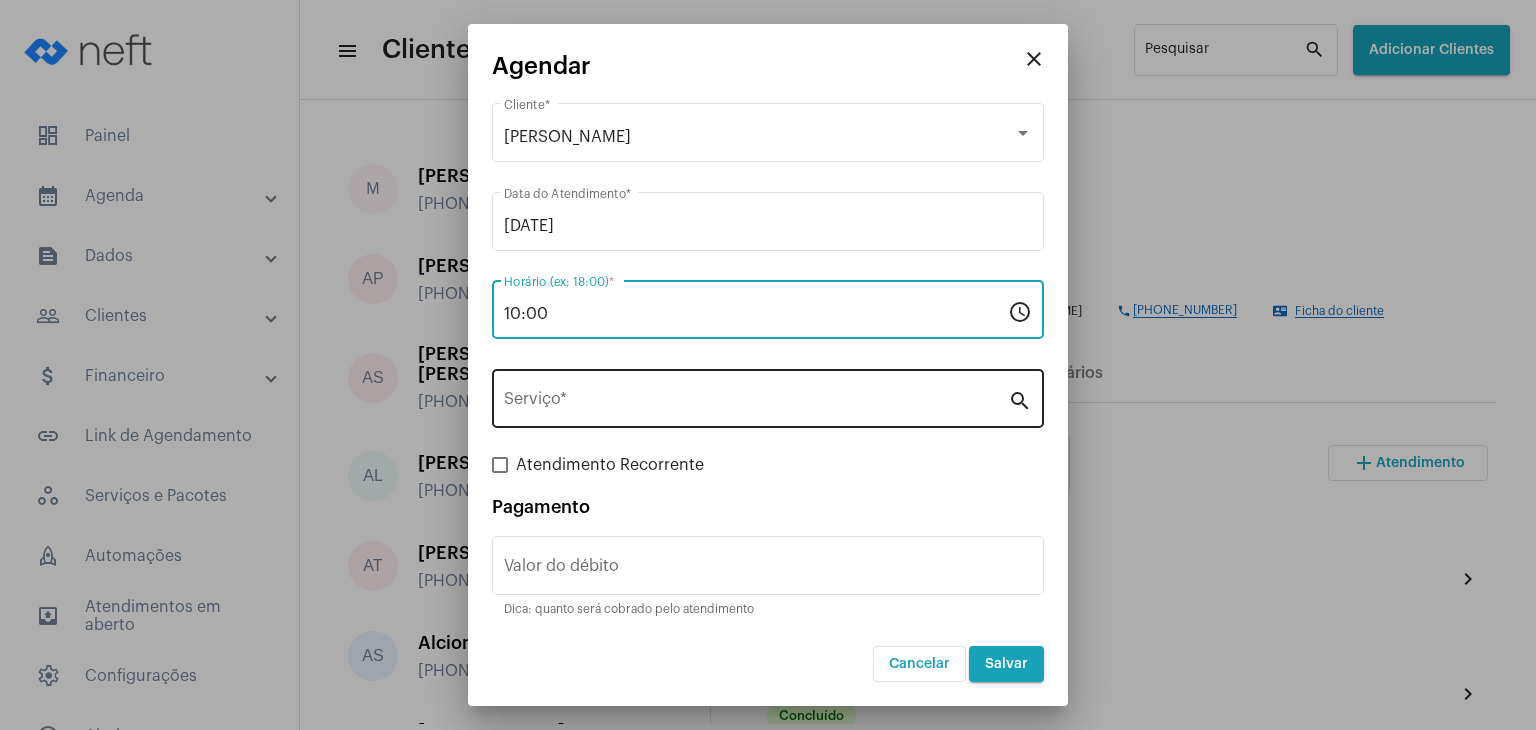type on "10:00" 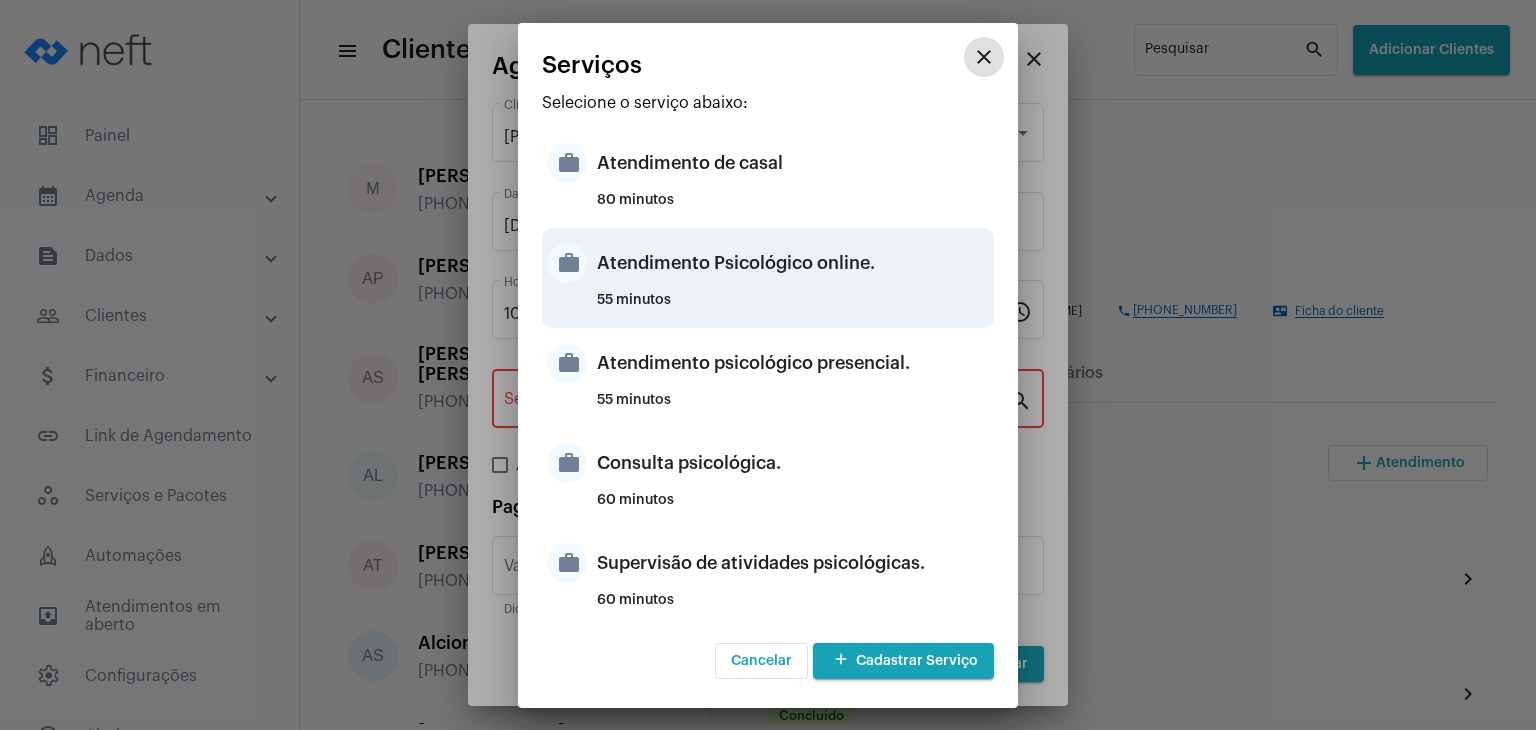 click on "Atendimento Psicológico online." at bounding box center (793, 263) 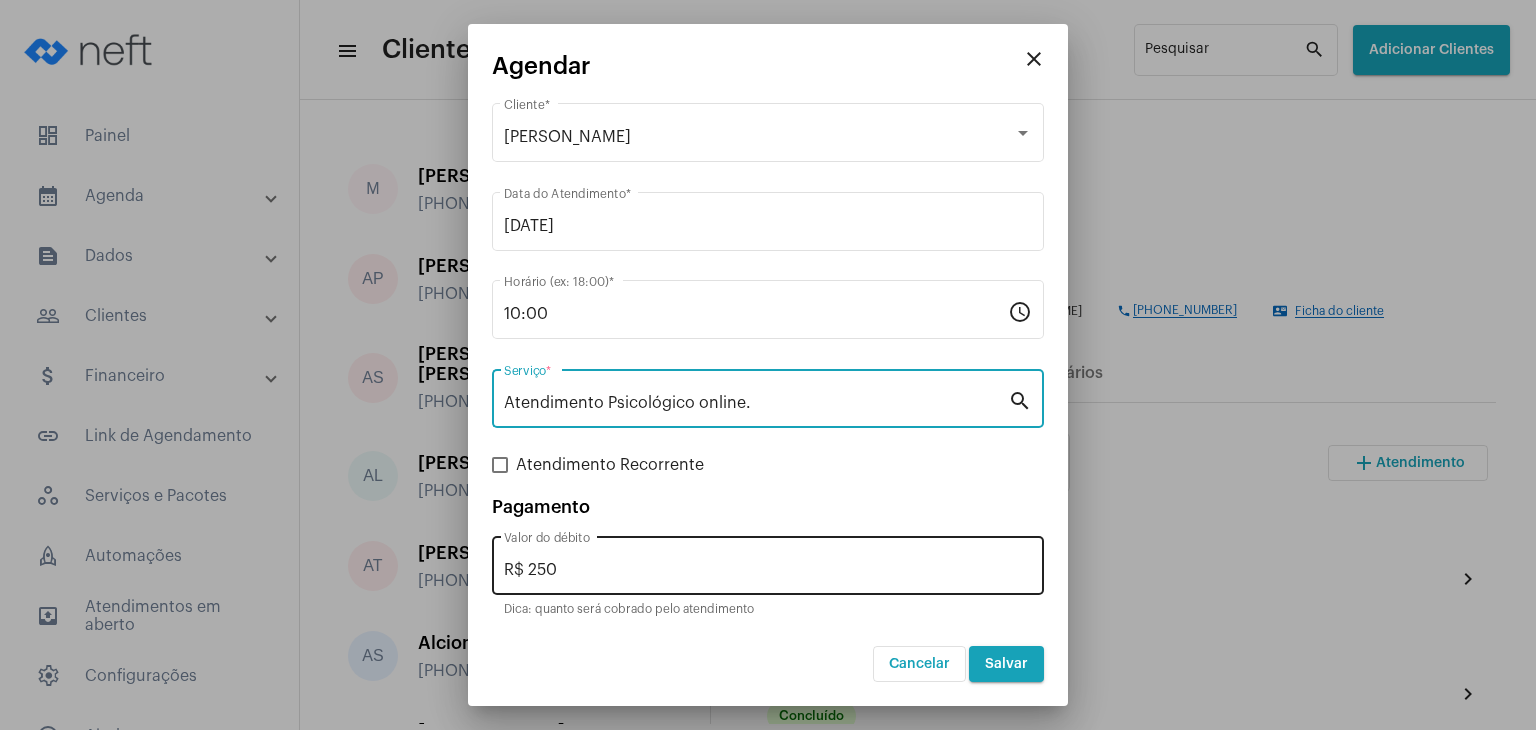 click on "R$ 250" at bounding box center (768, 570) 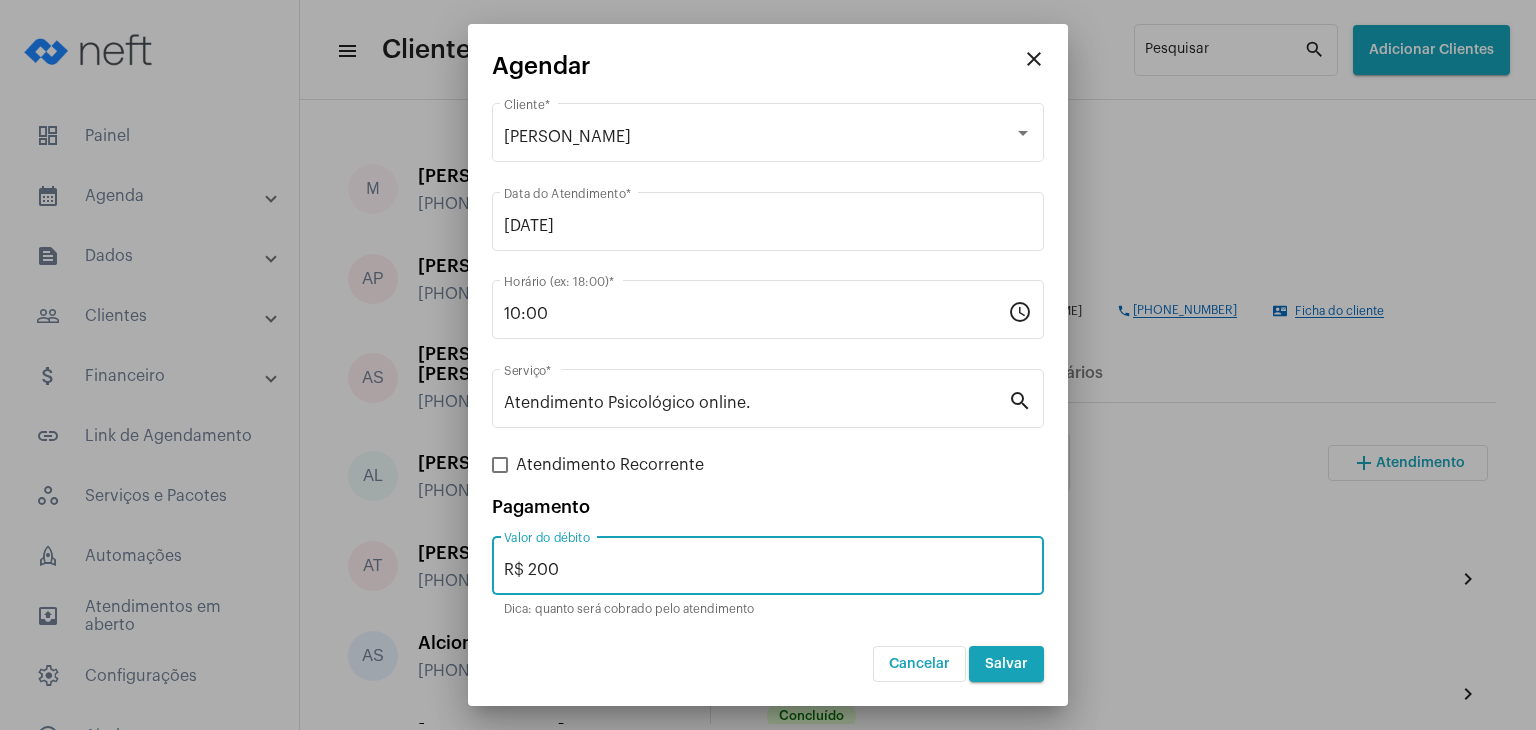 type on "R$ 200" 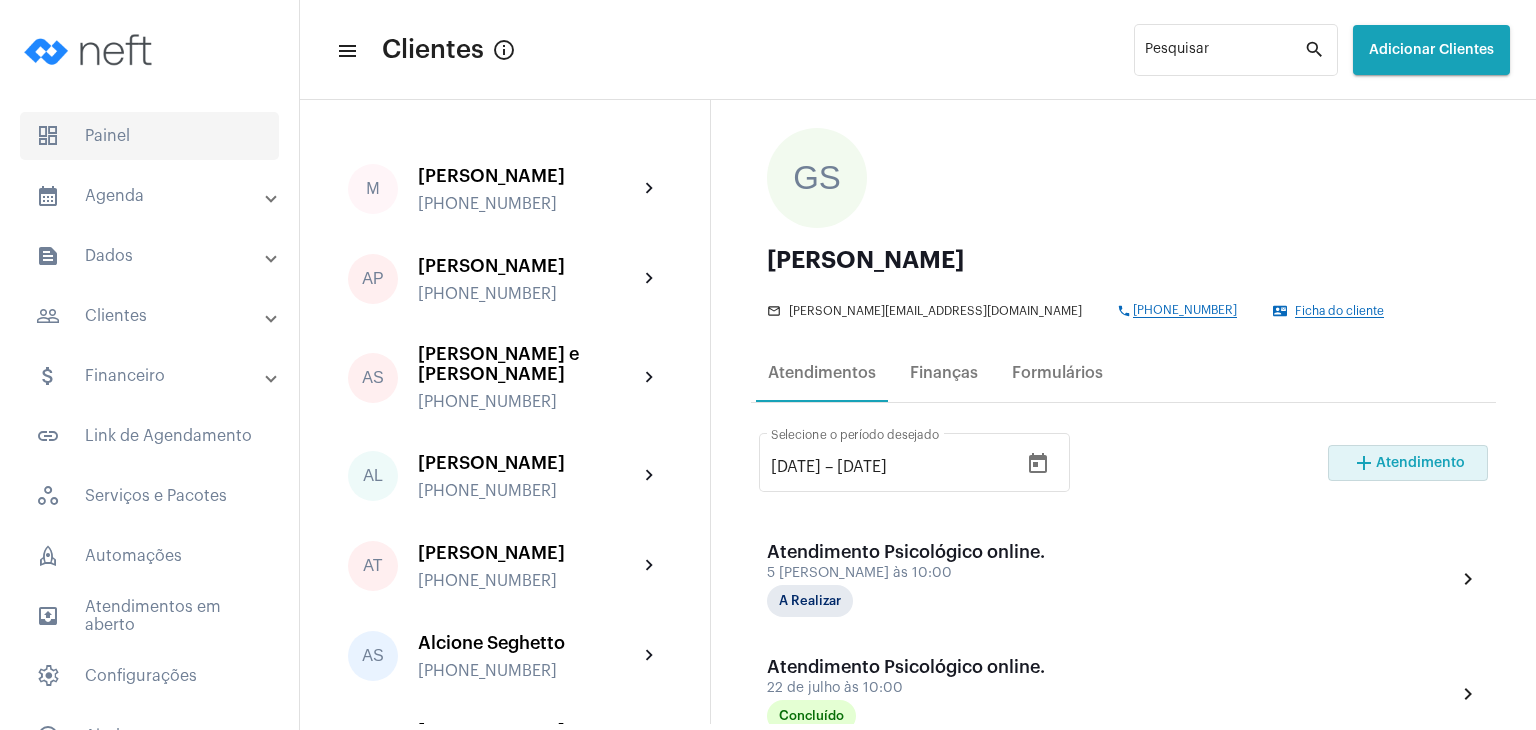 click on "dashboard   Painel" 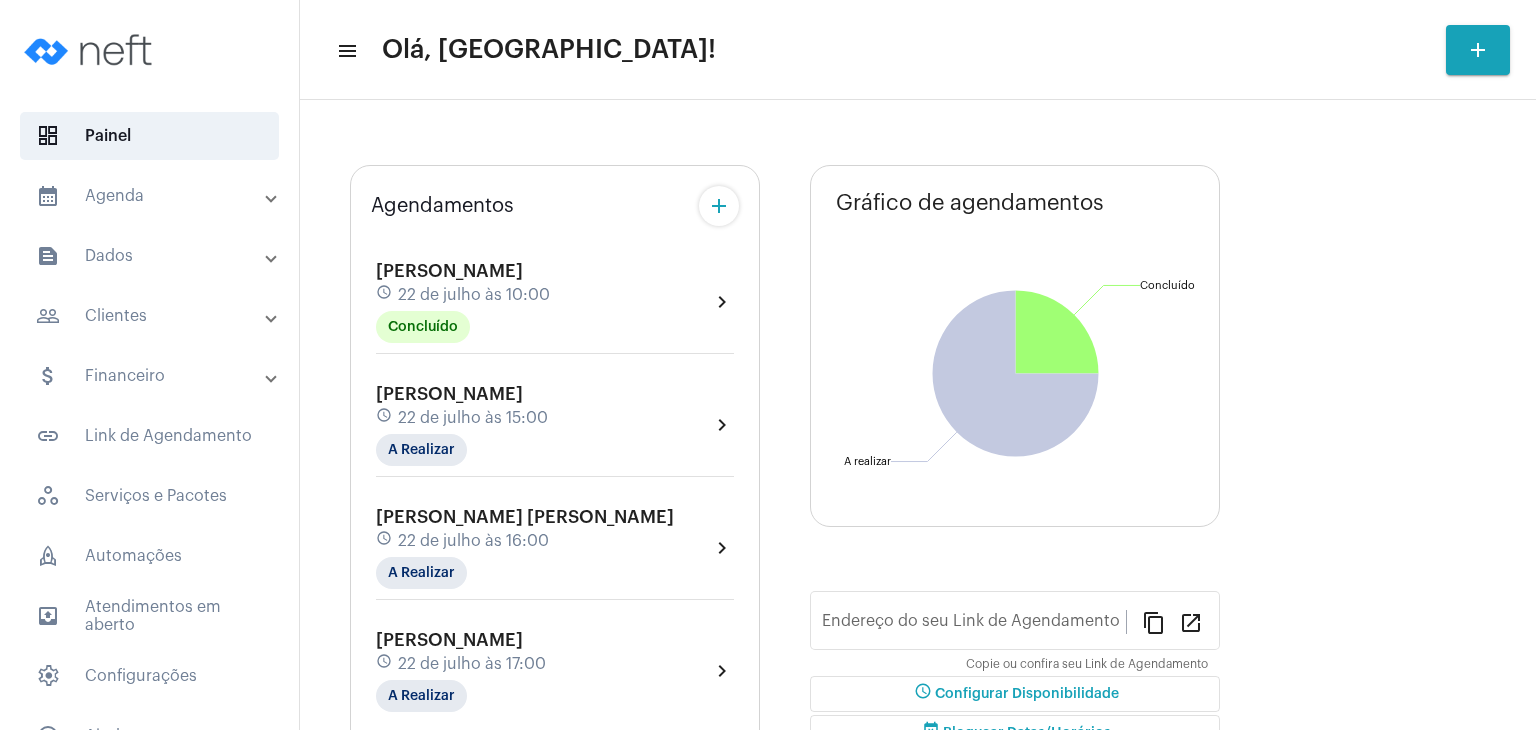 type on "[URL][DOMAIN_NAME][PERSON_NAME]" 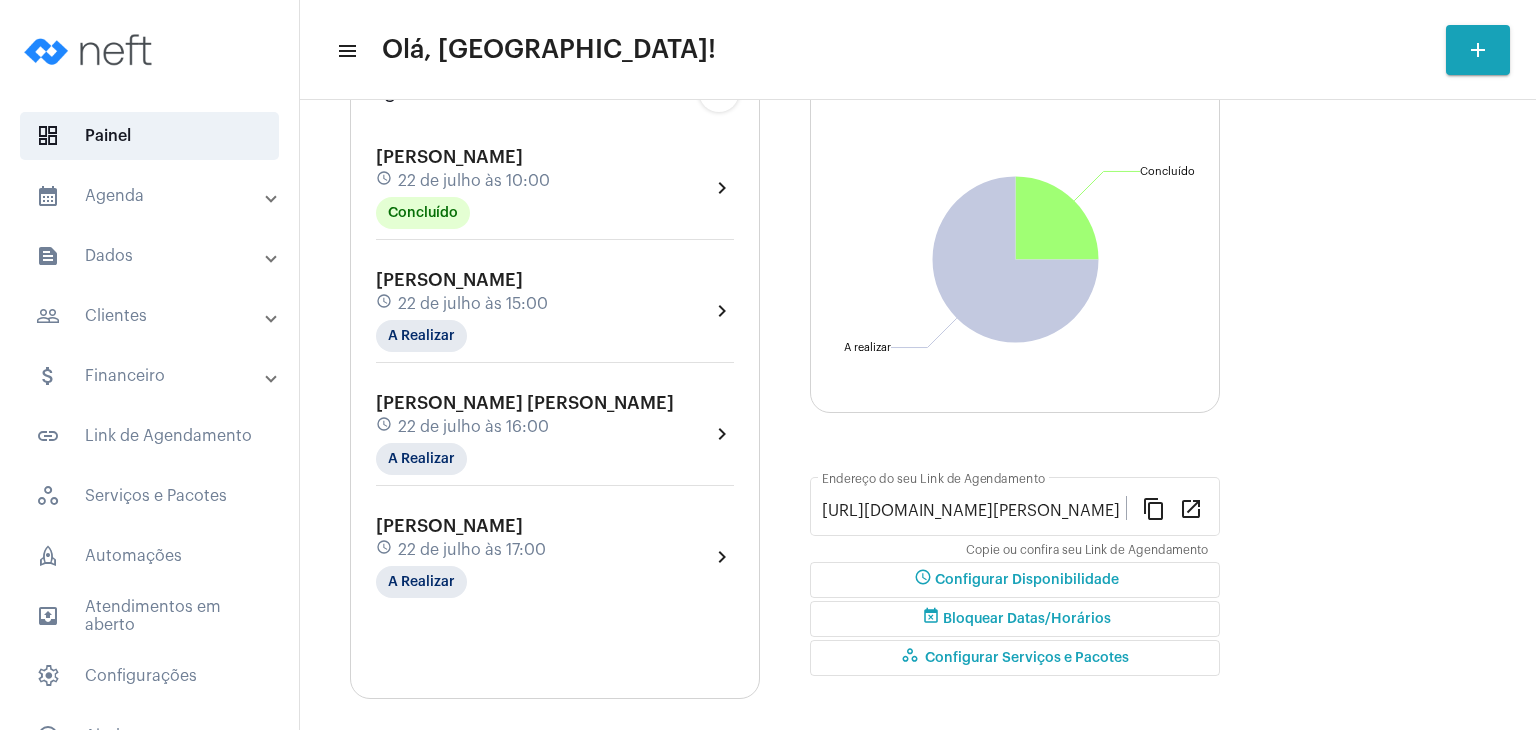 scroll, scrollTop: 200, scrollLeft: 0, axis: vertical 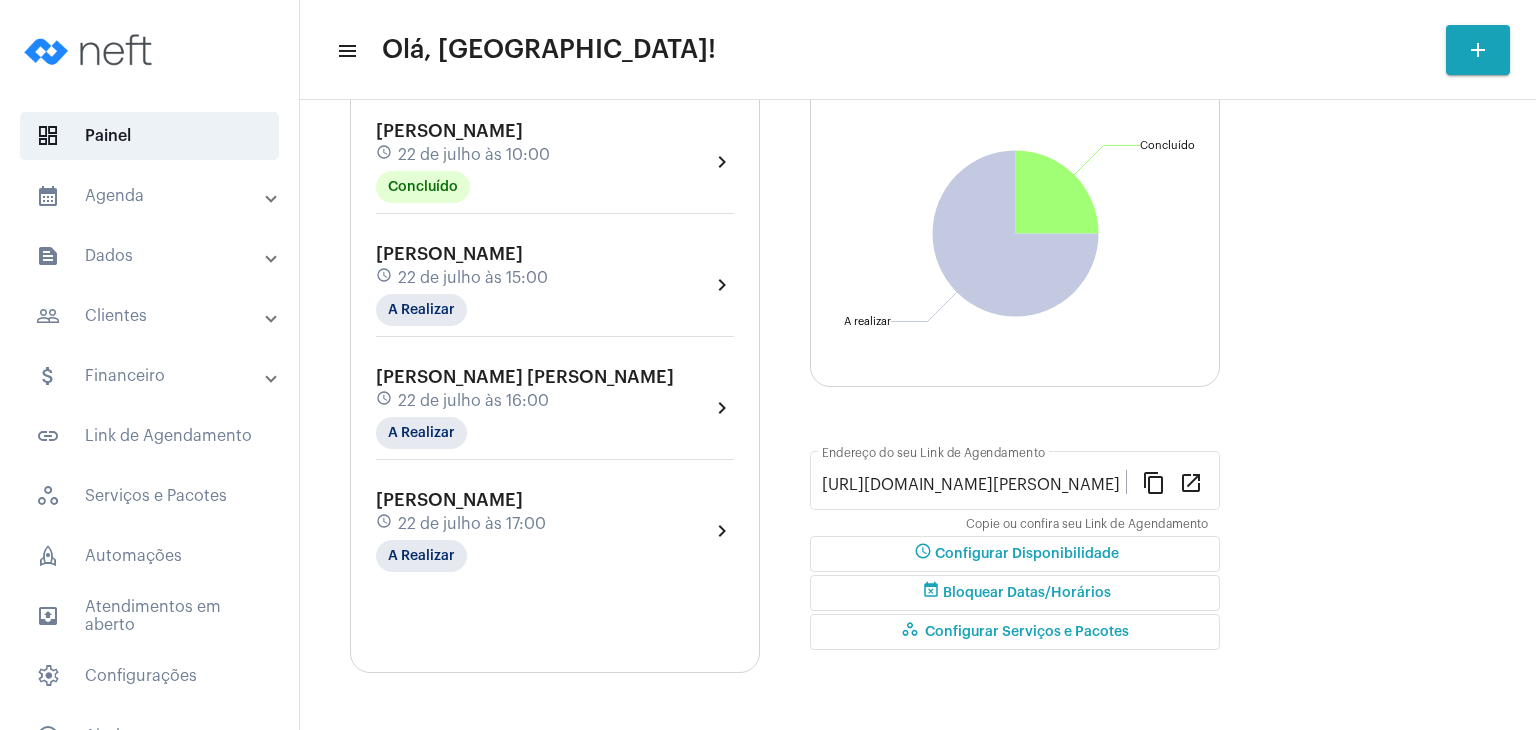 click on "[PERSON_NAME] schedule 22 de julho às 15:00 A Realizar" 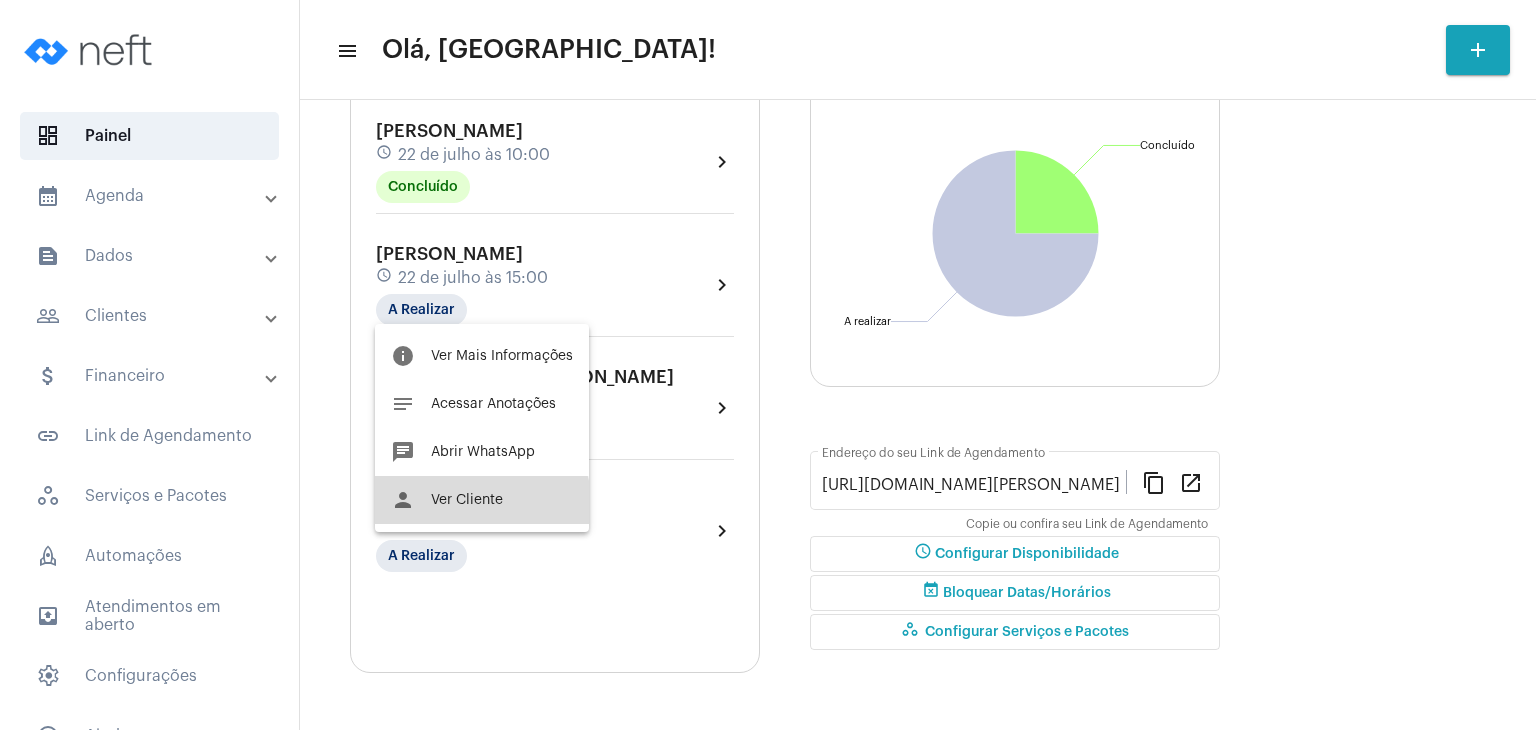 click on "person Ver Cliente" at bounding box center (482, 500) 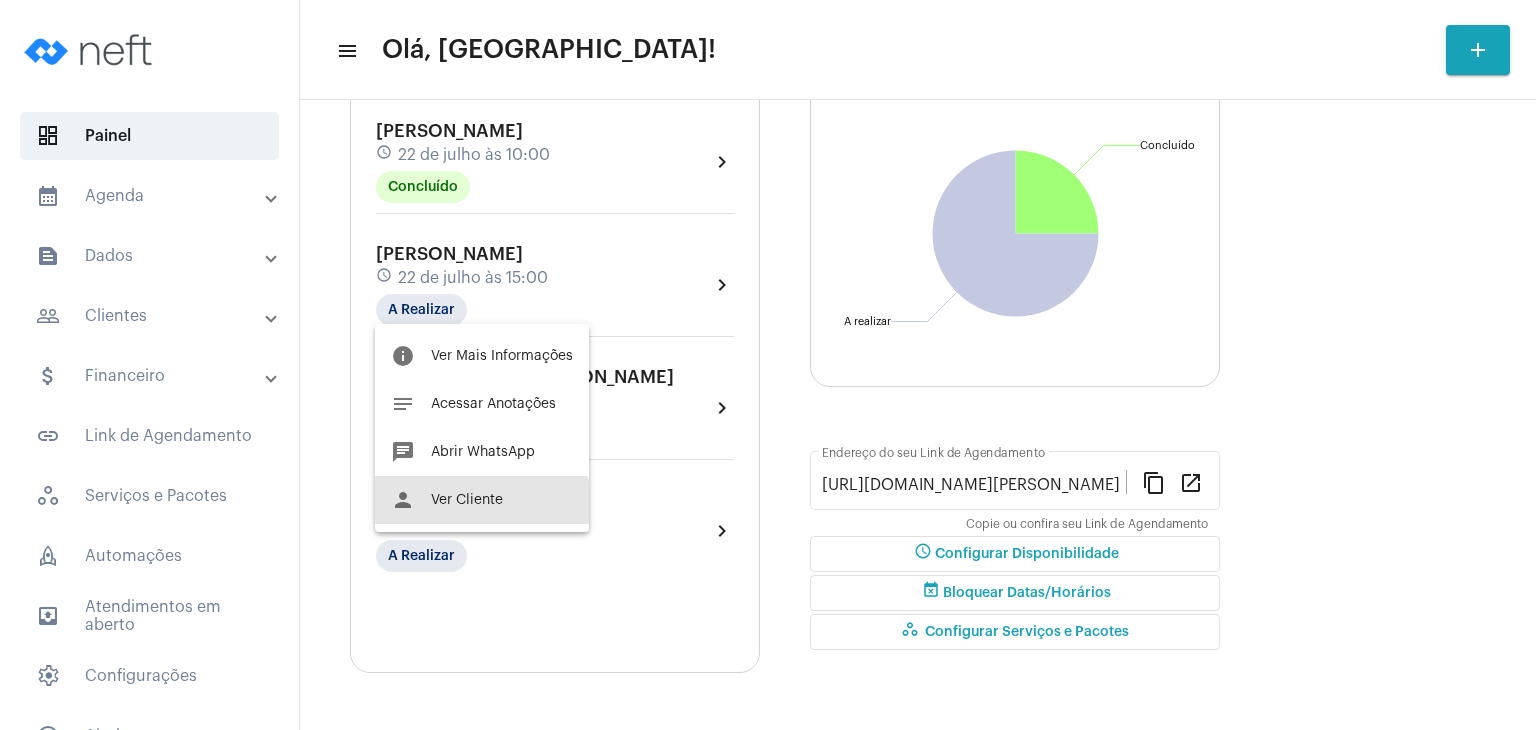 scroll, scrollTop: 0, scrollLeft: 0, axis: both 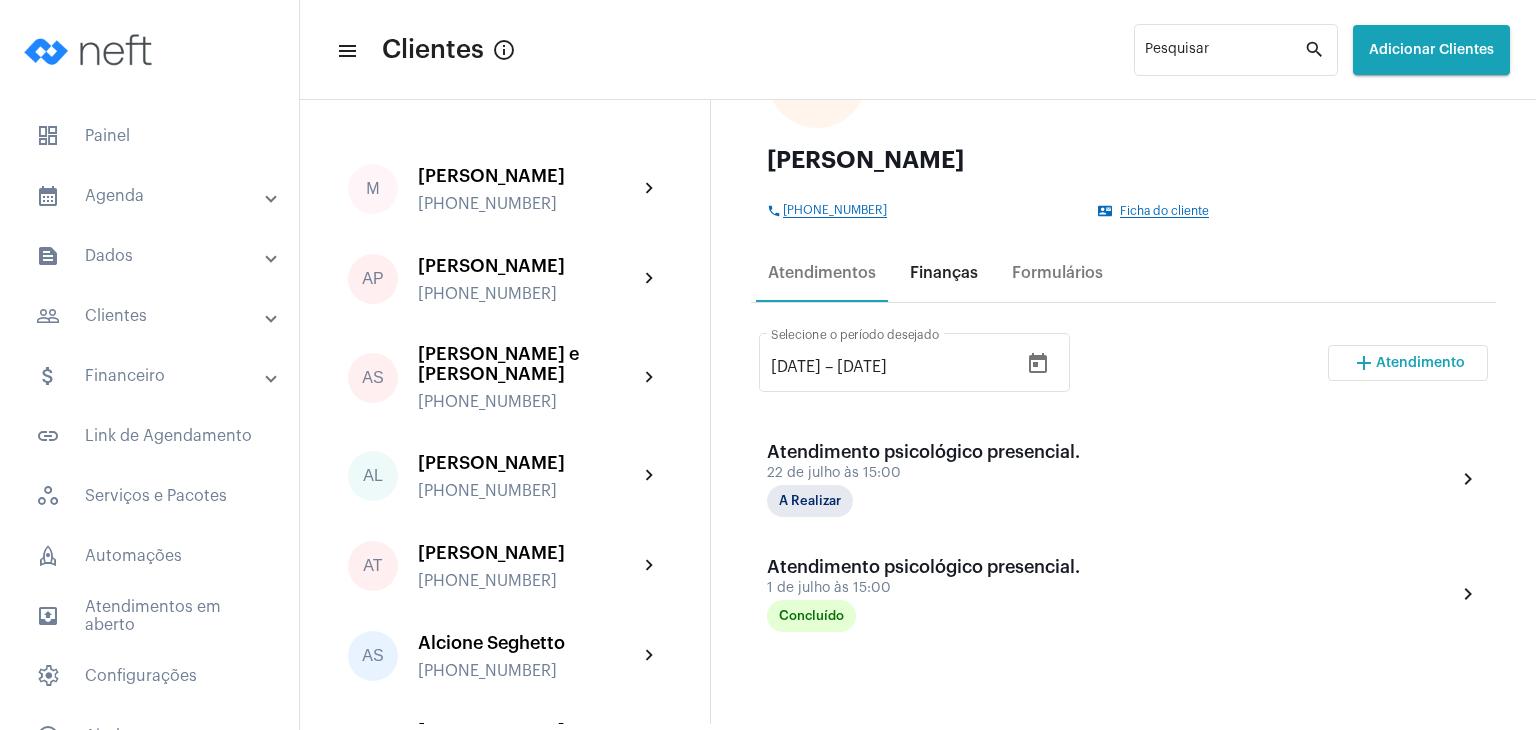 click on "Finanças" at bounding box center [944, 273] 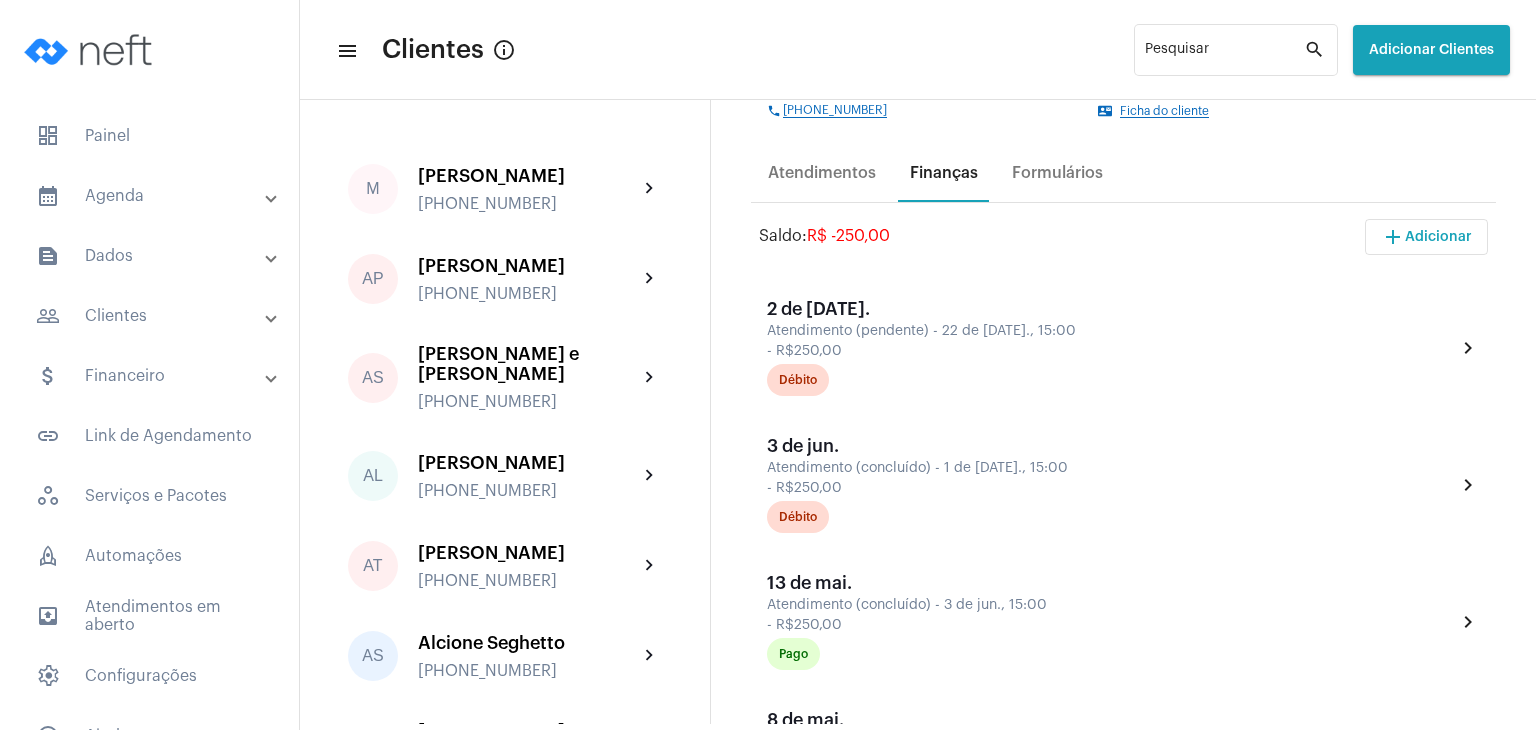 scroll, scrollTop: 200, scrollLeft: 0, axis: vertical 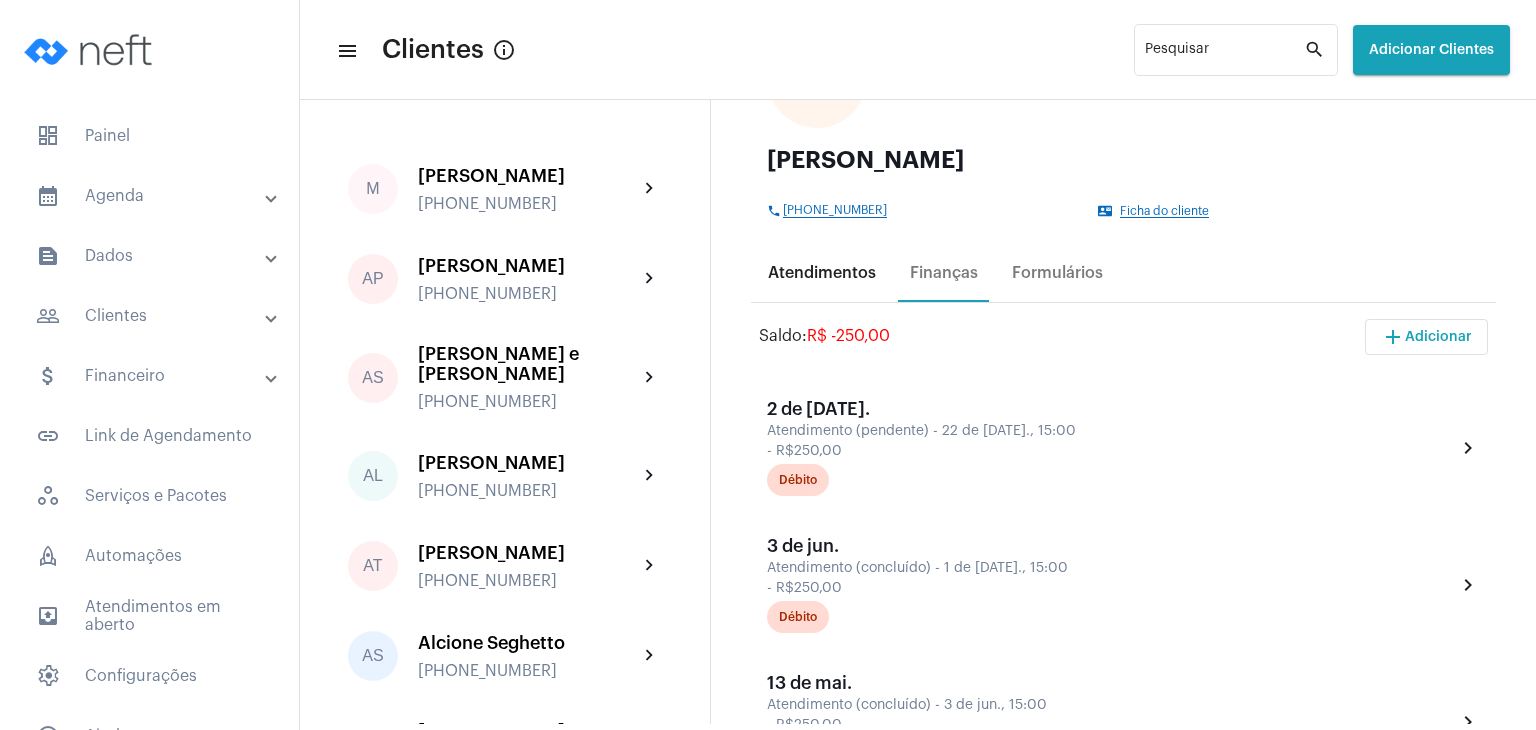 click on "Atendimentos" at bounding box center (822, 273) 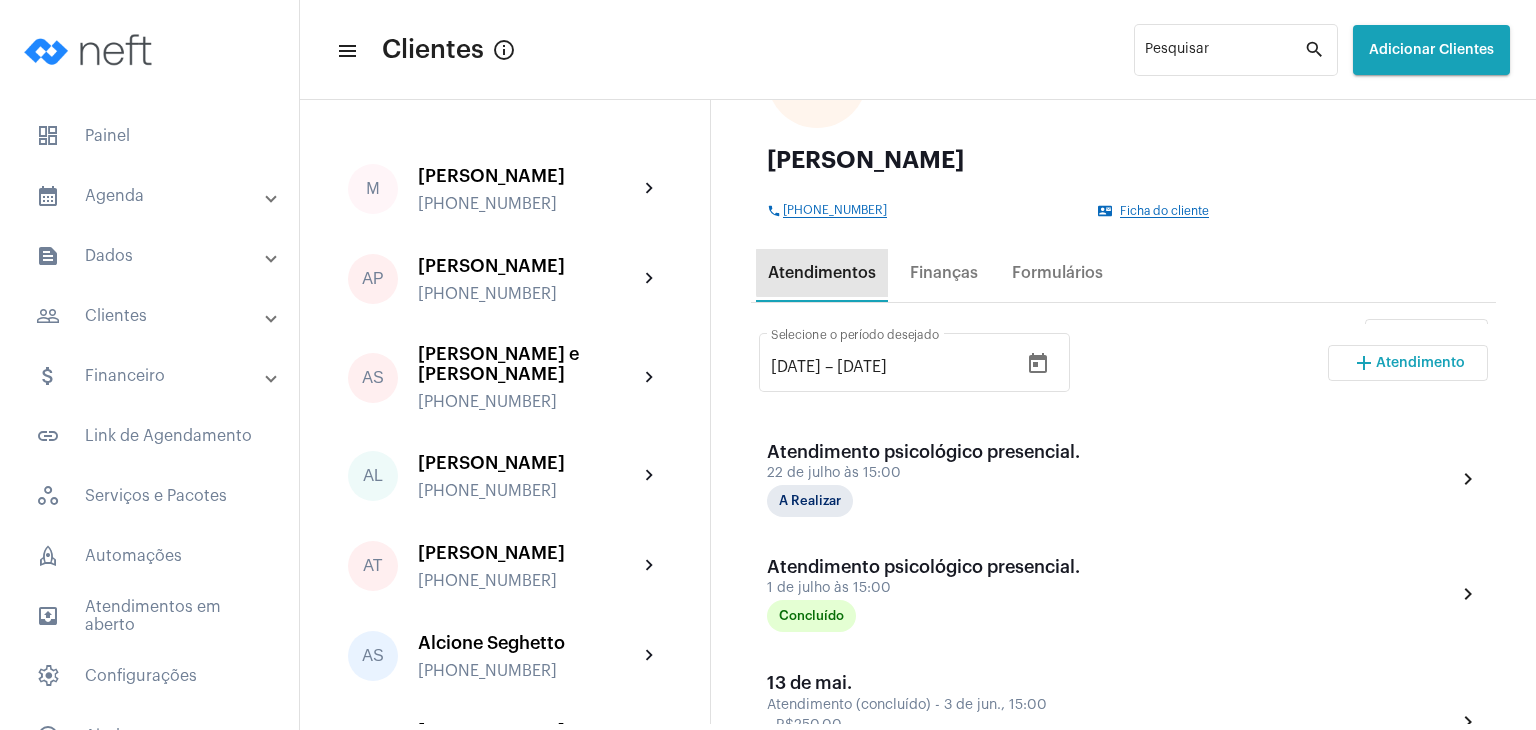 scroll, scrollTop: 0, scrollLeft: 0, axis: both 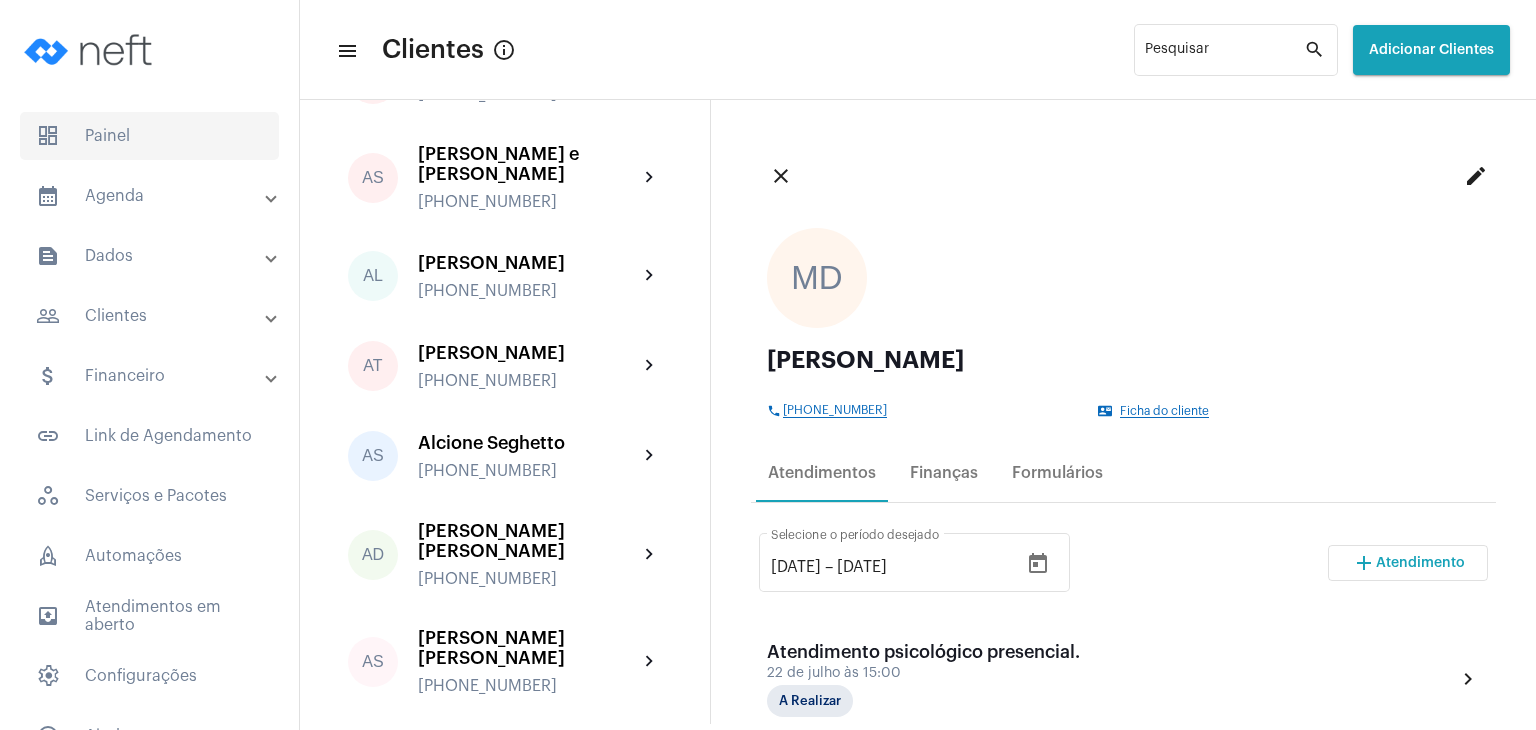 click on "dashboard   Painel" 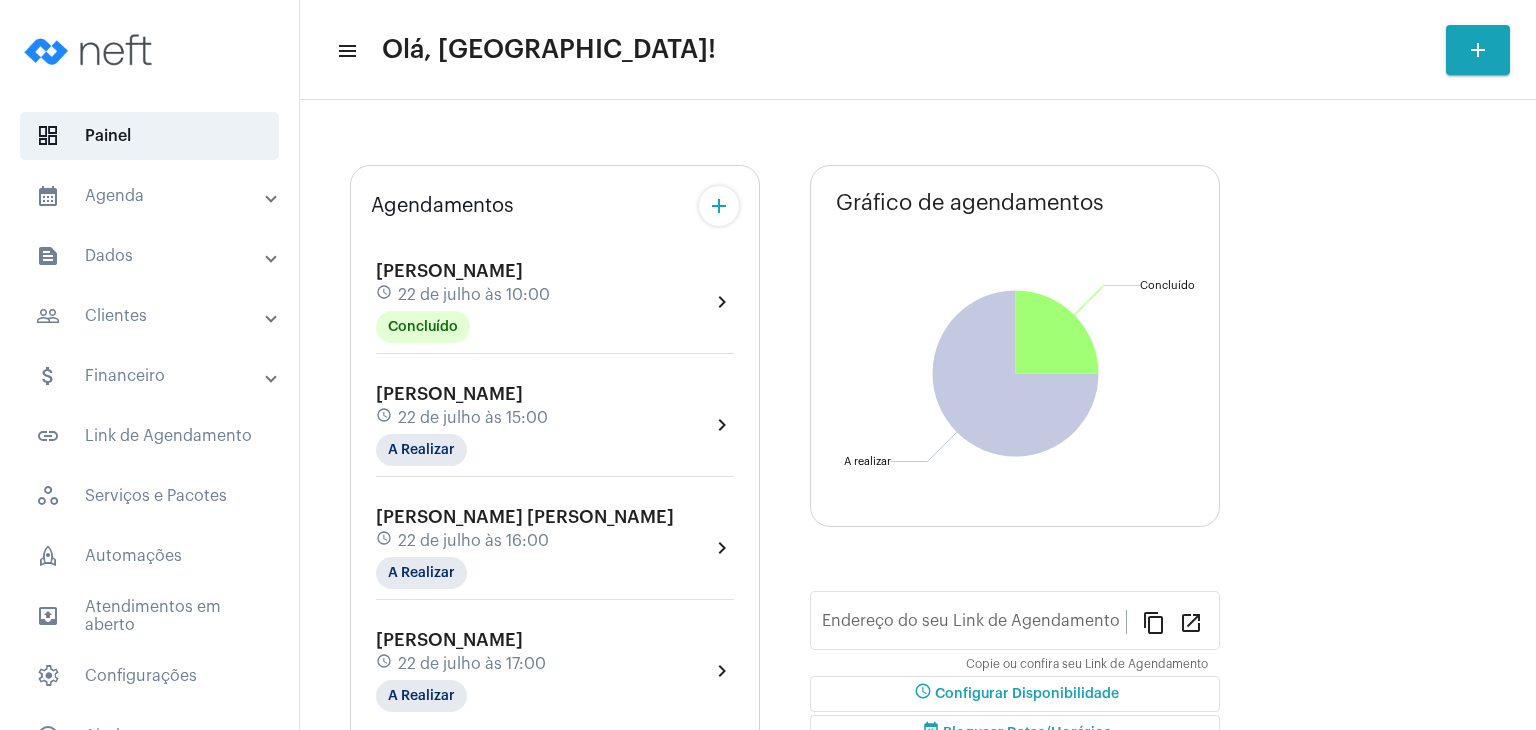 type on "[URL][DOMAIN_NAME][PERSON_NAME]" 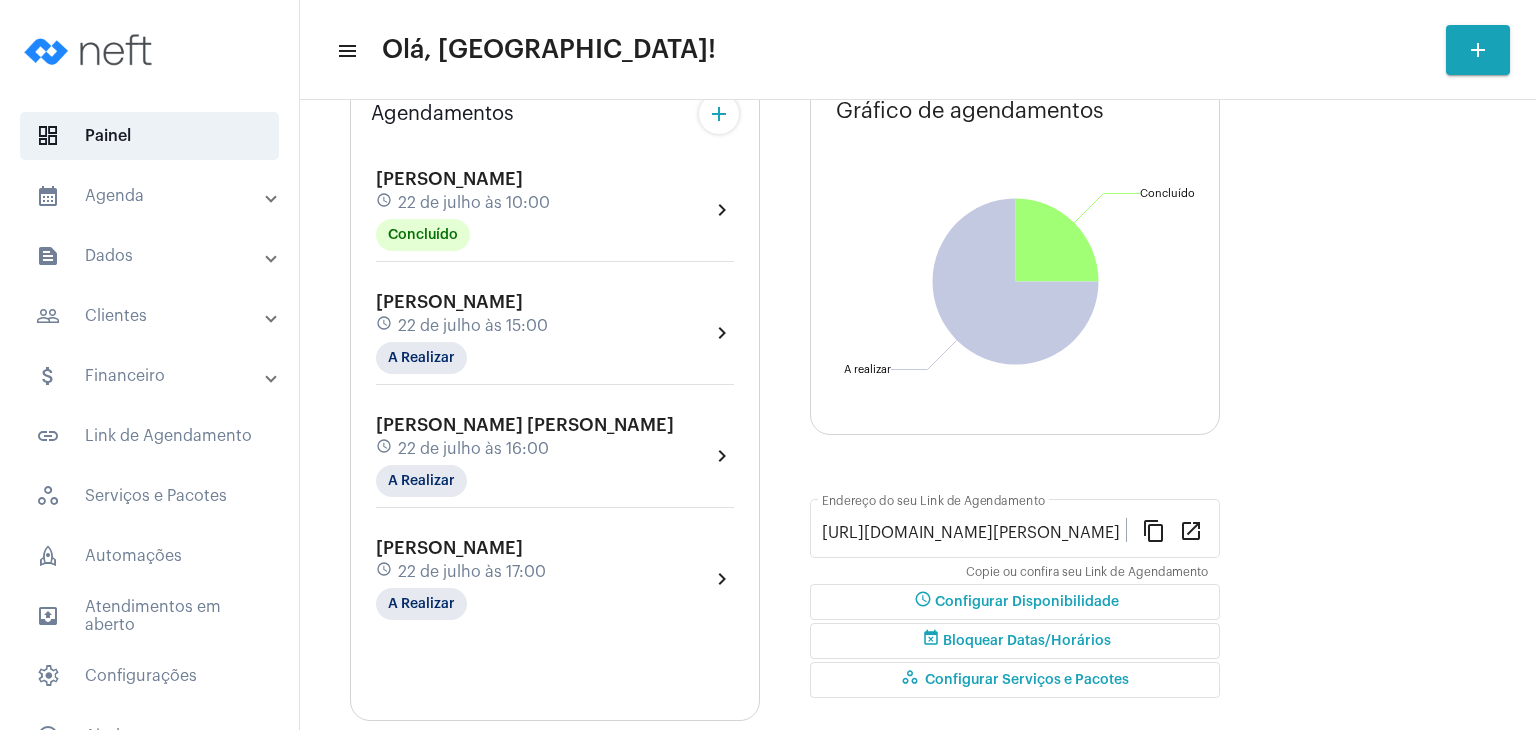 scroll, scrollTop: 300, scrollLeft: 0, axis: vertical 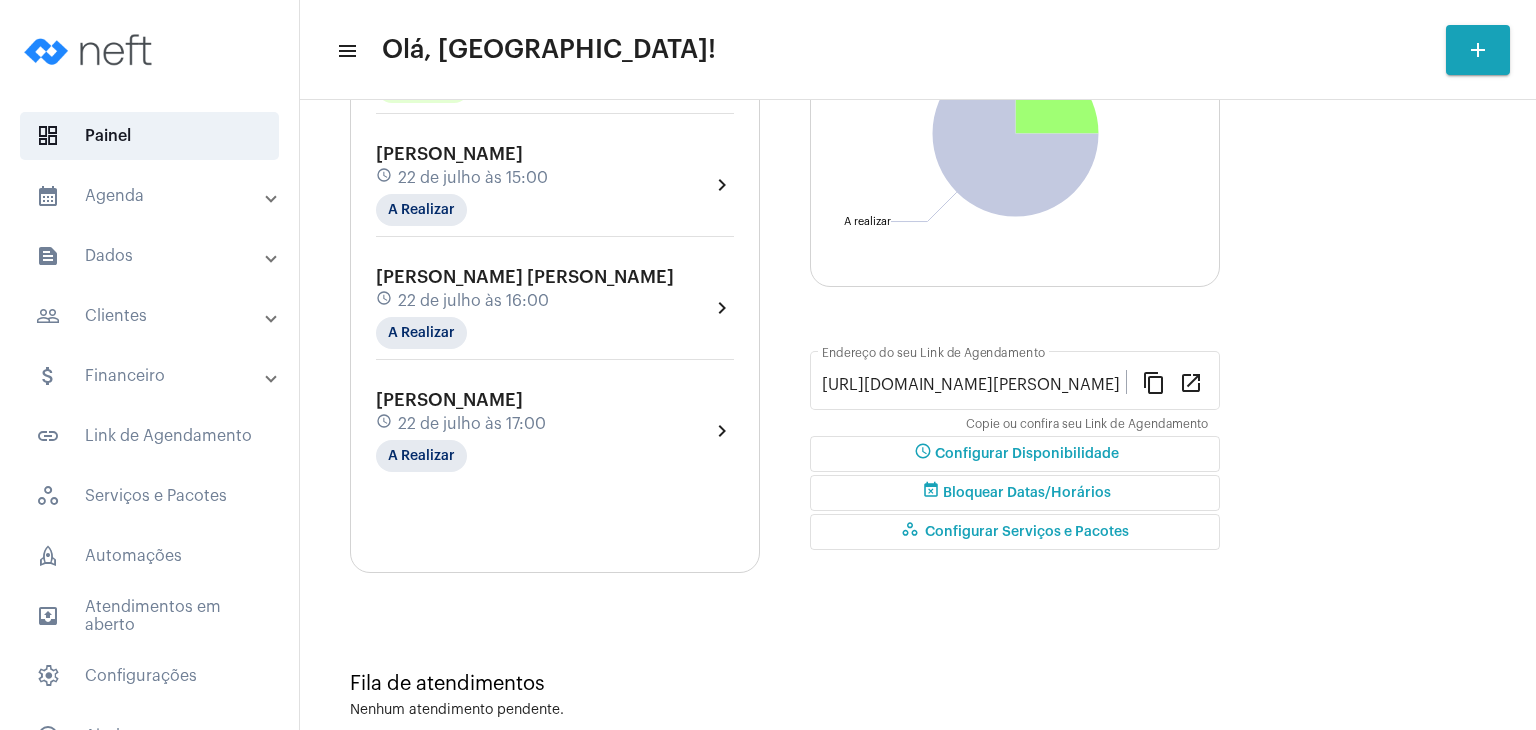 click on "schedule Configurar Disponibilidade" 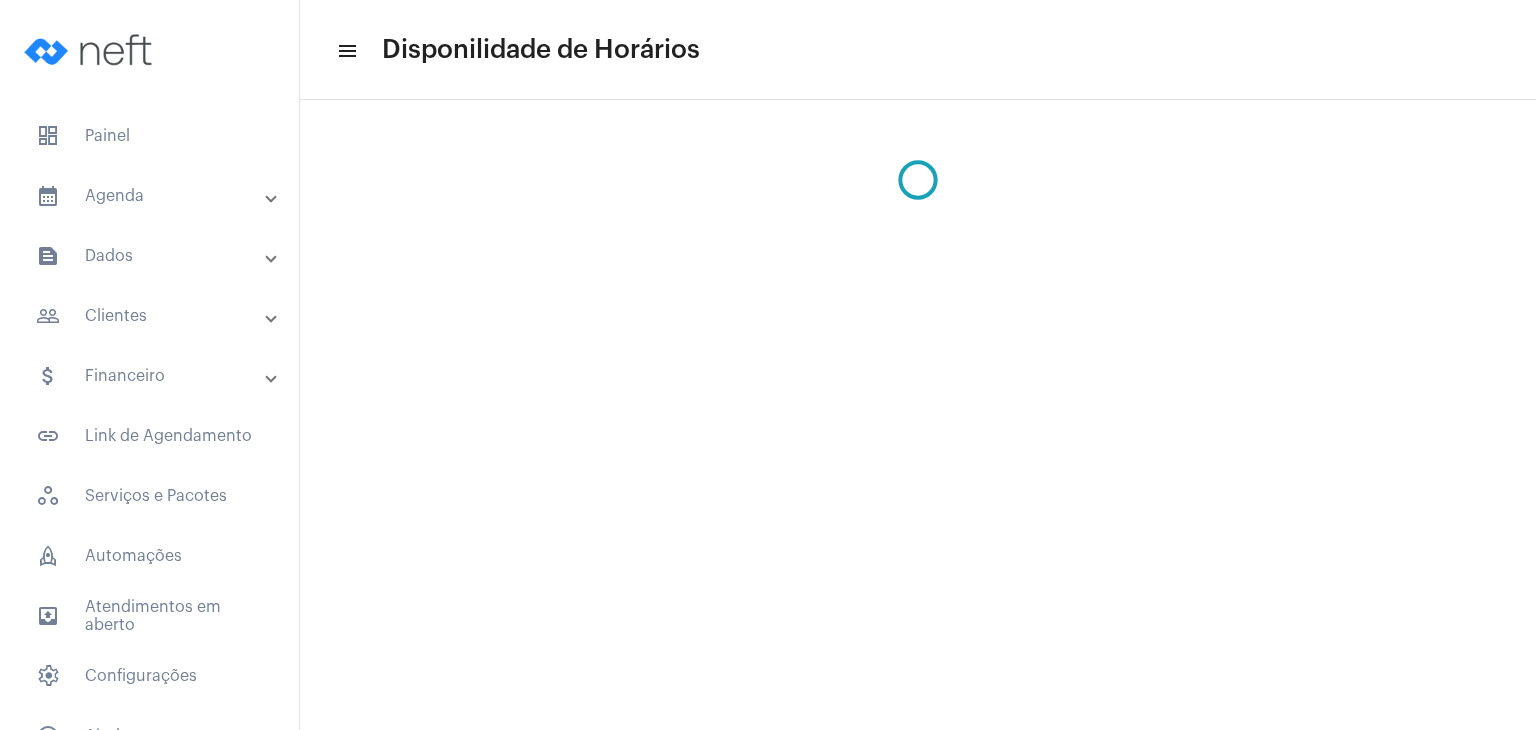 scroll, scrollTop: 0, scrollLeft: 0, axis: both 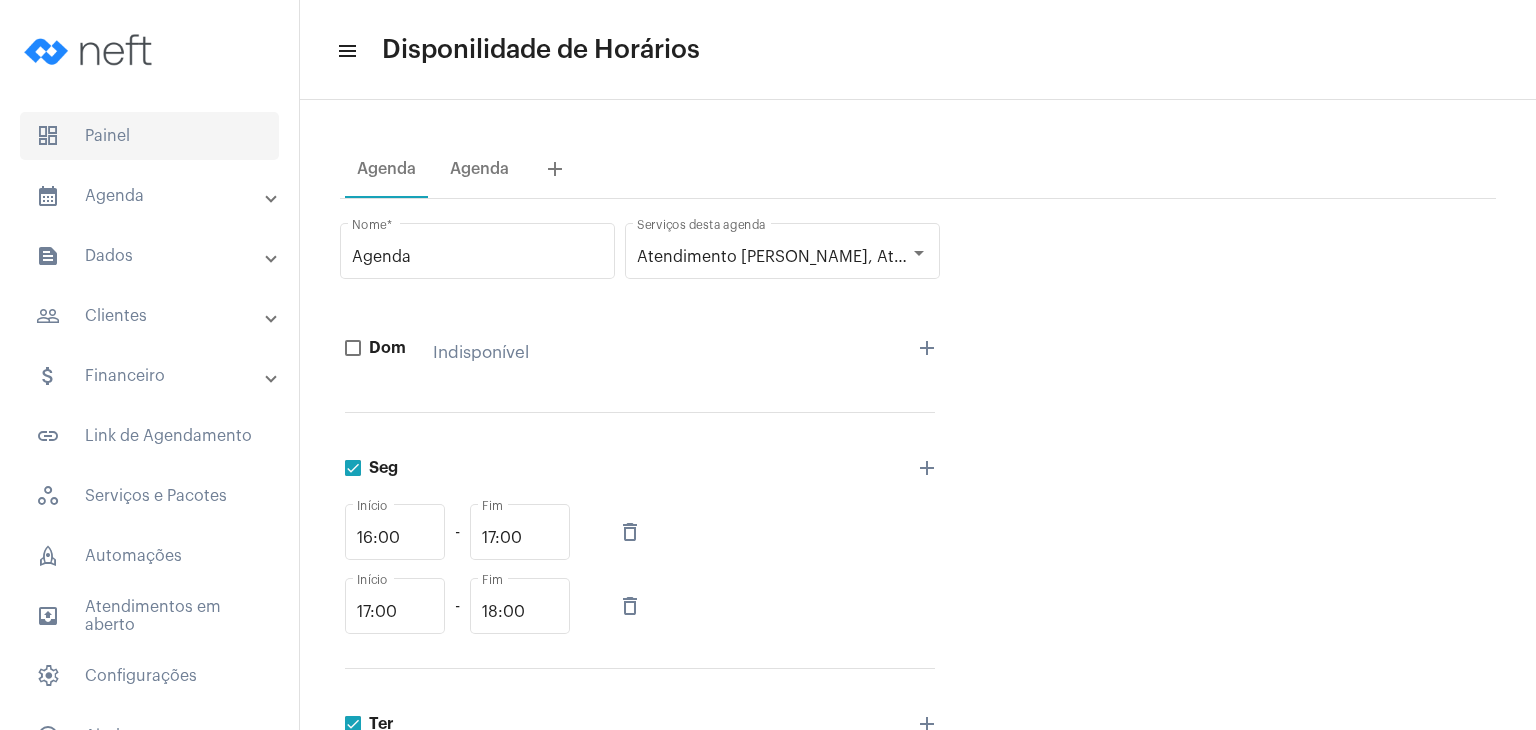 click on "dashboard   Painel" 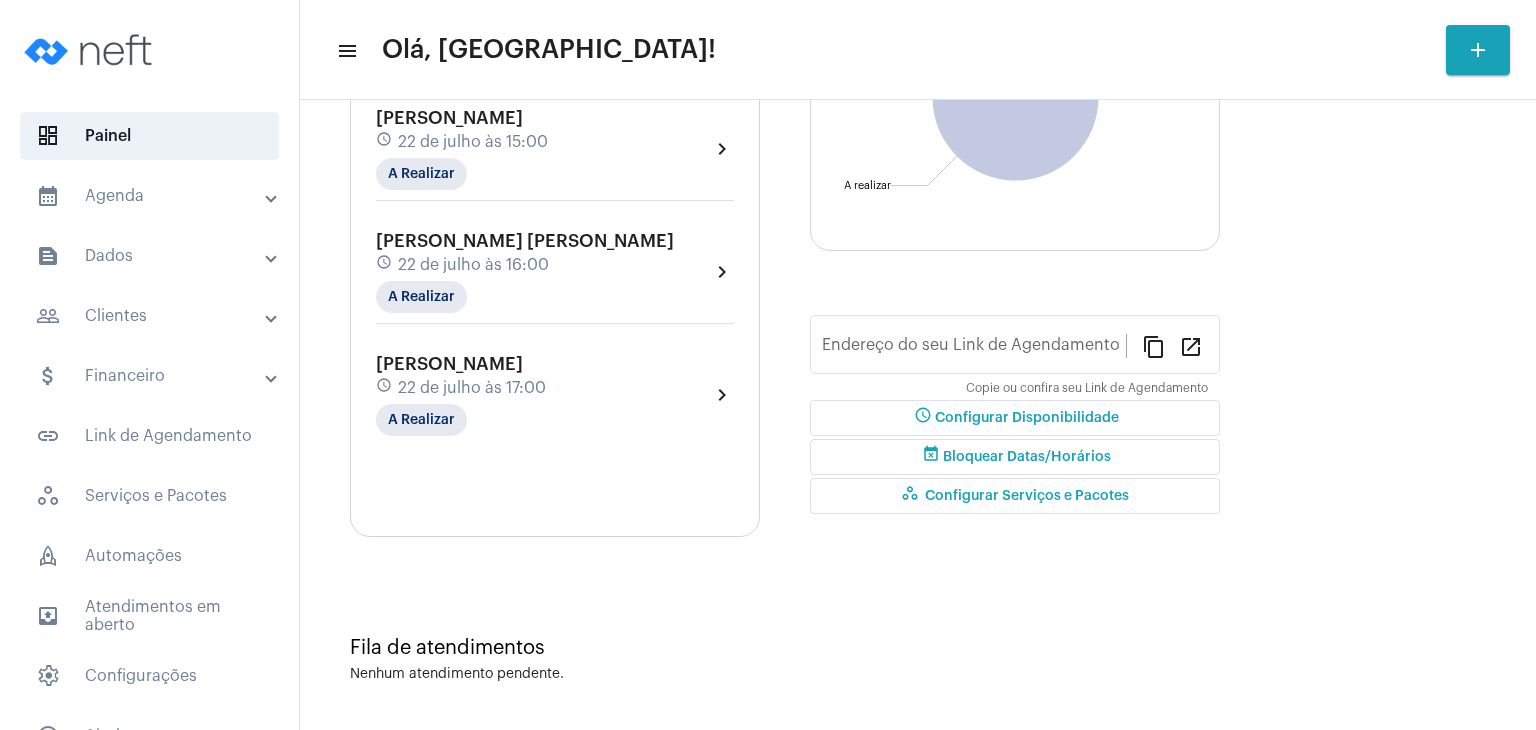 type on "[URL][DOMAIN_NAME][PERSON_NAME]" 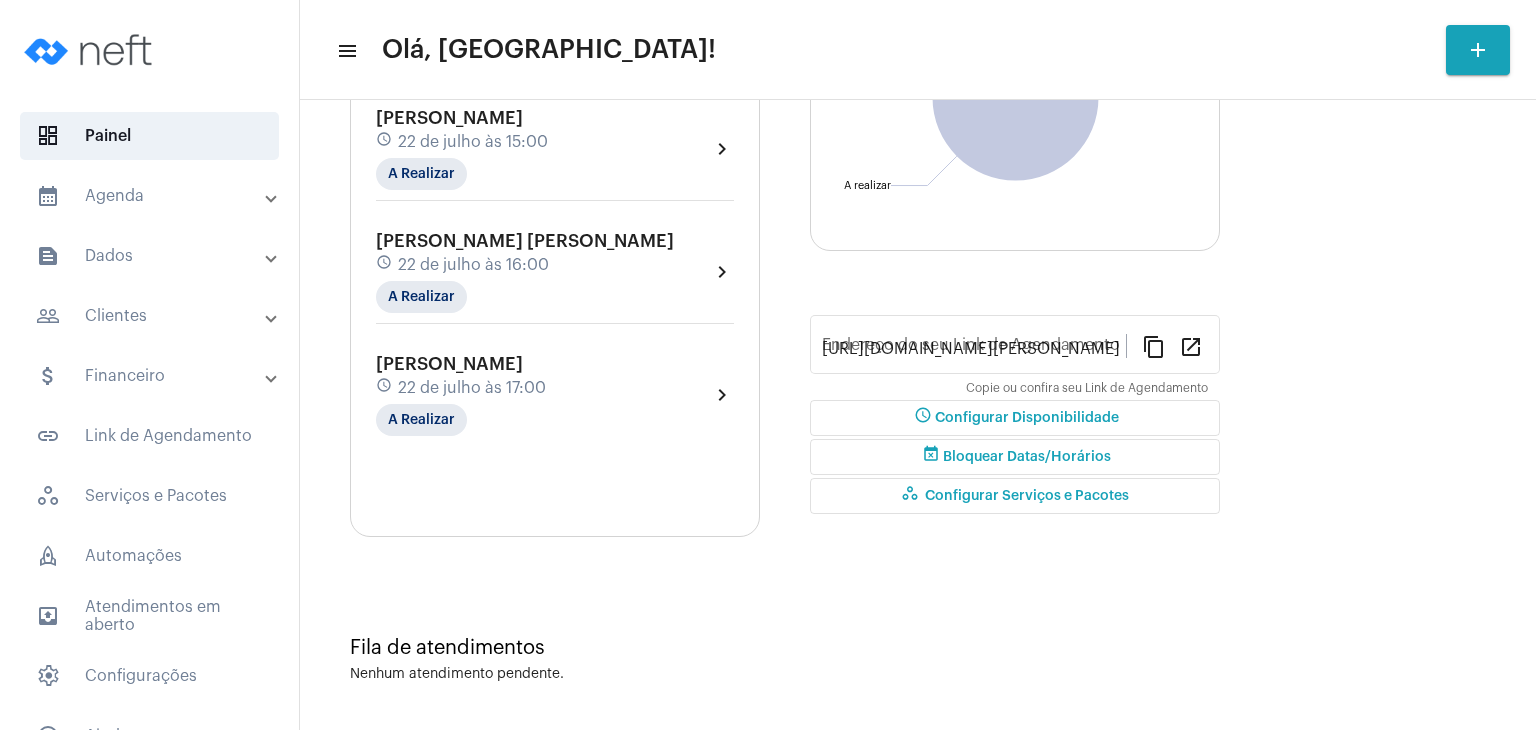 scroll, scrollTop: 336, scrollLeft: 0, axis: vertical 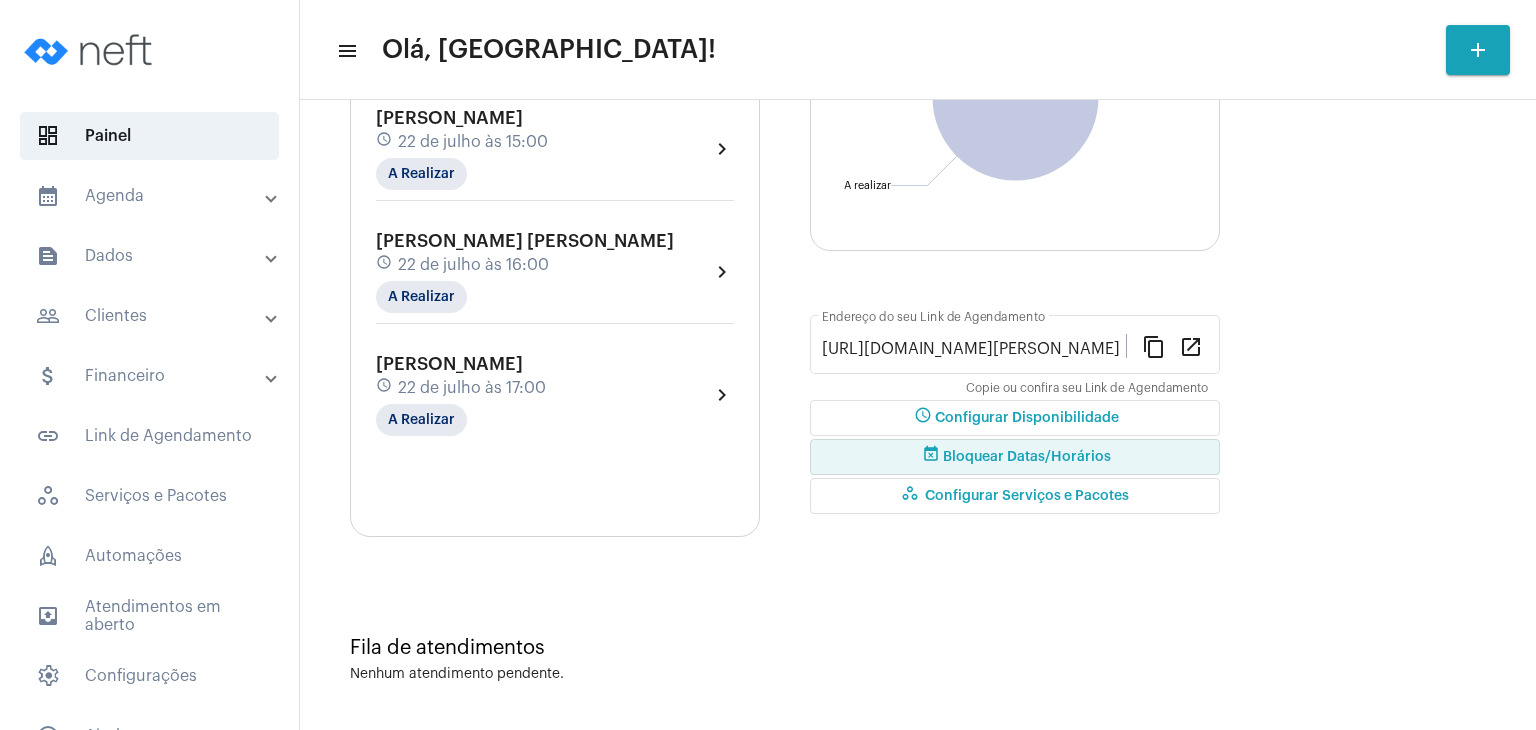 click on "event_busy Bloquear Datas/Horários" 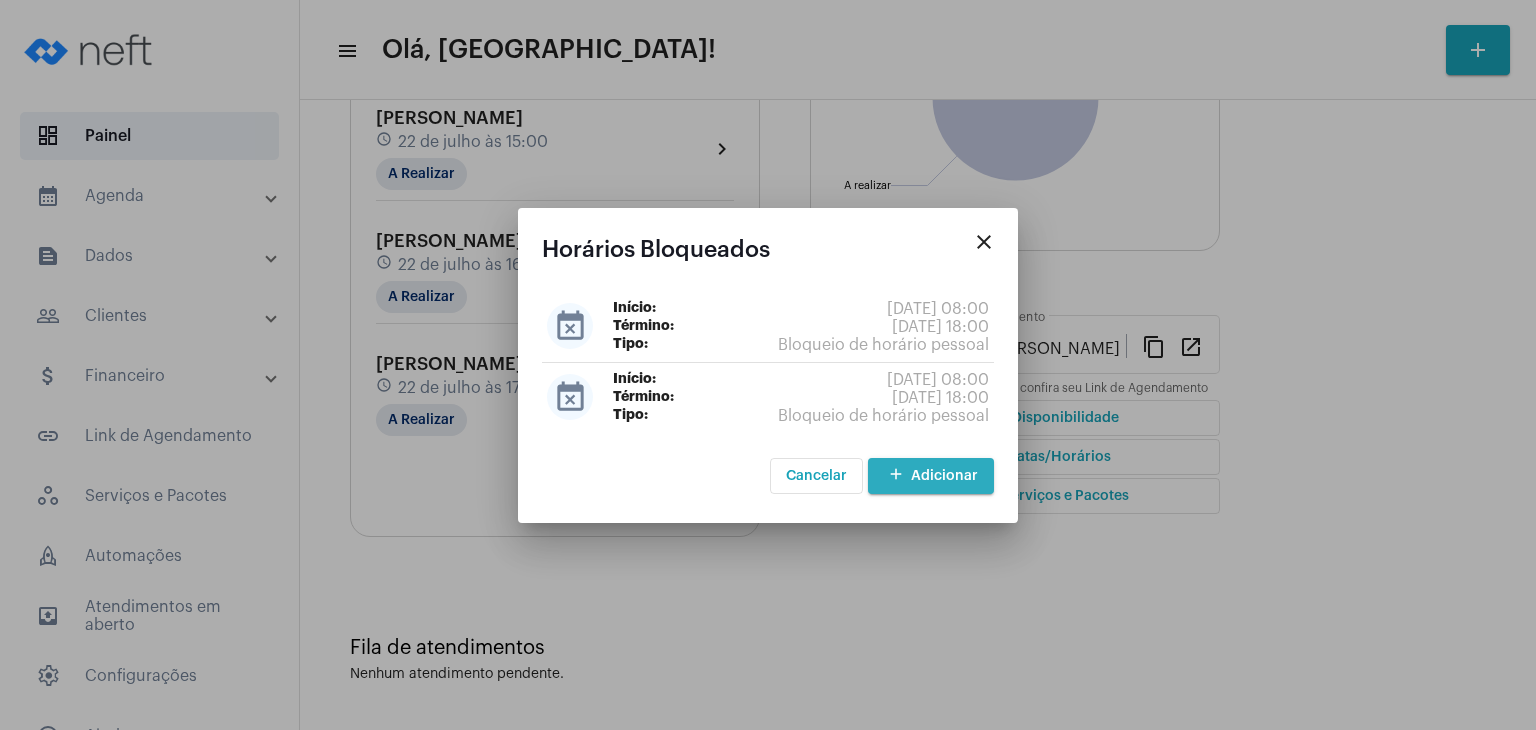 click on "add Adicionar" at bounding box center [931, 476] 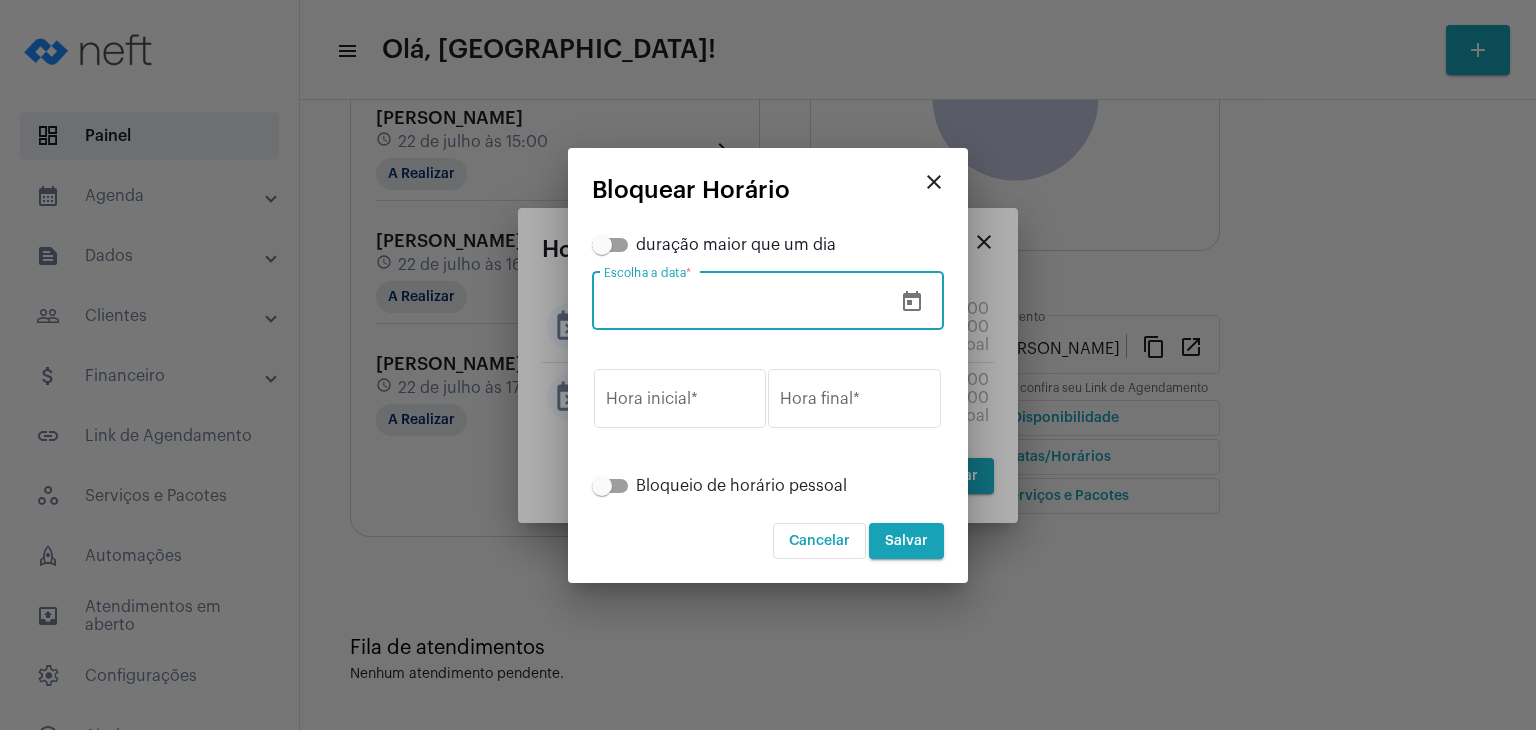 click on "Escolha a data  *" at bounding box center (748, 305) 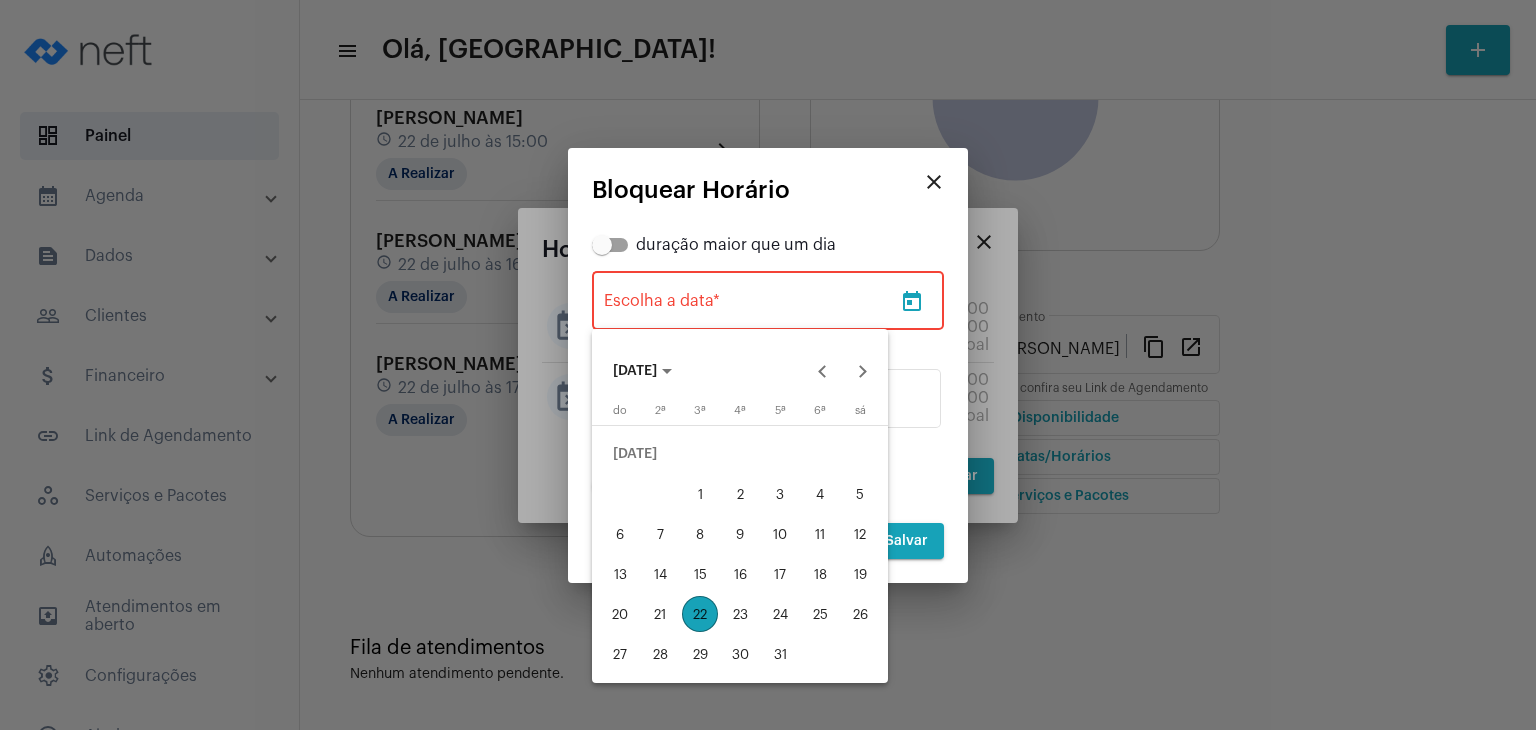 click on "29" at bounding box center (700, 654) 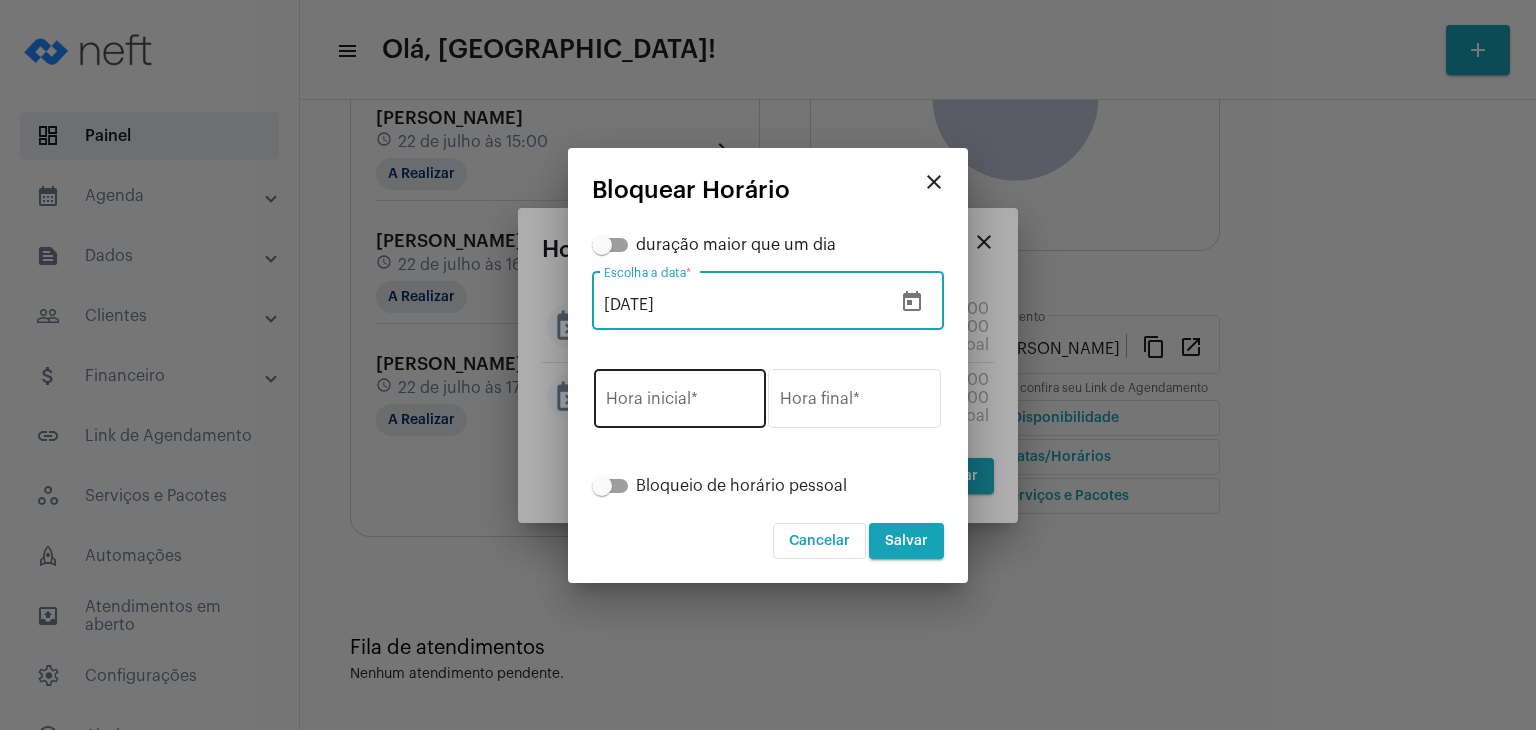click on "Hora inicial  *" at bounding box center (680, 403) 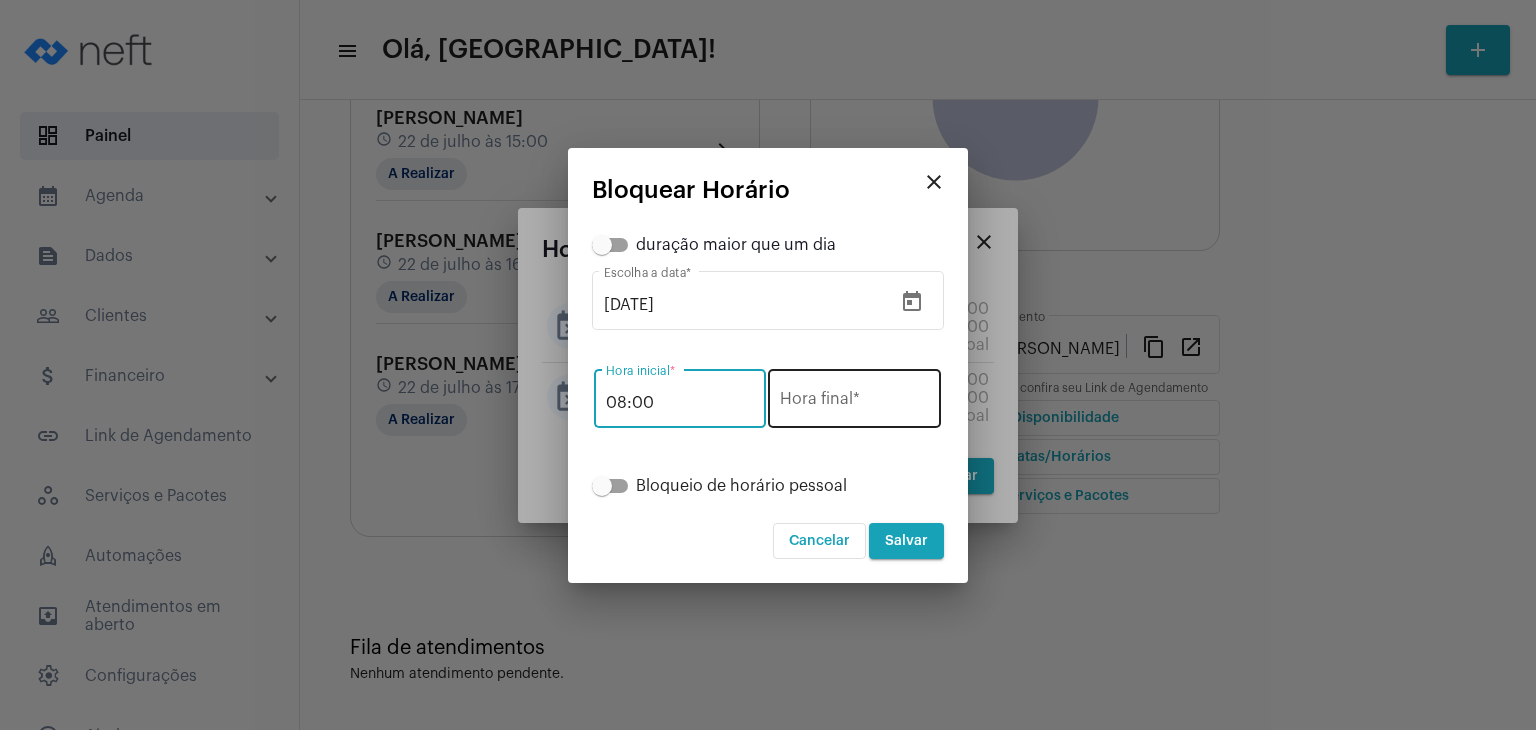 type on "08:00" 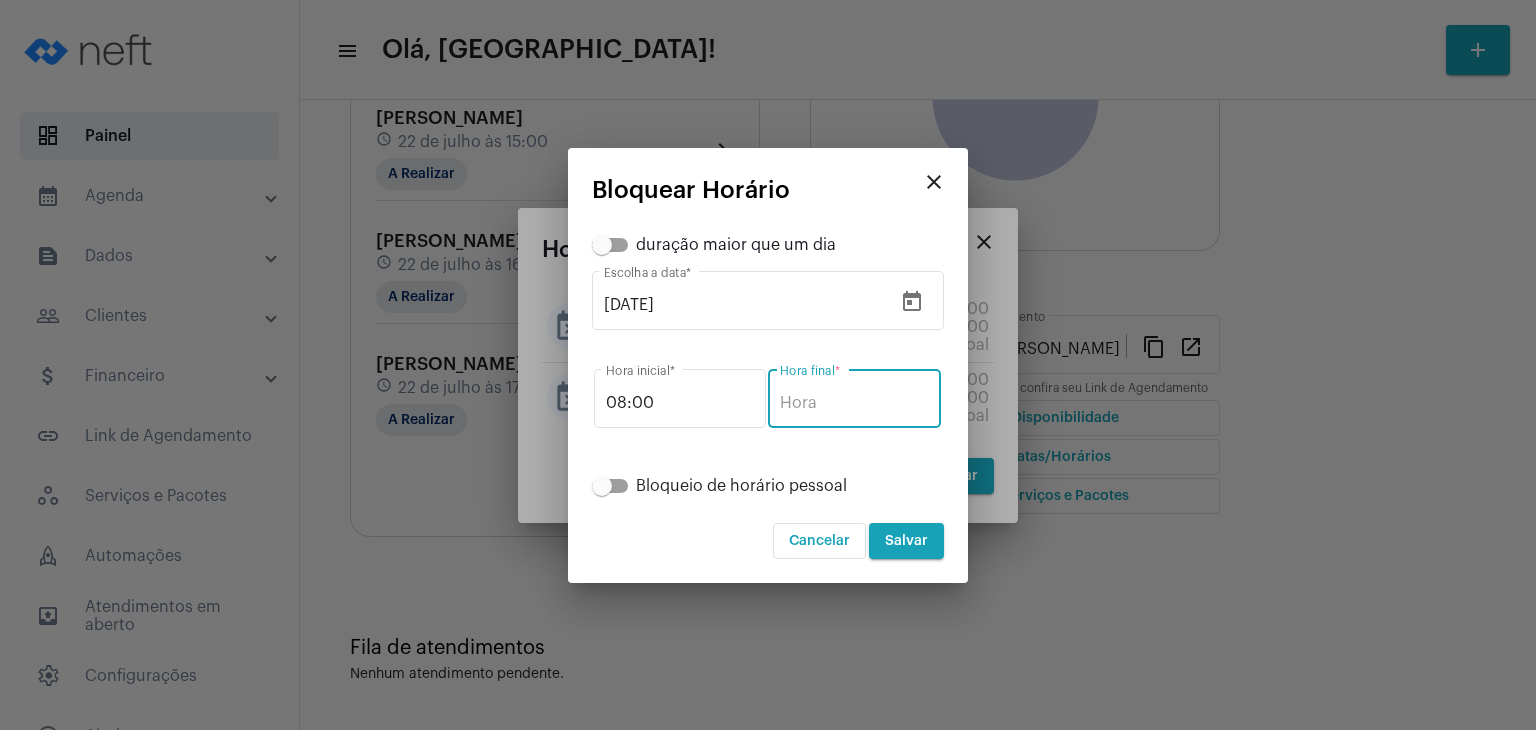 click on "Hora final  *" at bounding box center [854, 403] 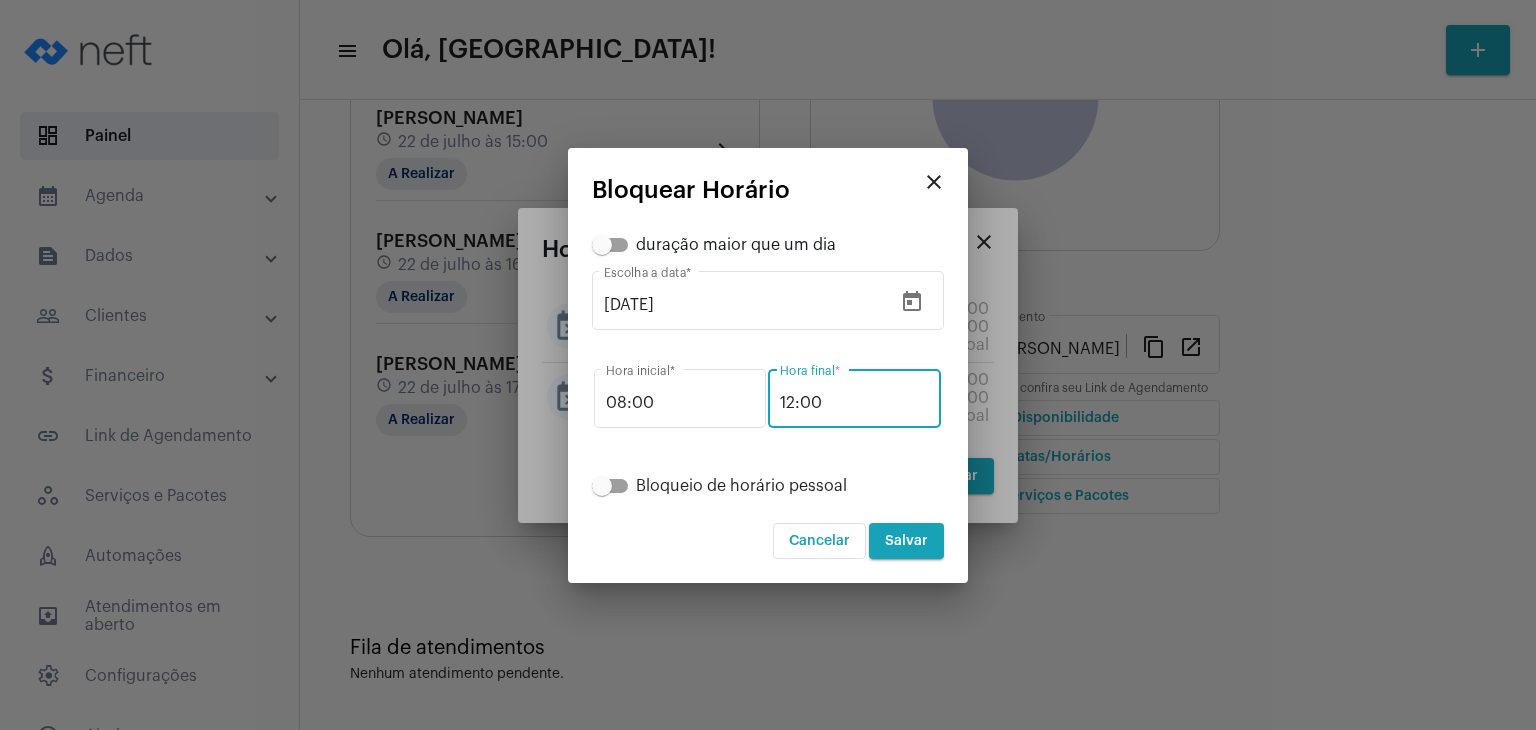 type on "12:00" 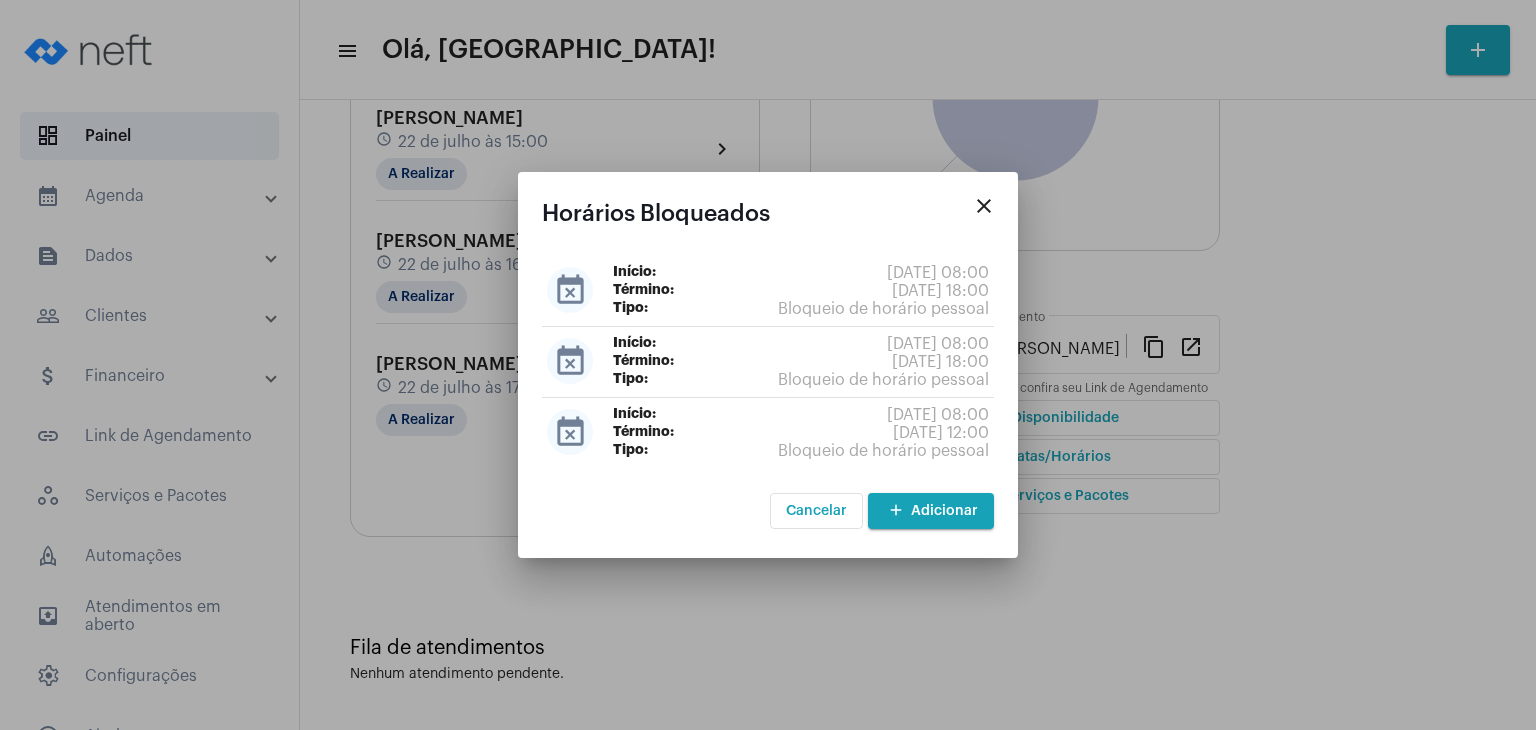 click on "close" at bounding box center (984, 206) 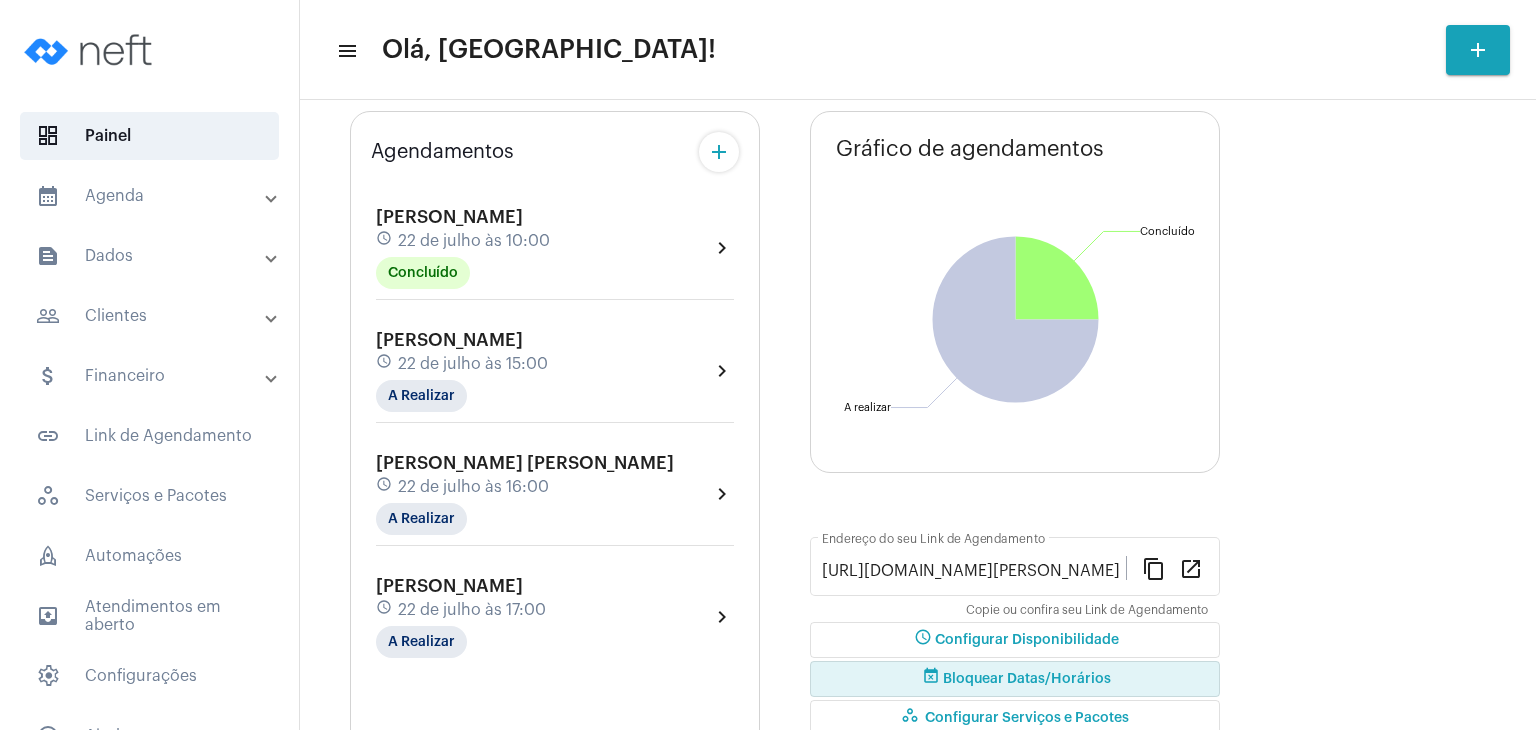 scroll, scrollTop: 200, scrollLeft: 0, axis: vertical 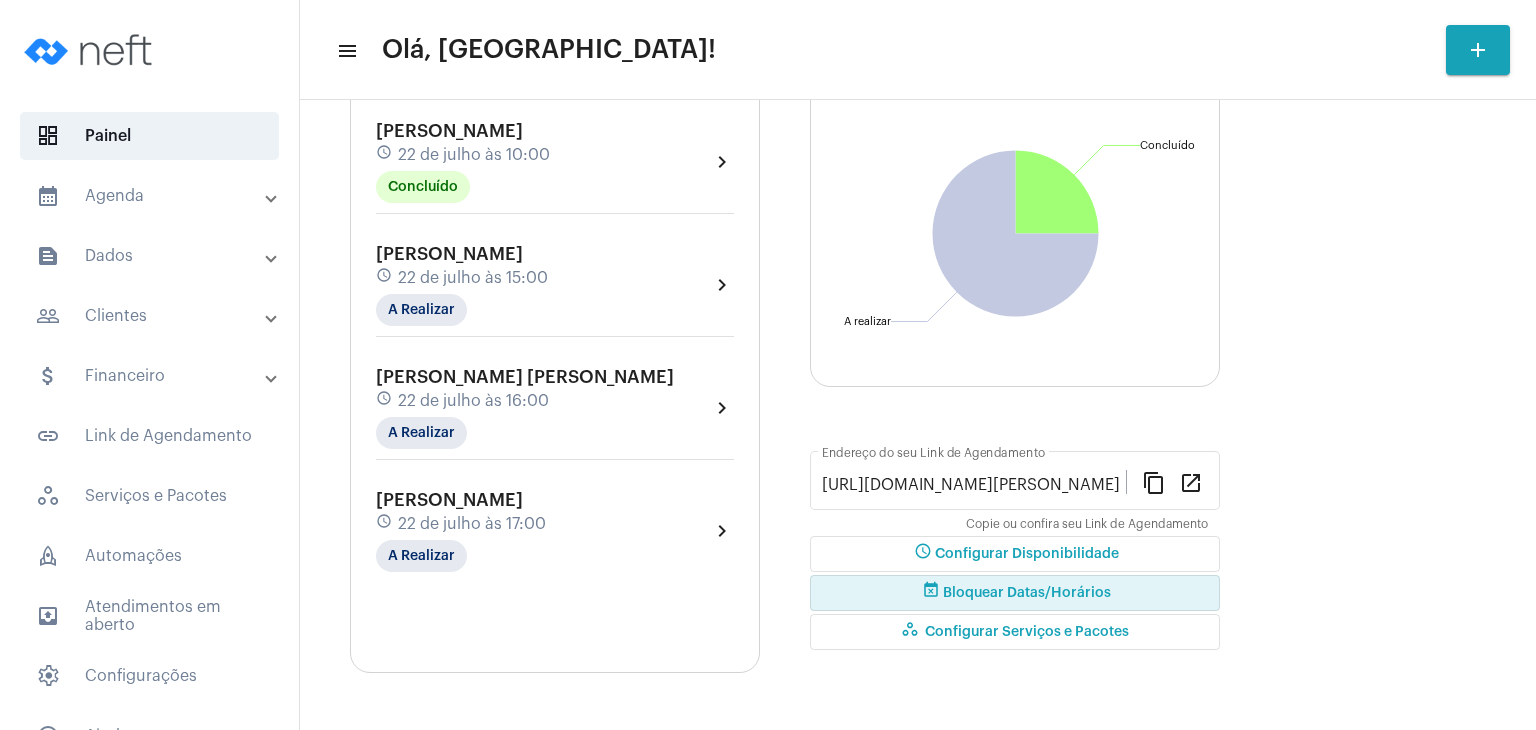 click on "schedule Configurar Disponibilidade" 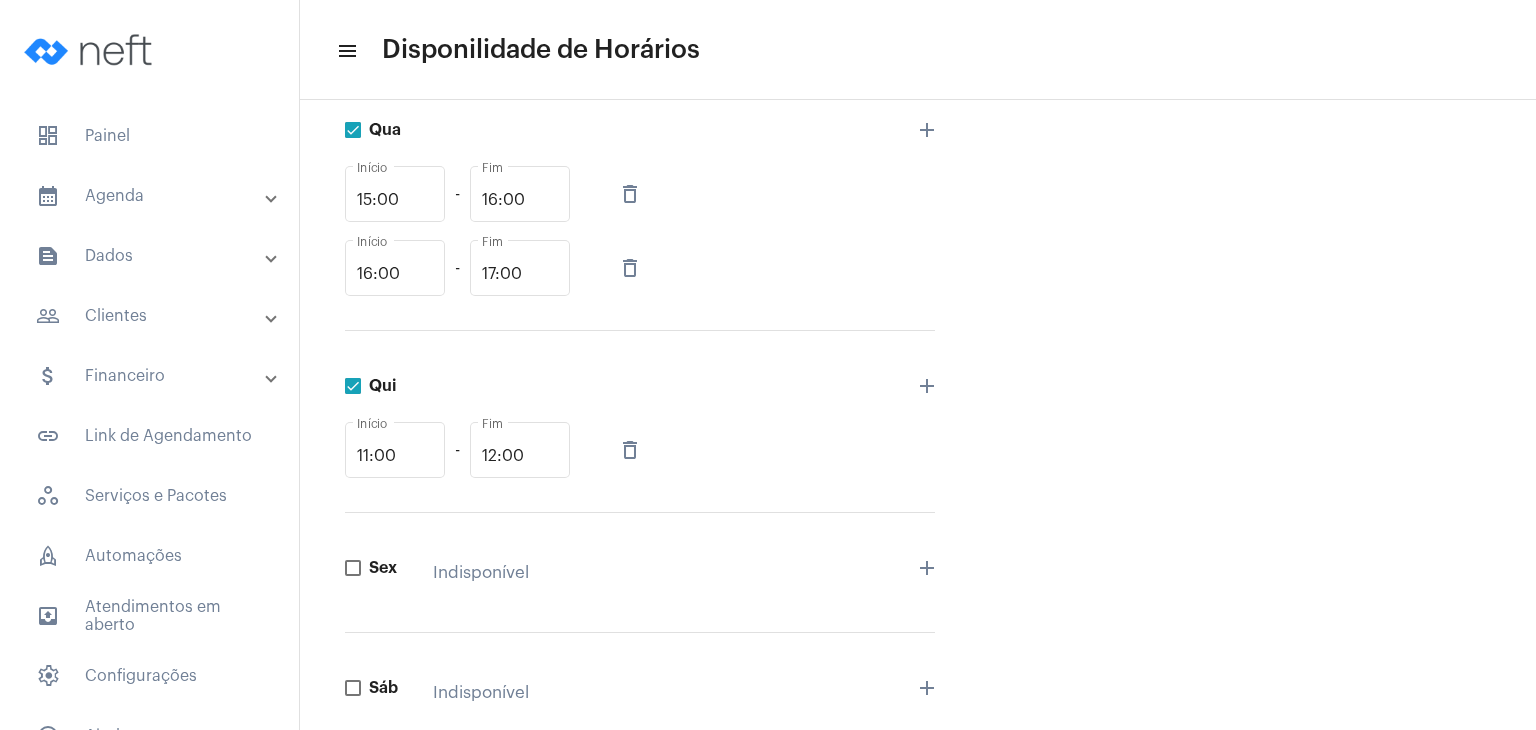 scroll, scrollTop: 1000, scrollLeft: 0, axis: vertical 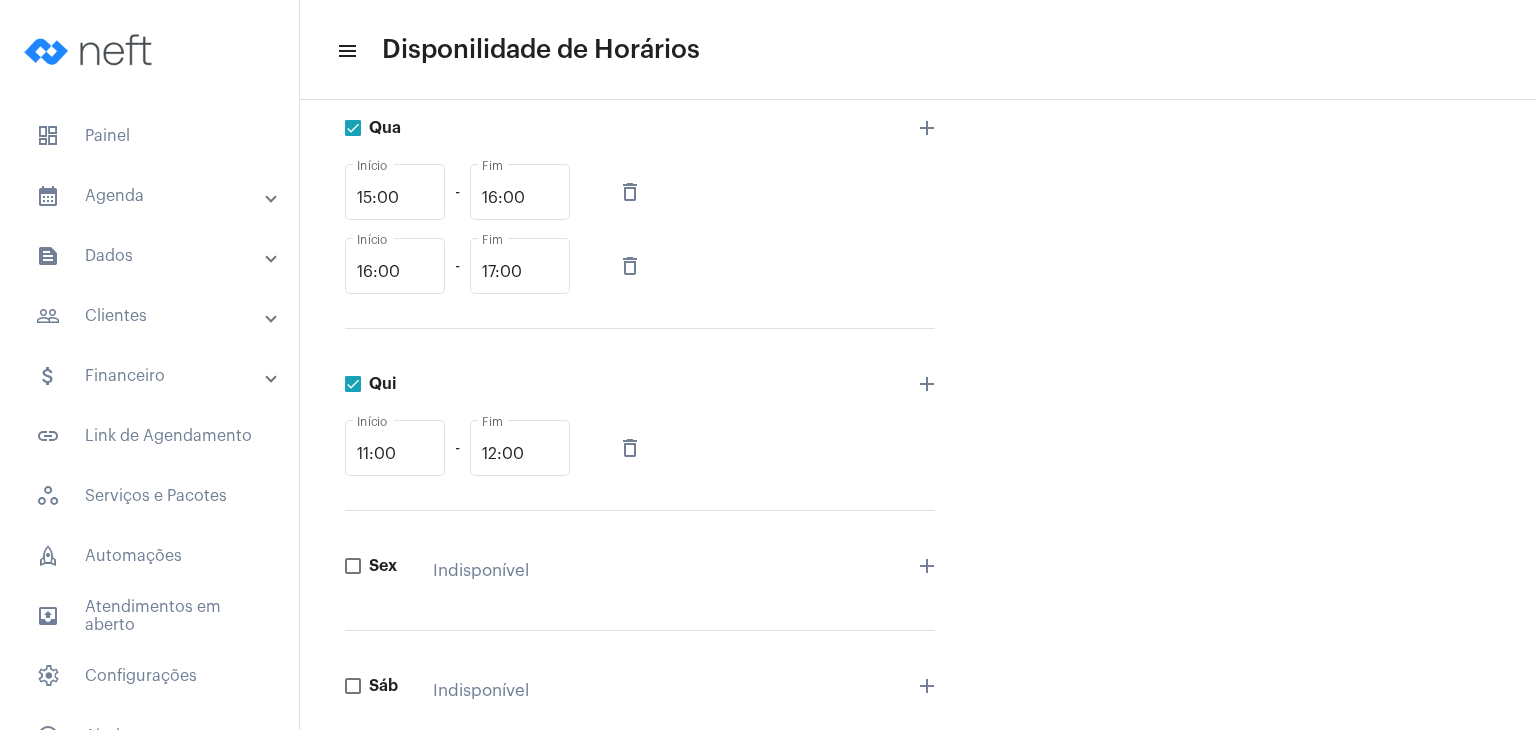 click on "people_outline  Clientes" at bounding box center (151, 316) 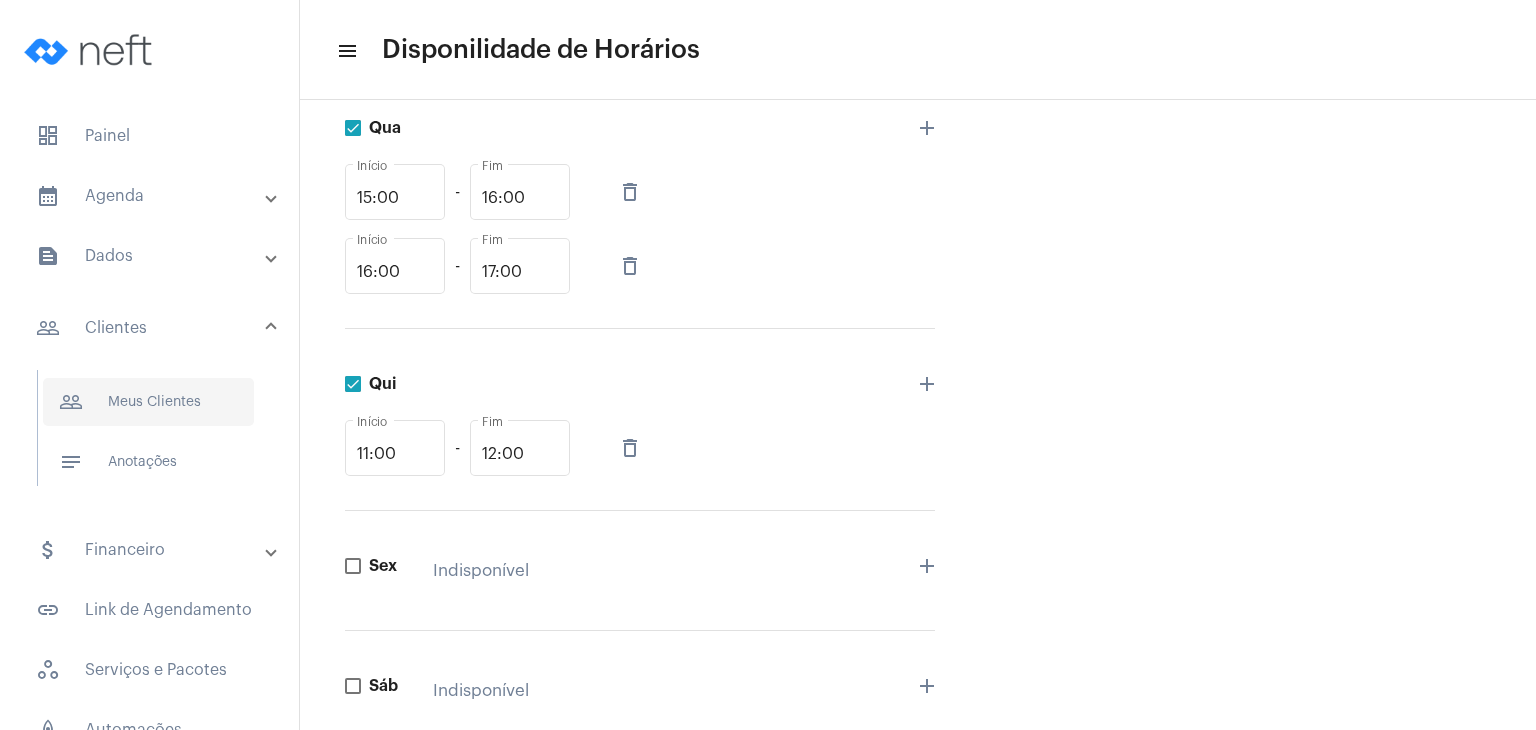 click on "people_outline  Meus Clientes" at bounding box center (148, 402) 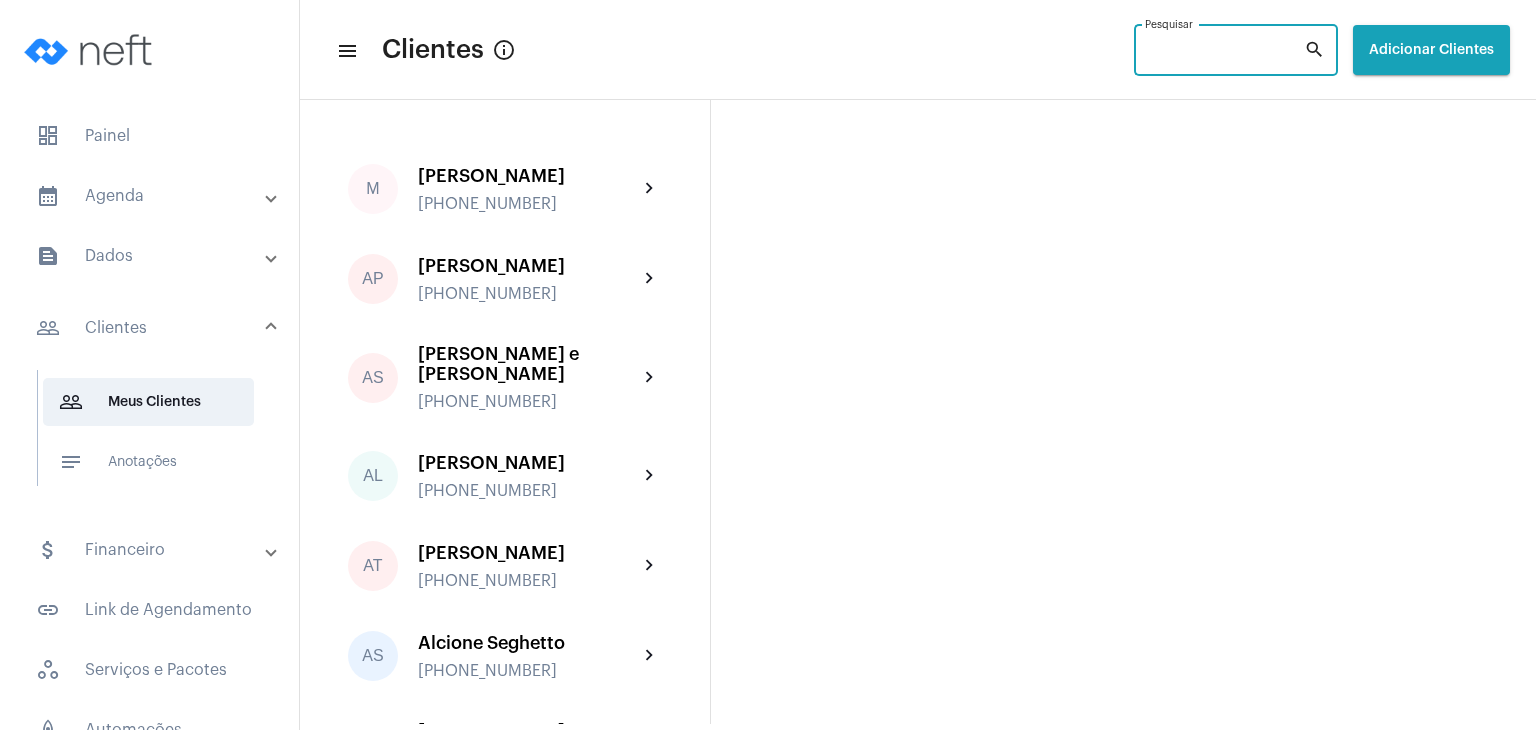 click on "Pesquisar" at bounding box center [1224, 54] 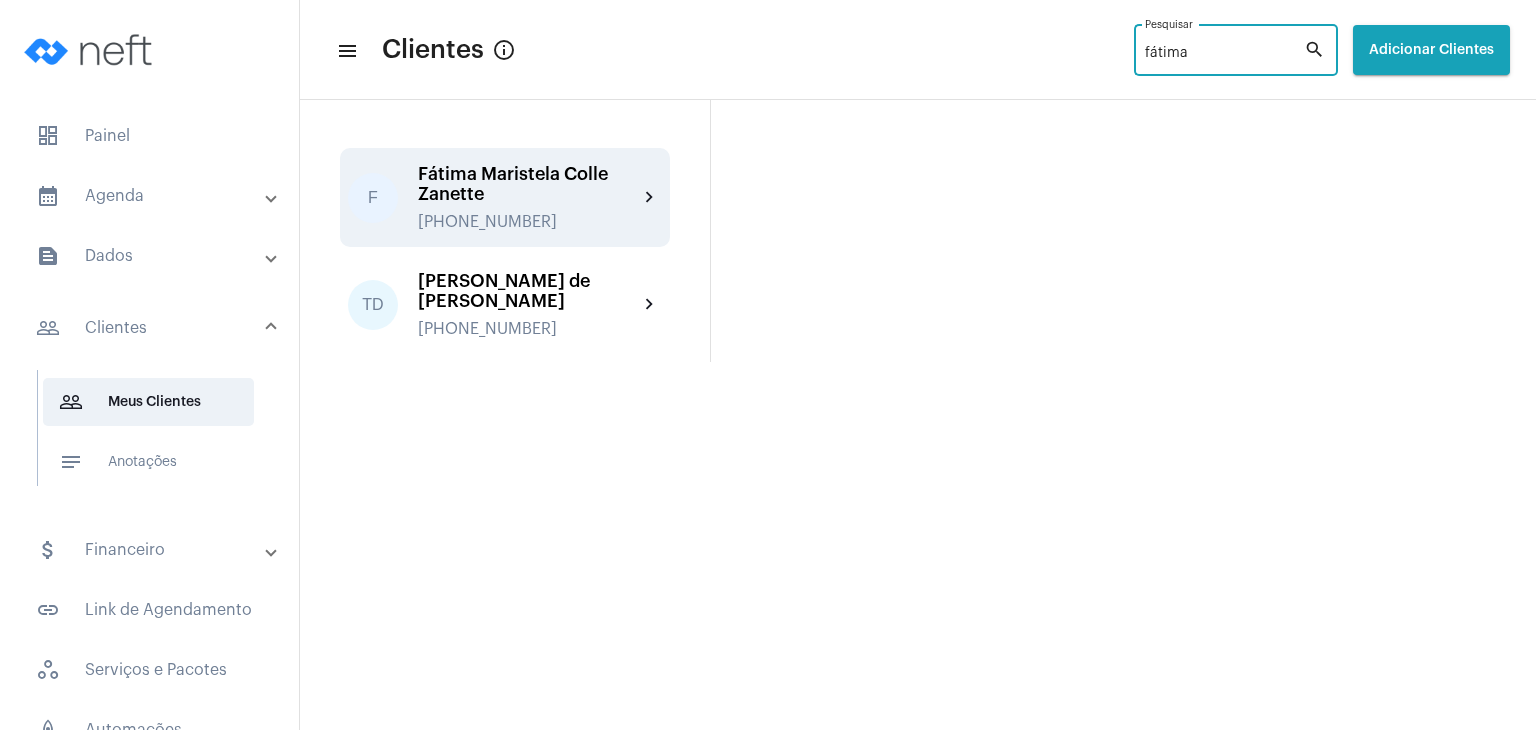 type on "fátima" 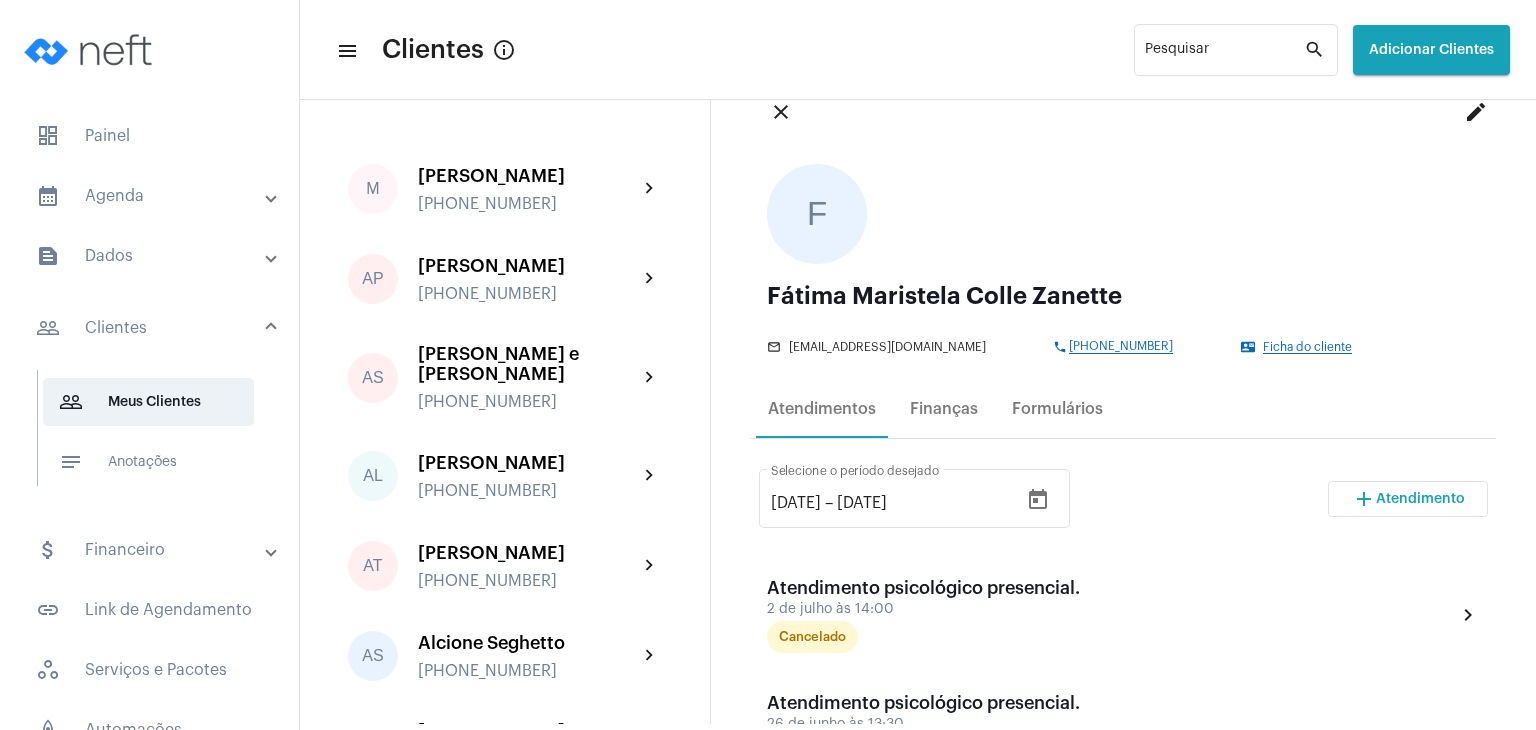 scroll, scrollTop: 200, scrollLeft: 0, axis: vertical 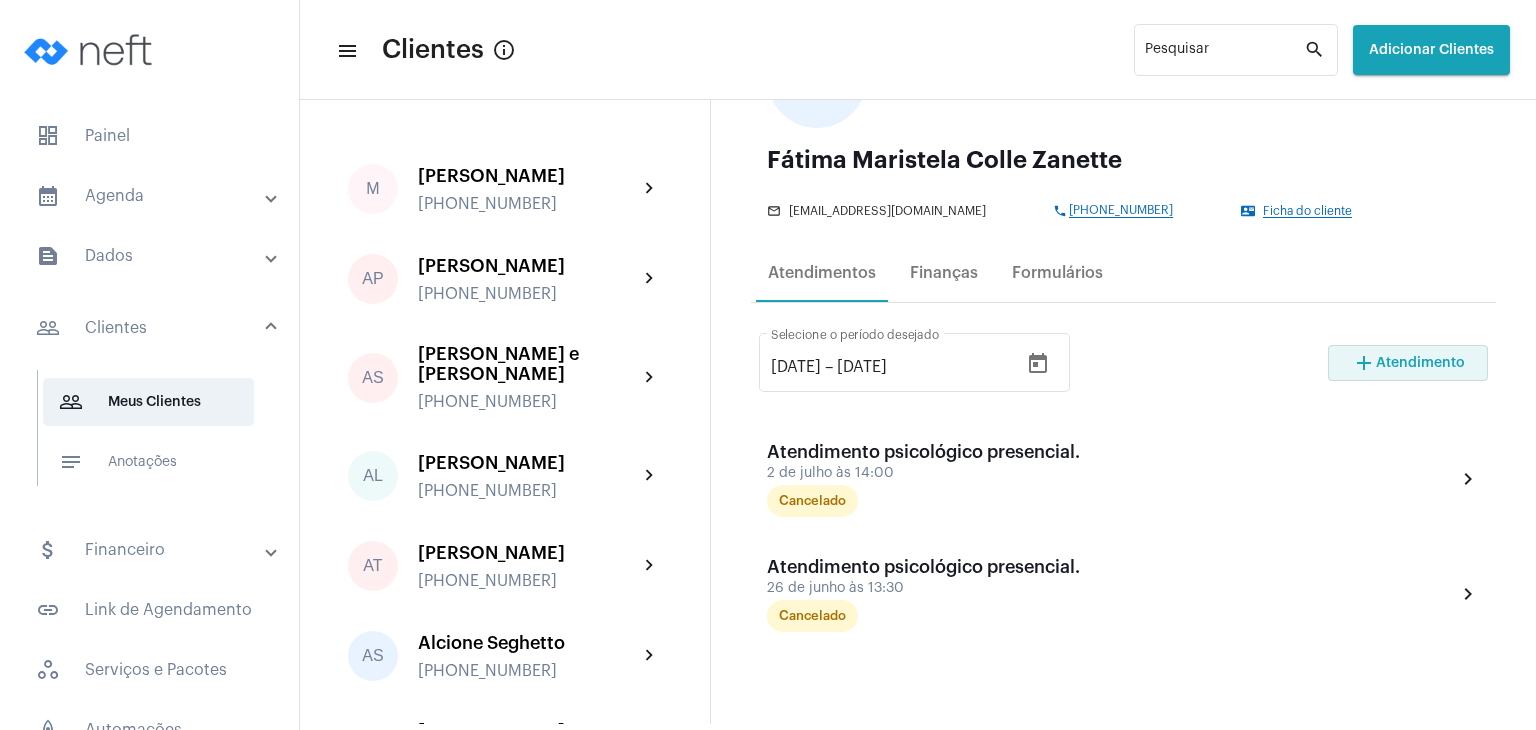 click on "Atendimento" at bounding box center (1420, 363) 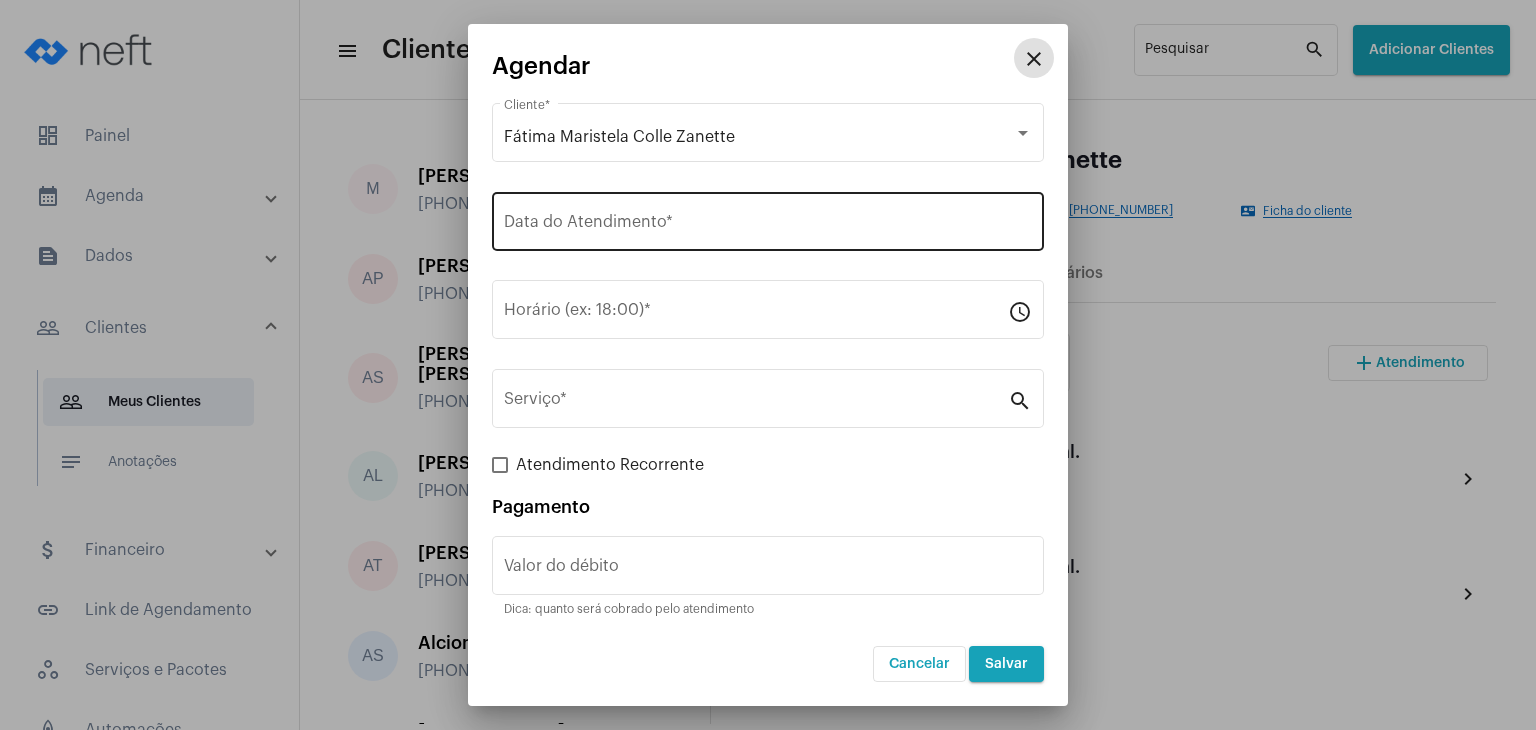 click on "Data do Atendimento  *" at bounding box center [768, 226] 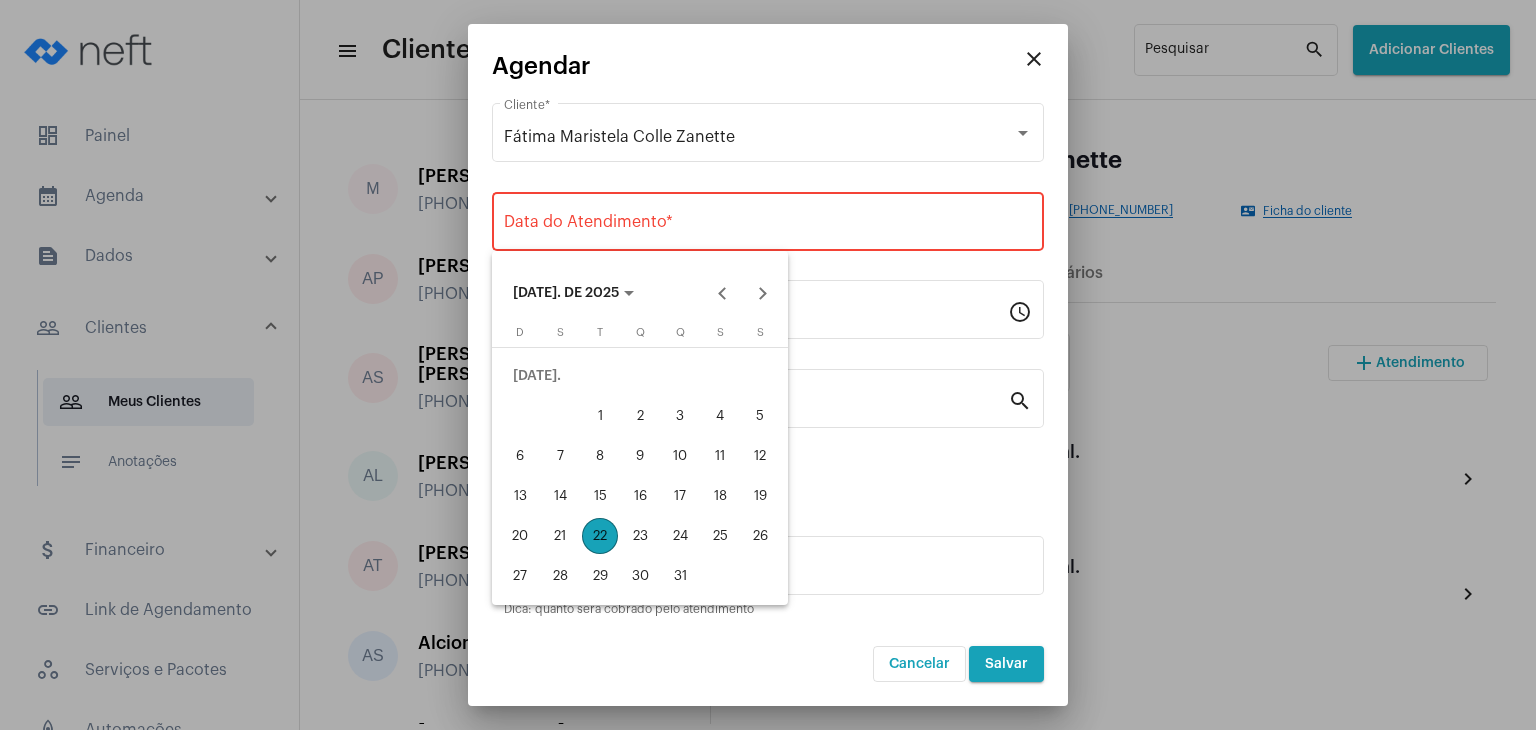 click on "24" at bounding box center [680, 536] 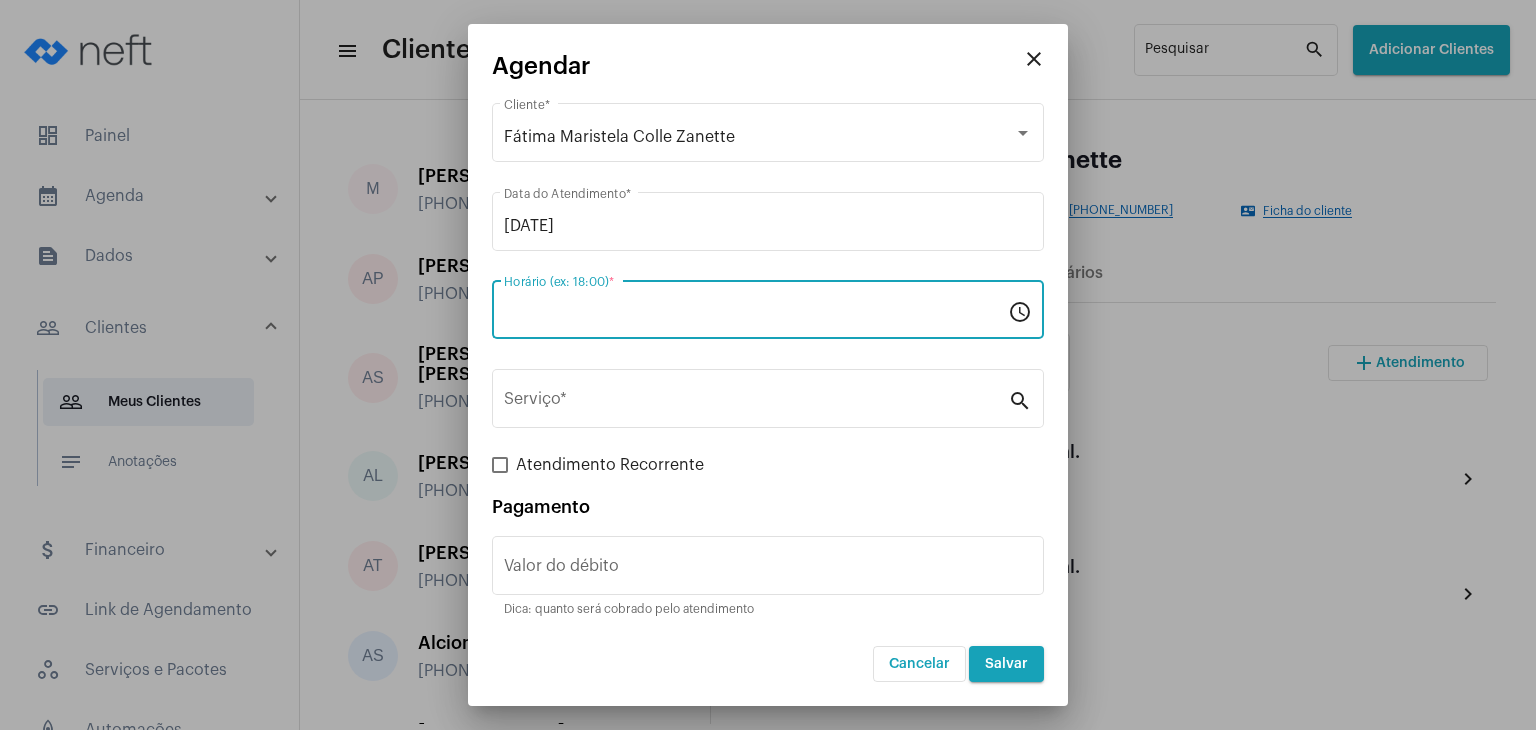 click on "Horário (ex: 18:00)  *" at bounding box center [756, 314] 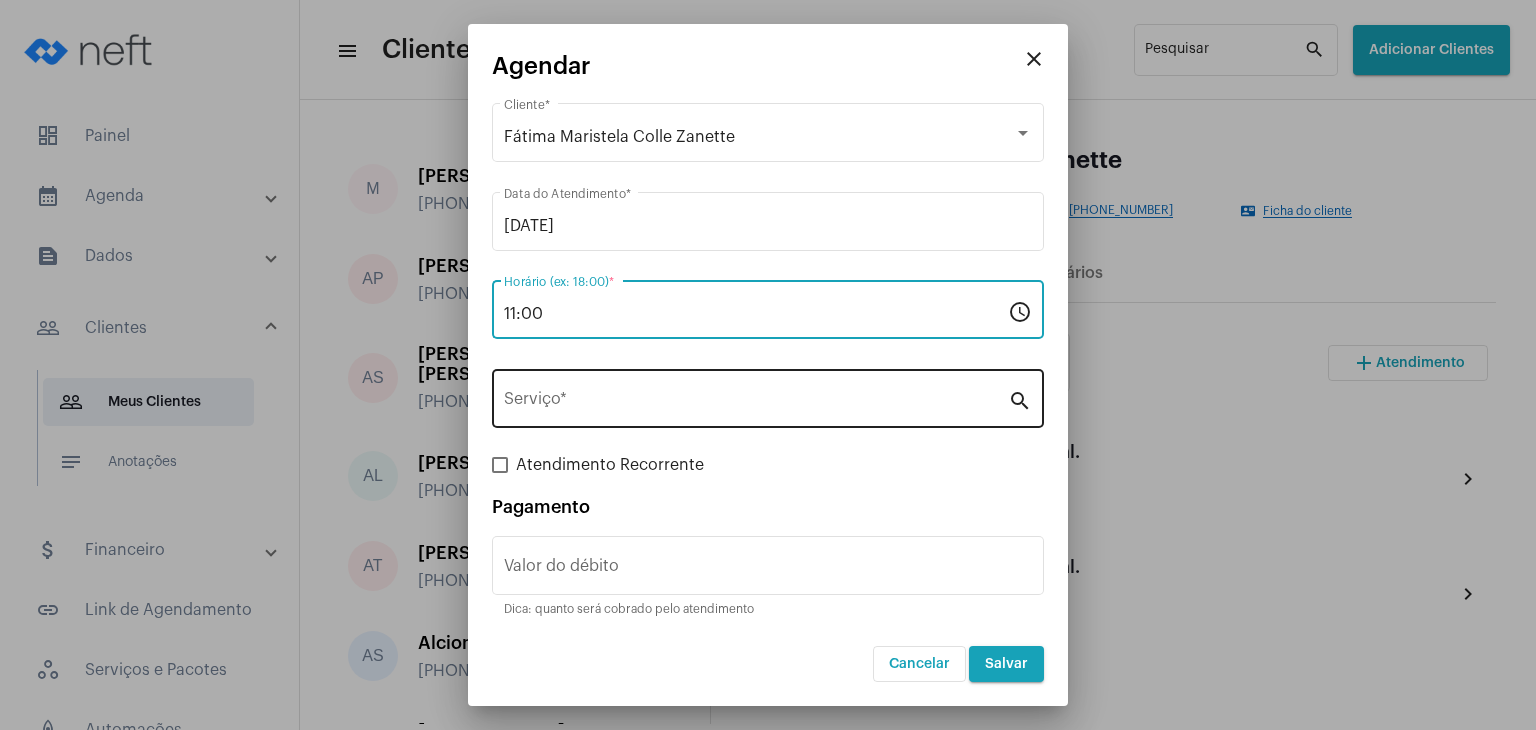 type on "11:00" 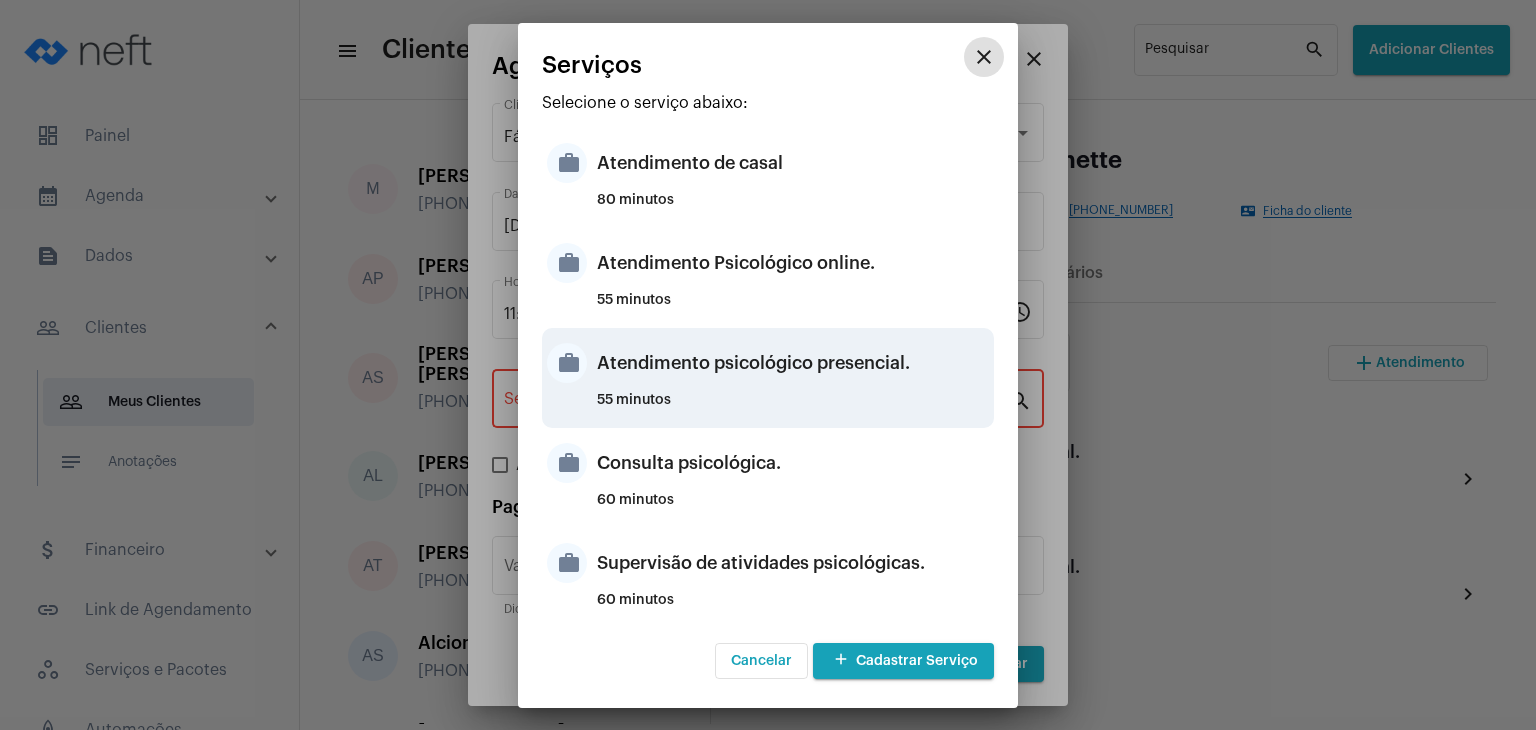 click on "Atendimento psicológico presencial." at bounding box center (793, 363) 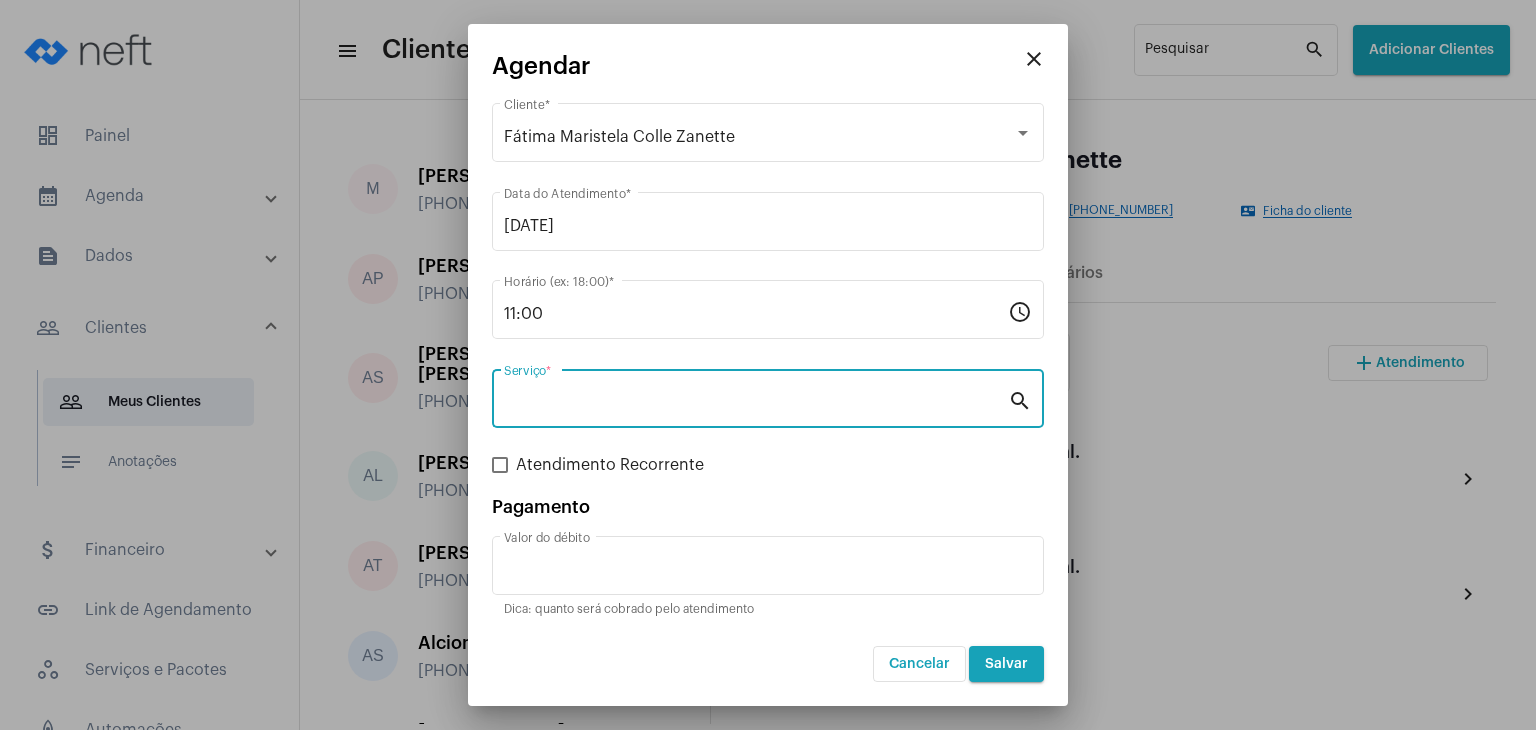 type on "Atendimento psicológico presencial." 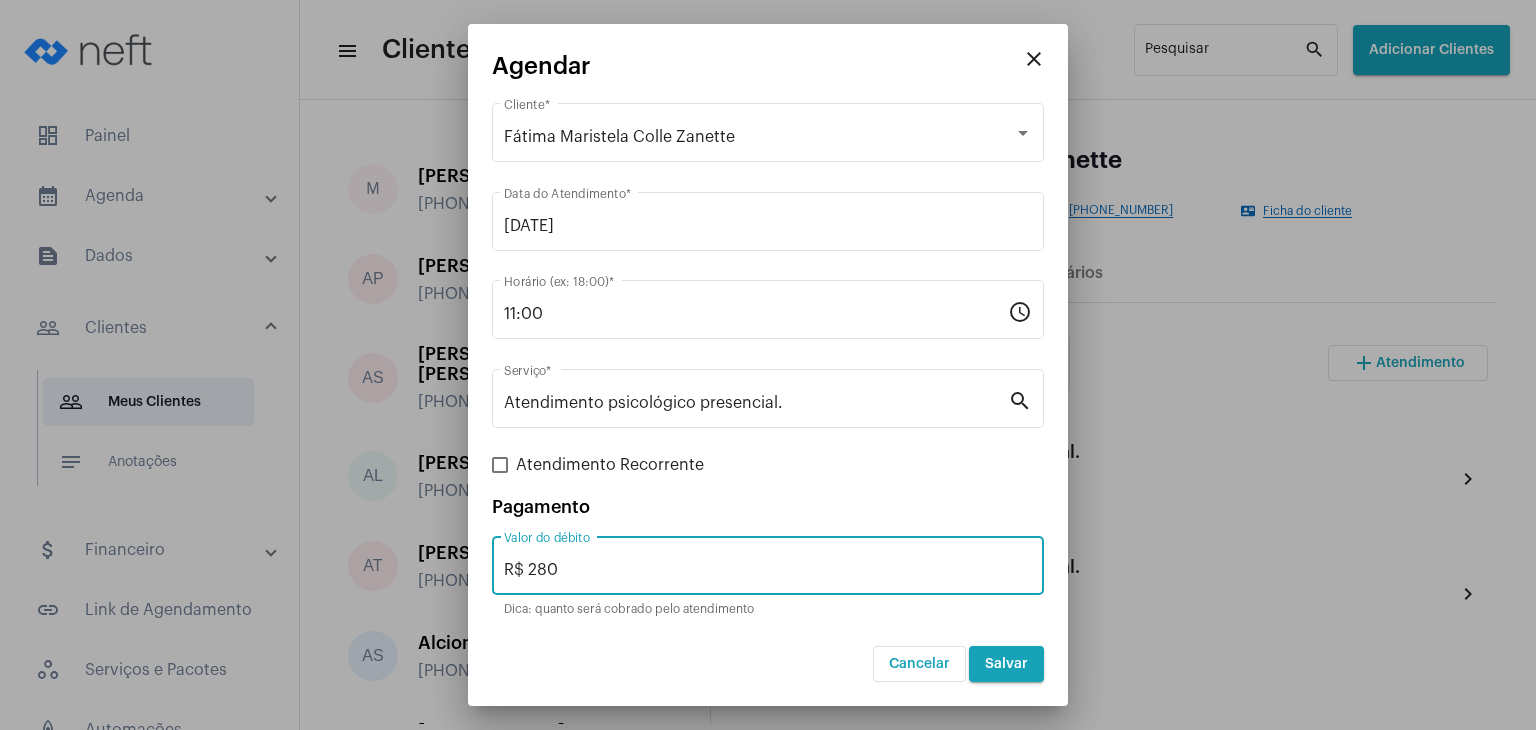 click on "R$ 280" at bounding box center [768, 570] 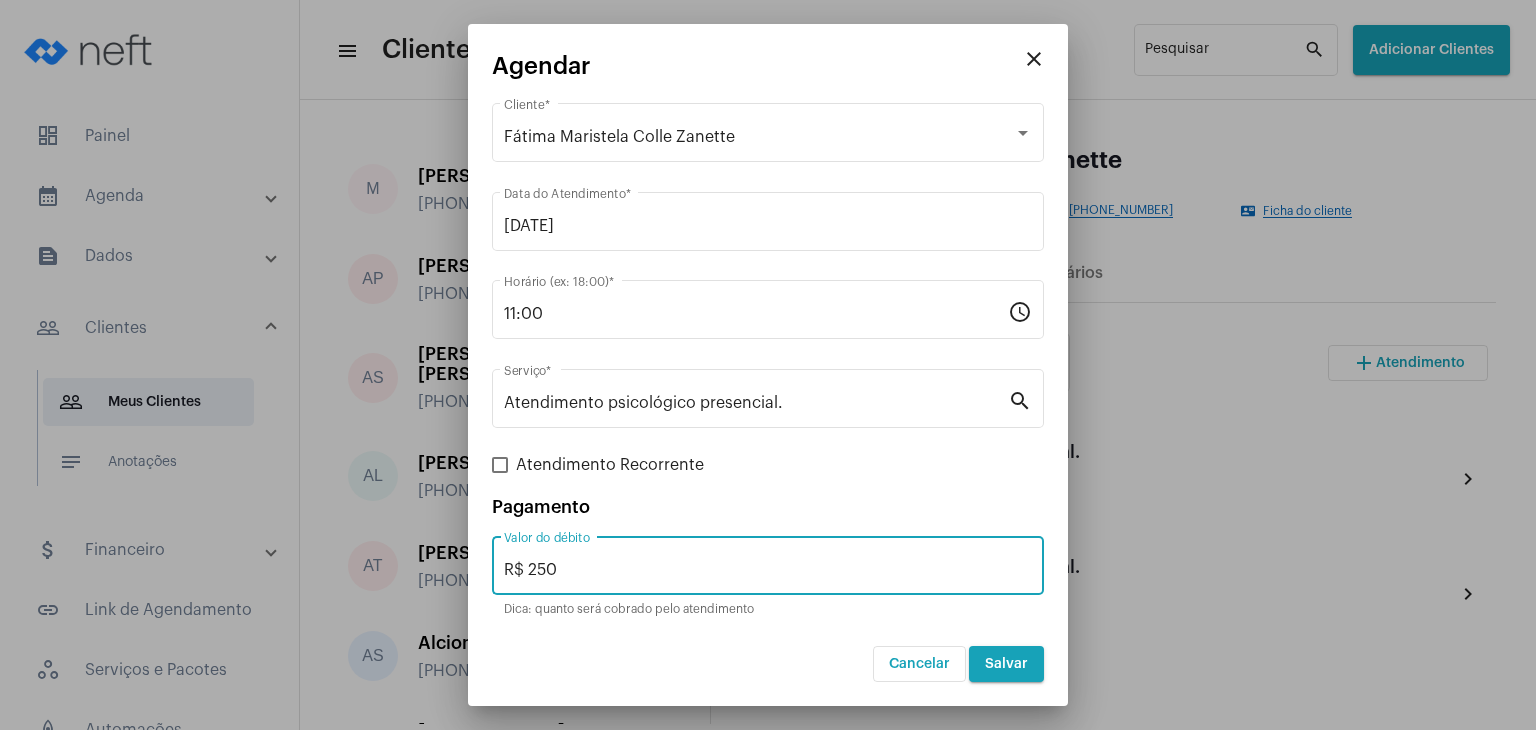 type on "R$ 250" 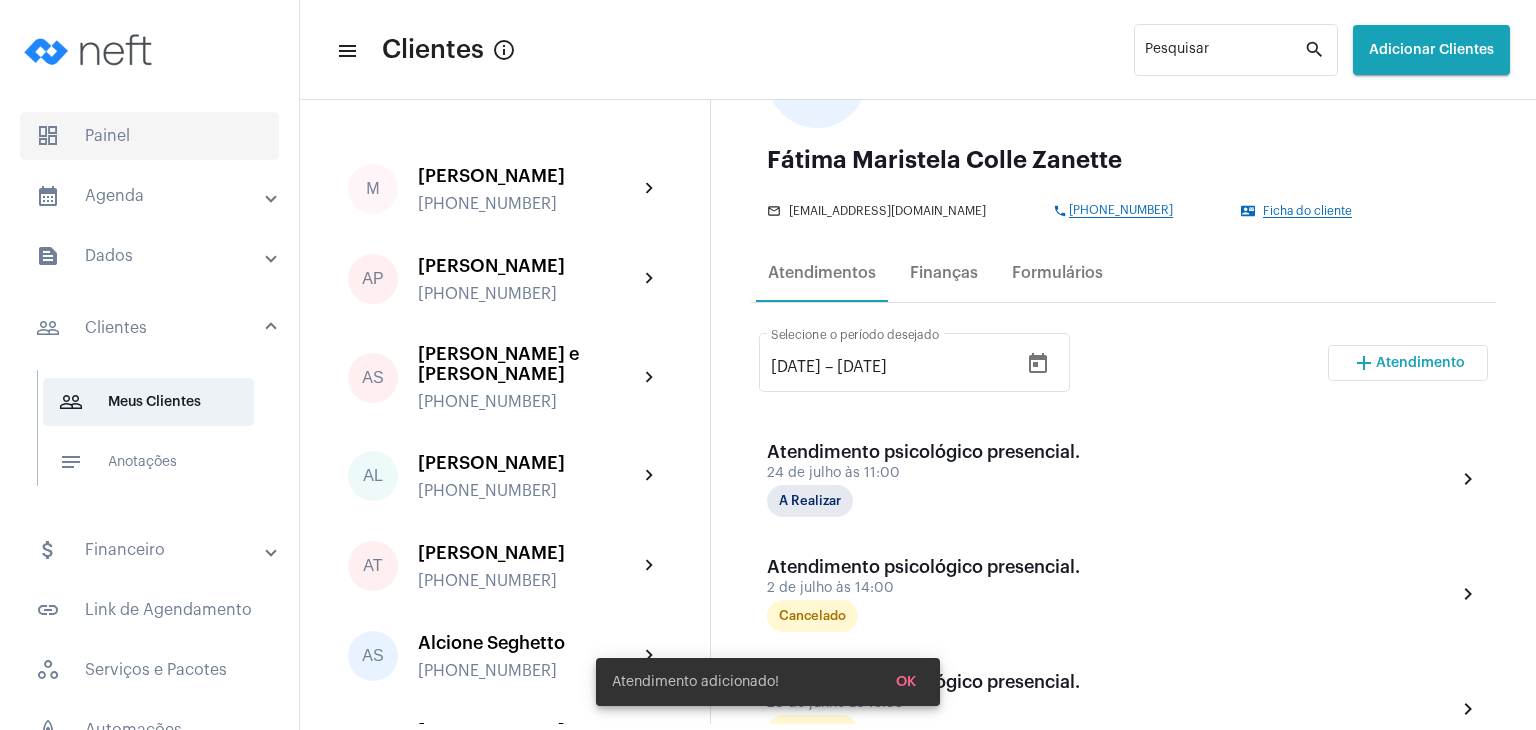 click on "dashboard   Painel" 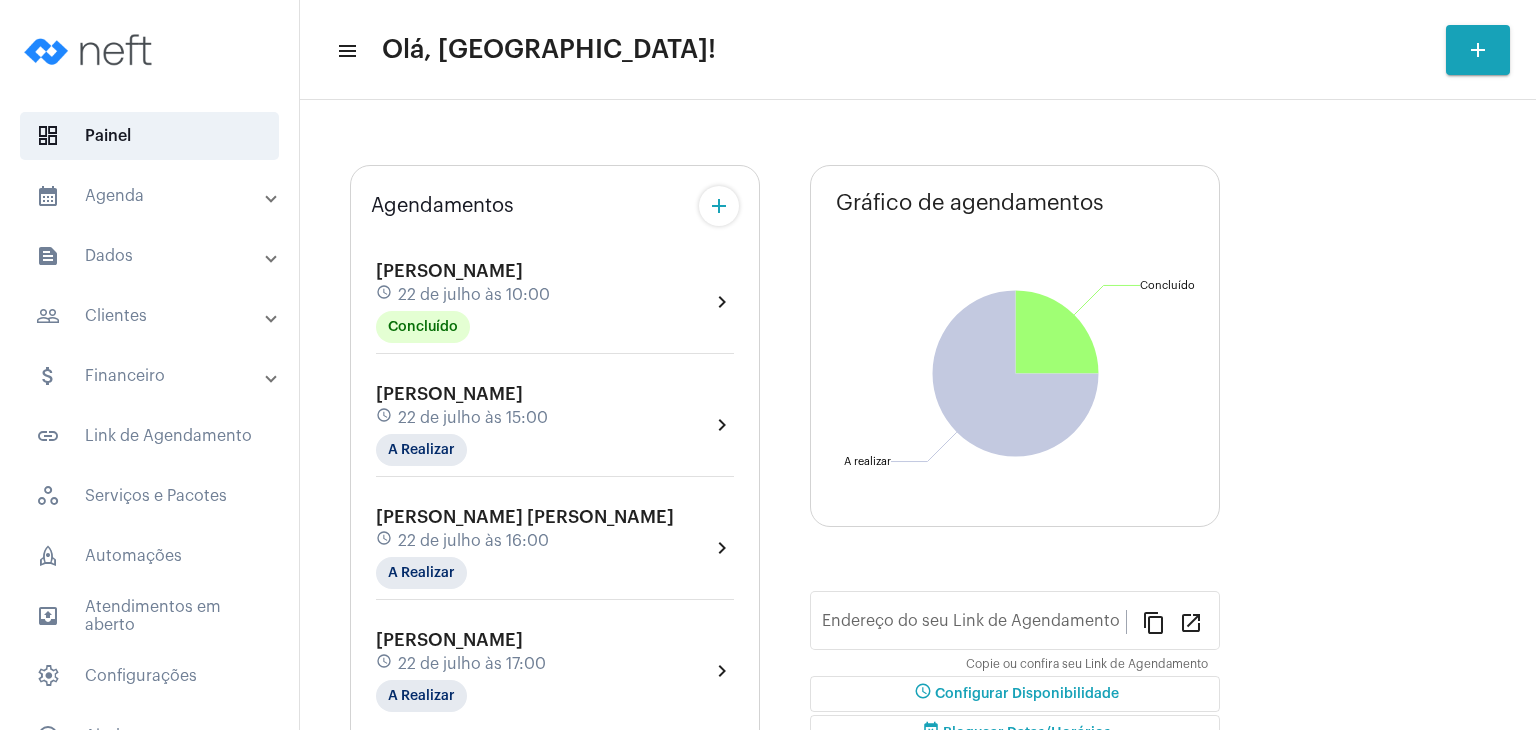 type on "[URL][DOMAIN_NAME][PERSON_NAME]" 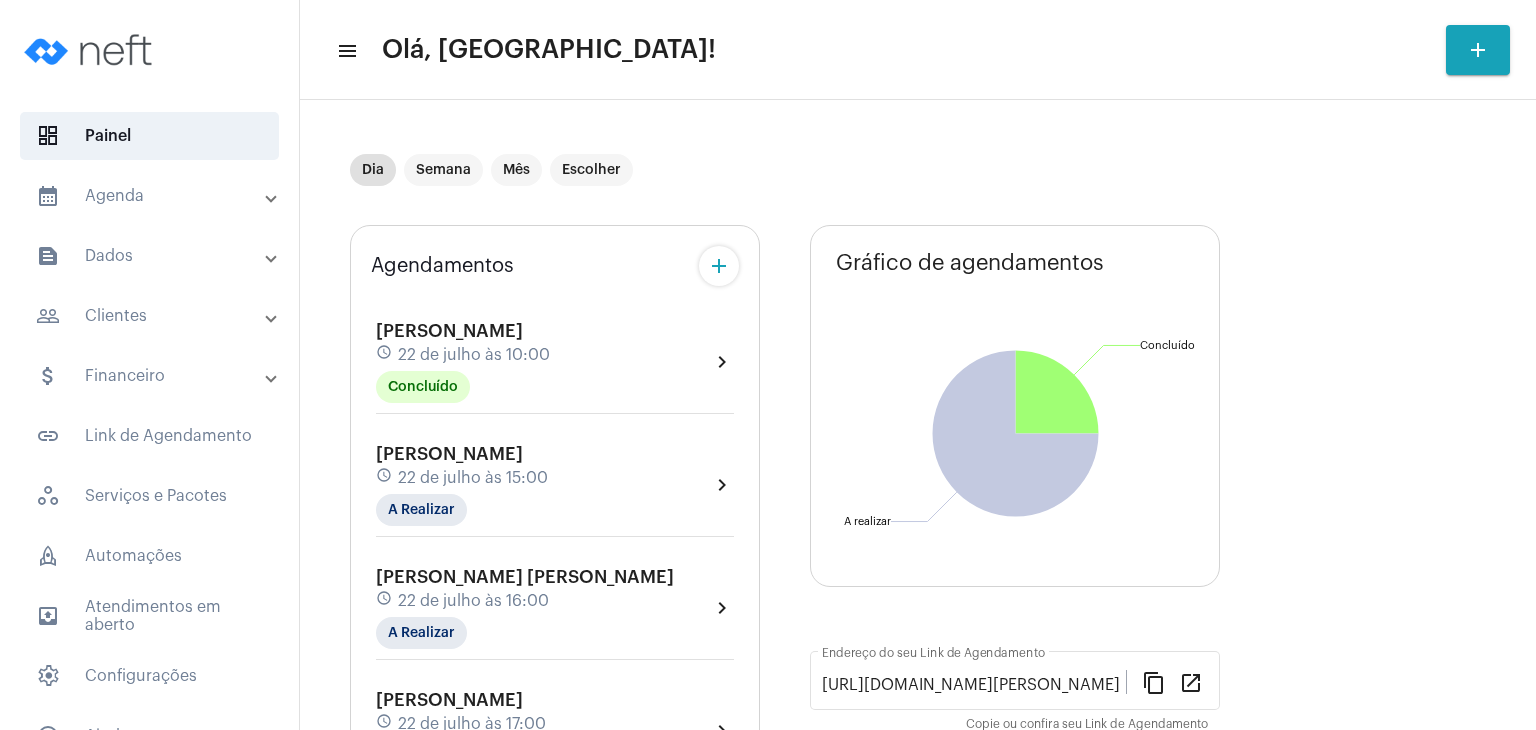 click on "people_outline  Clientes" at bounding box center (151, 316) 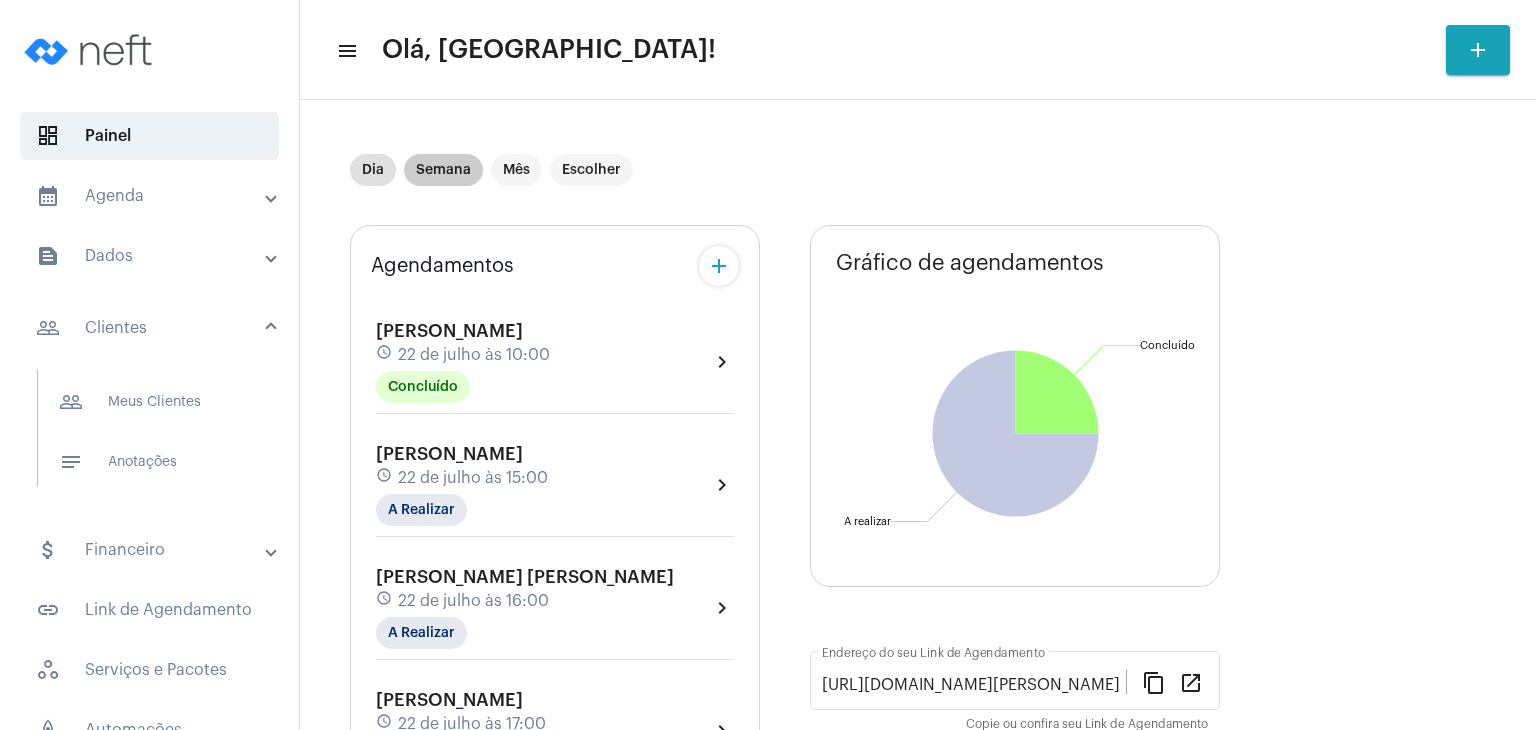 click on "Semana" at bounding box center (443, 170) 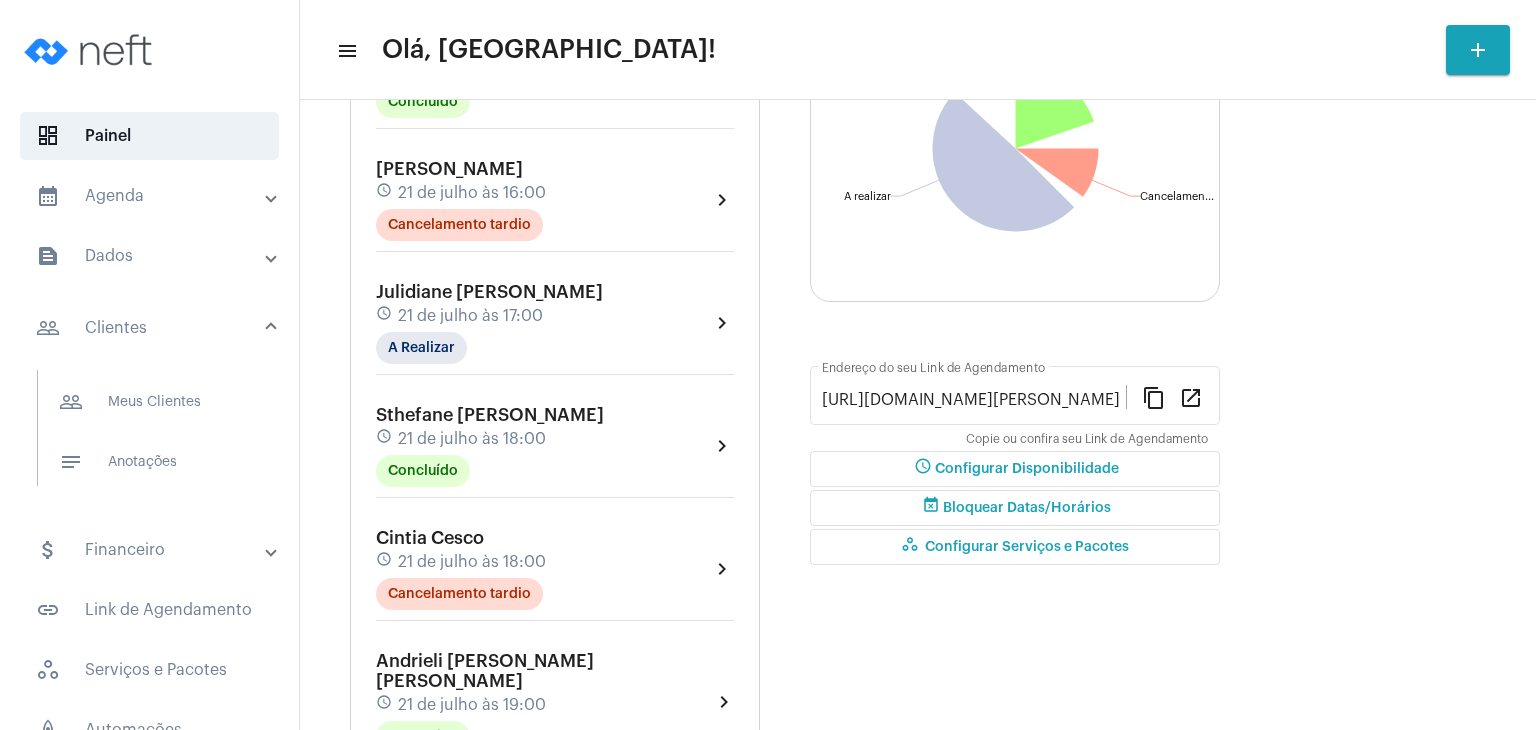 scroll, scrollTop: 300, scrollLeft: 0, axis: vertical 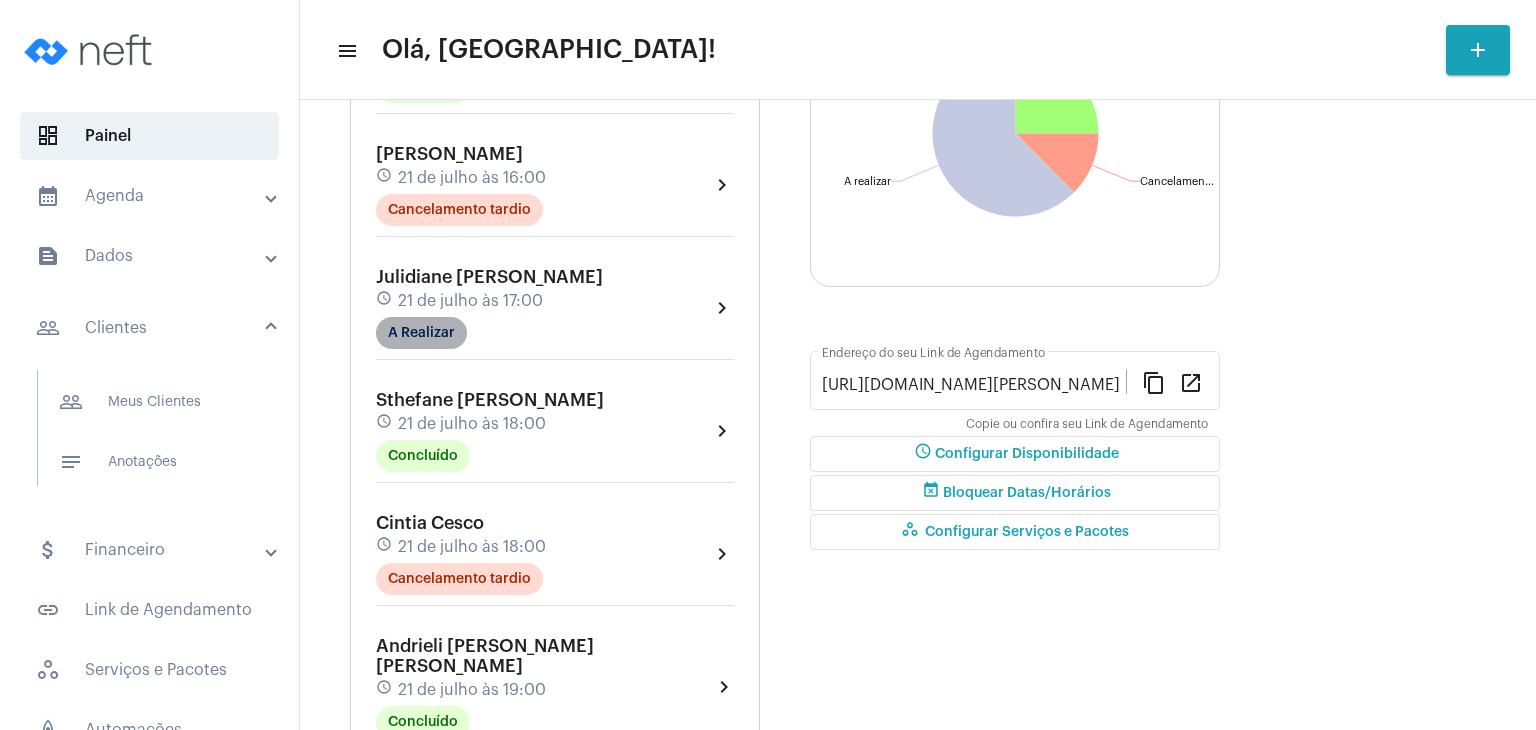 click on "A Realizar" 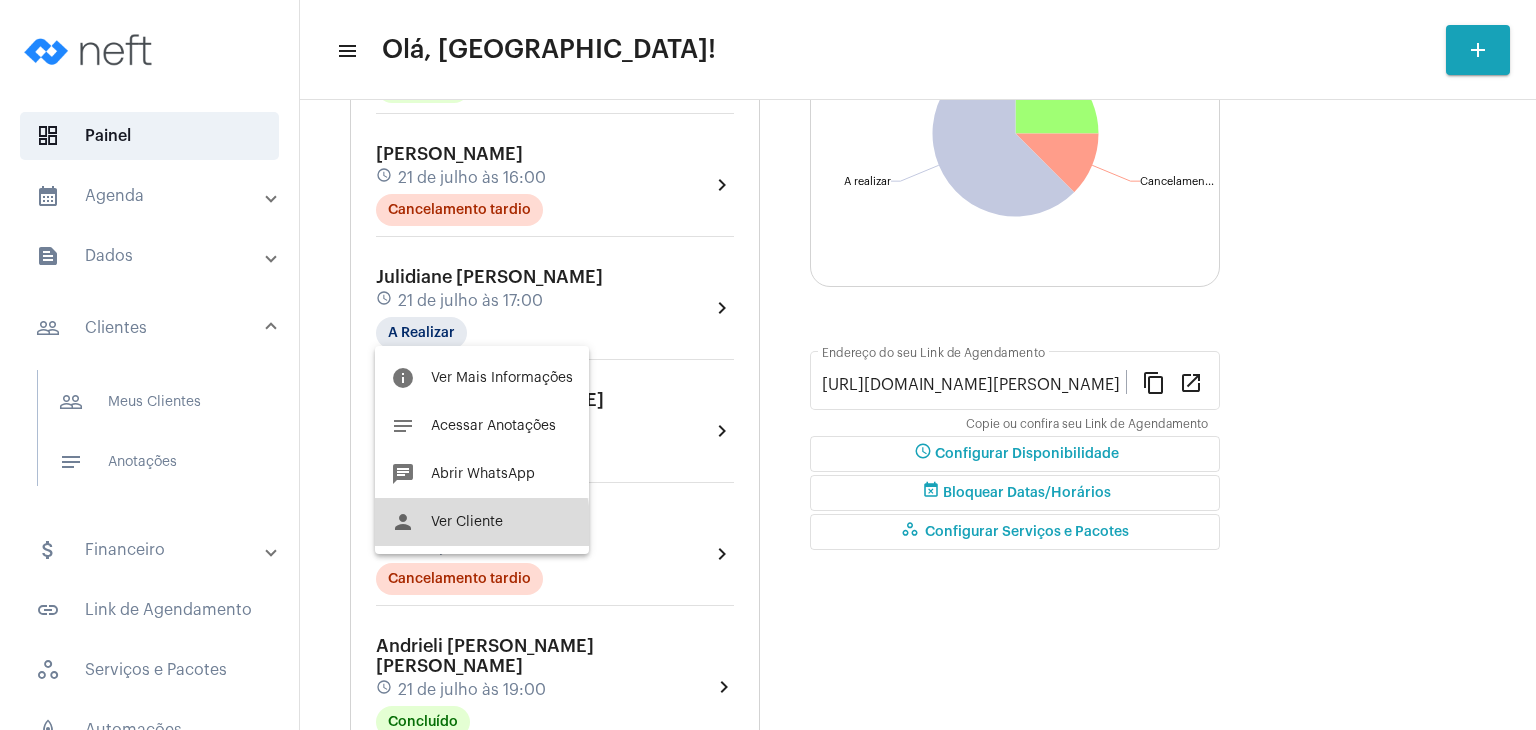 click on "person Ver Cliente" at bounding box center [482, 522] 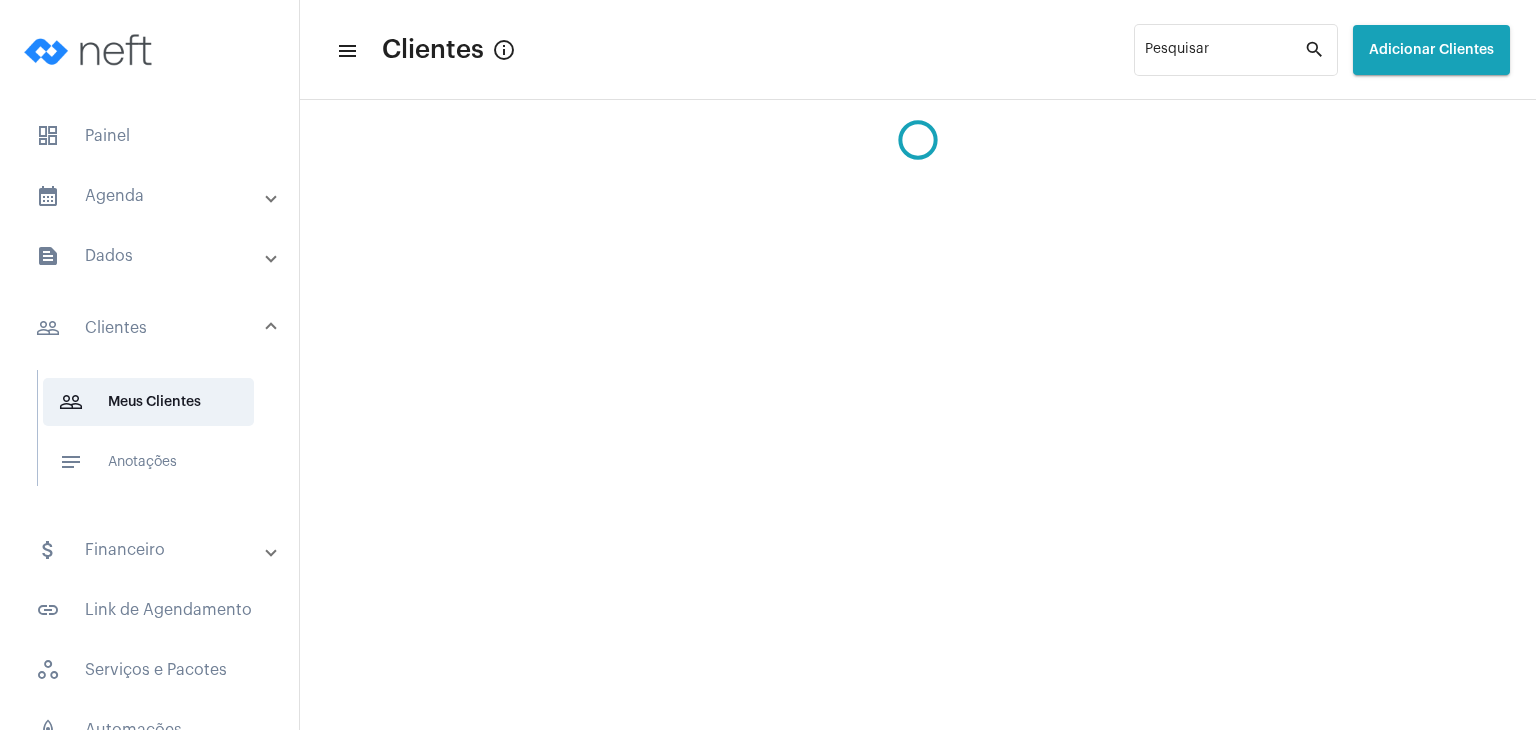 scroll, scrollTop: 0, scrollLeft: 0, axis: both 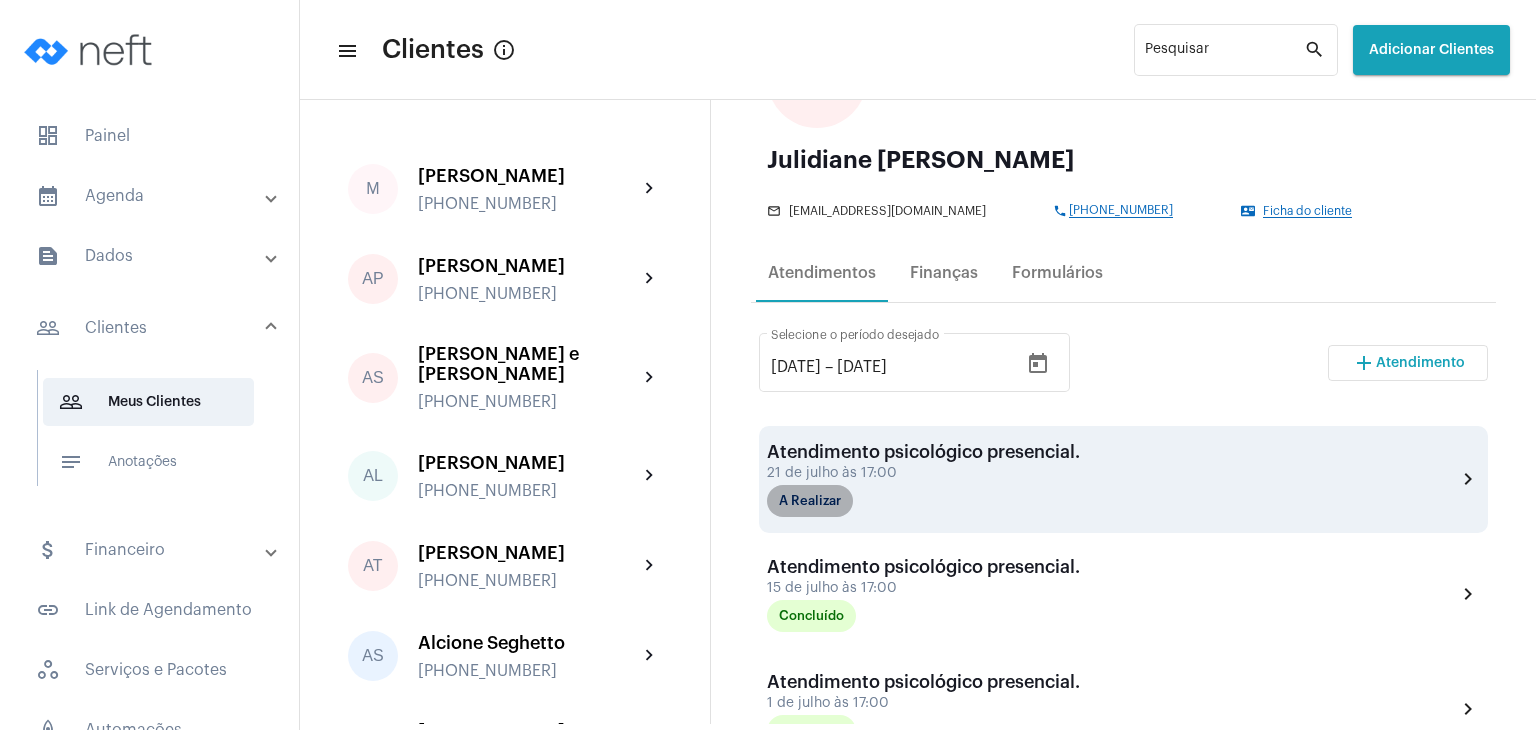 click on "A Realizar" at bounding box center (810, 501) 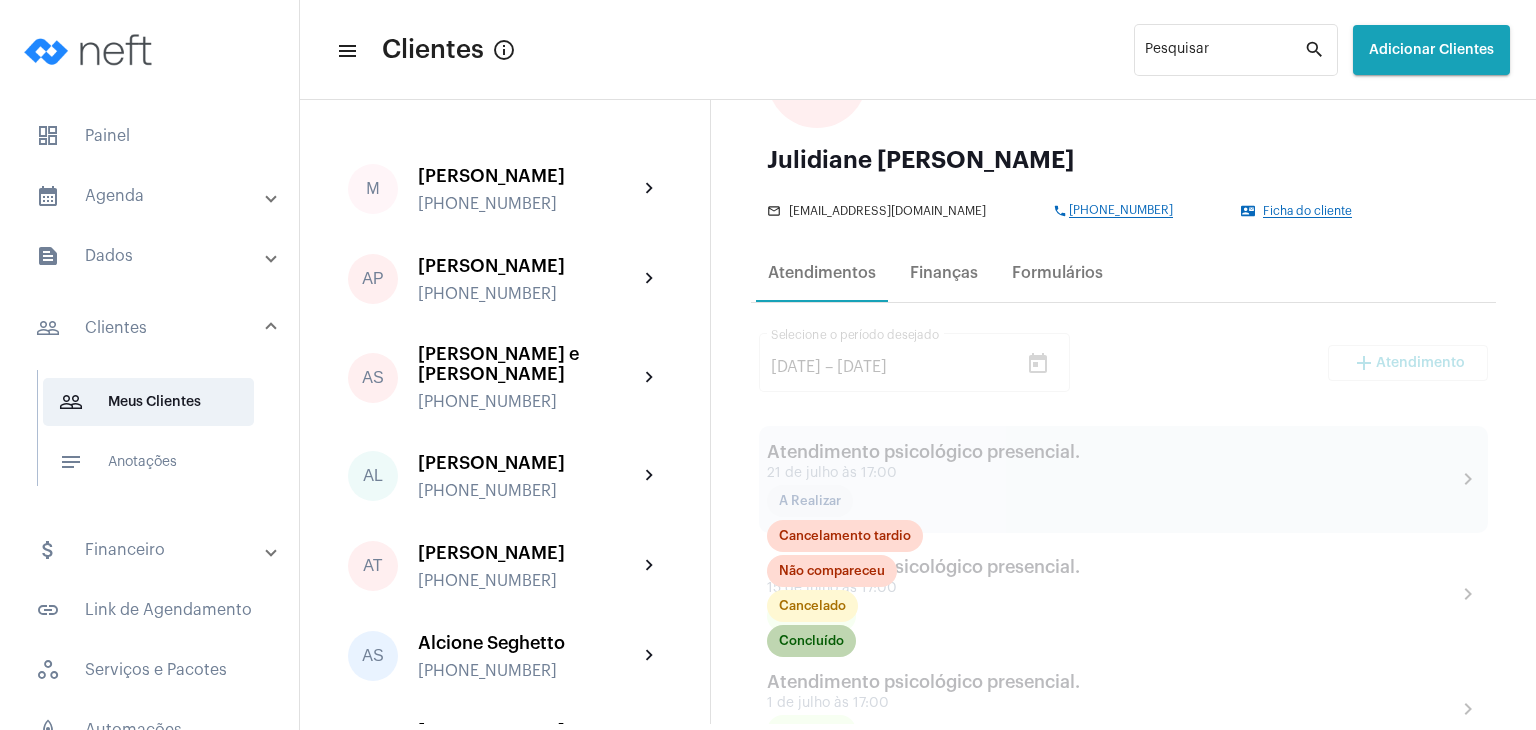 click on "Concluído" 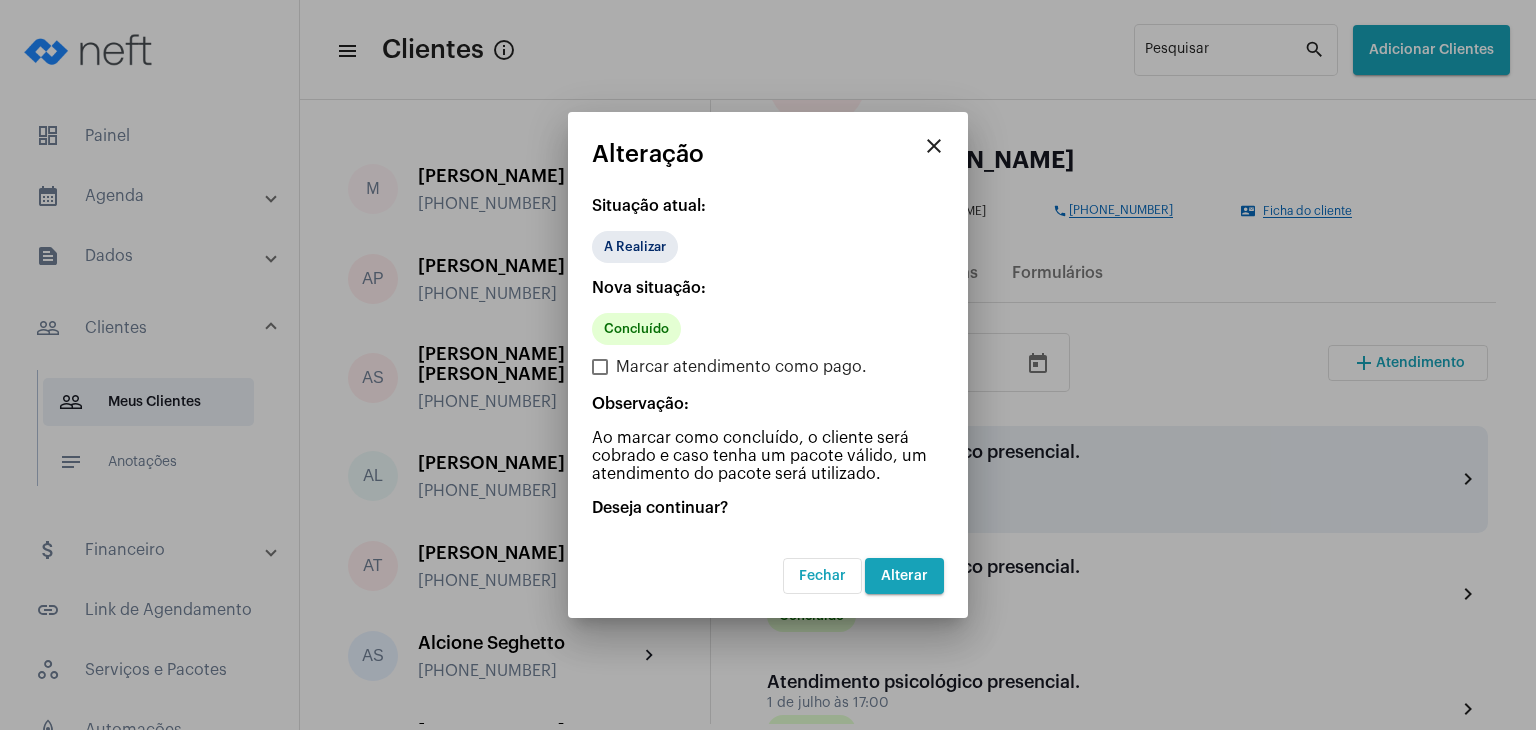 click on "Alterar" at bounding box center (904, 576) 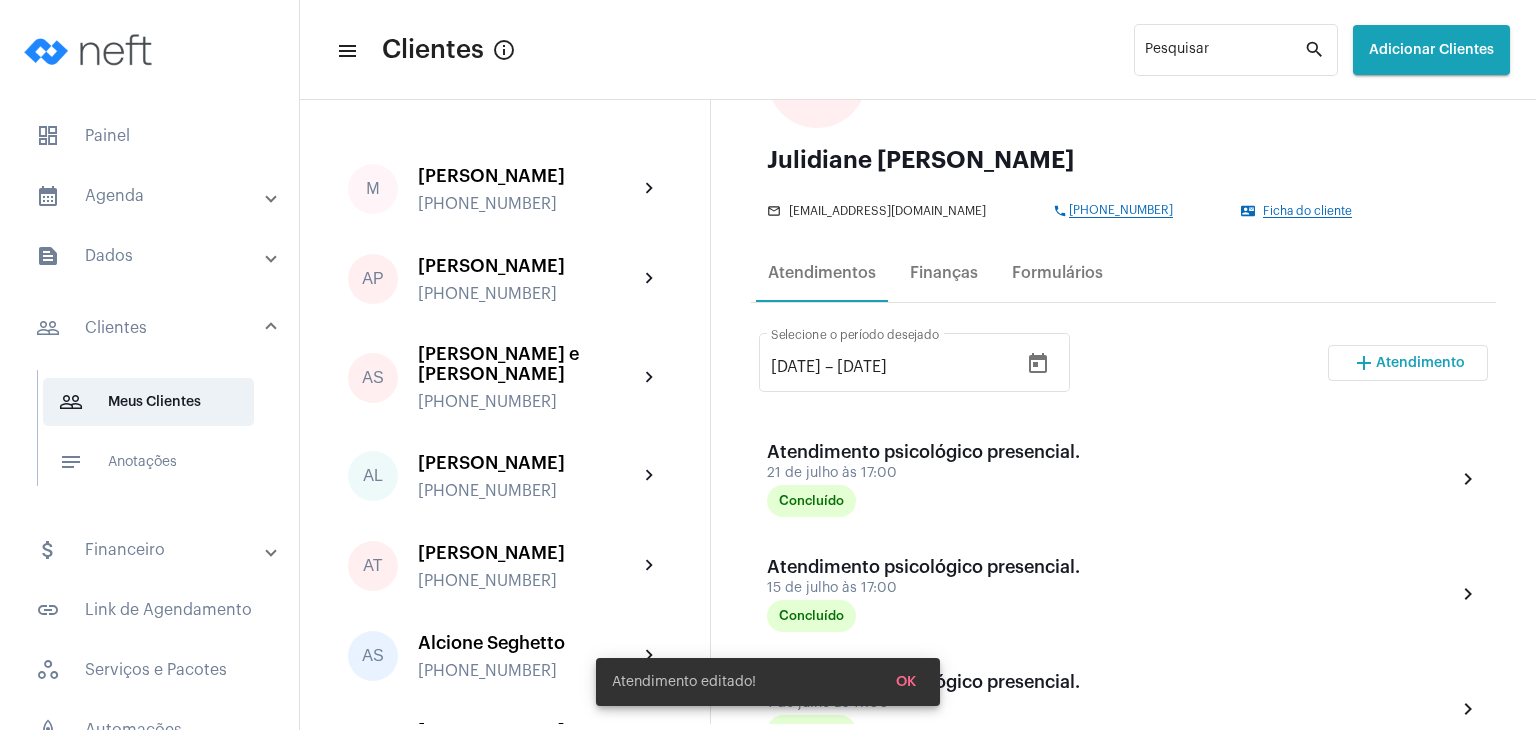 click on "Atendimento" at bounding box center (1420, 363) 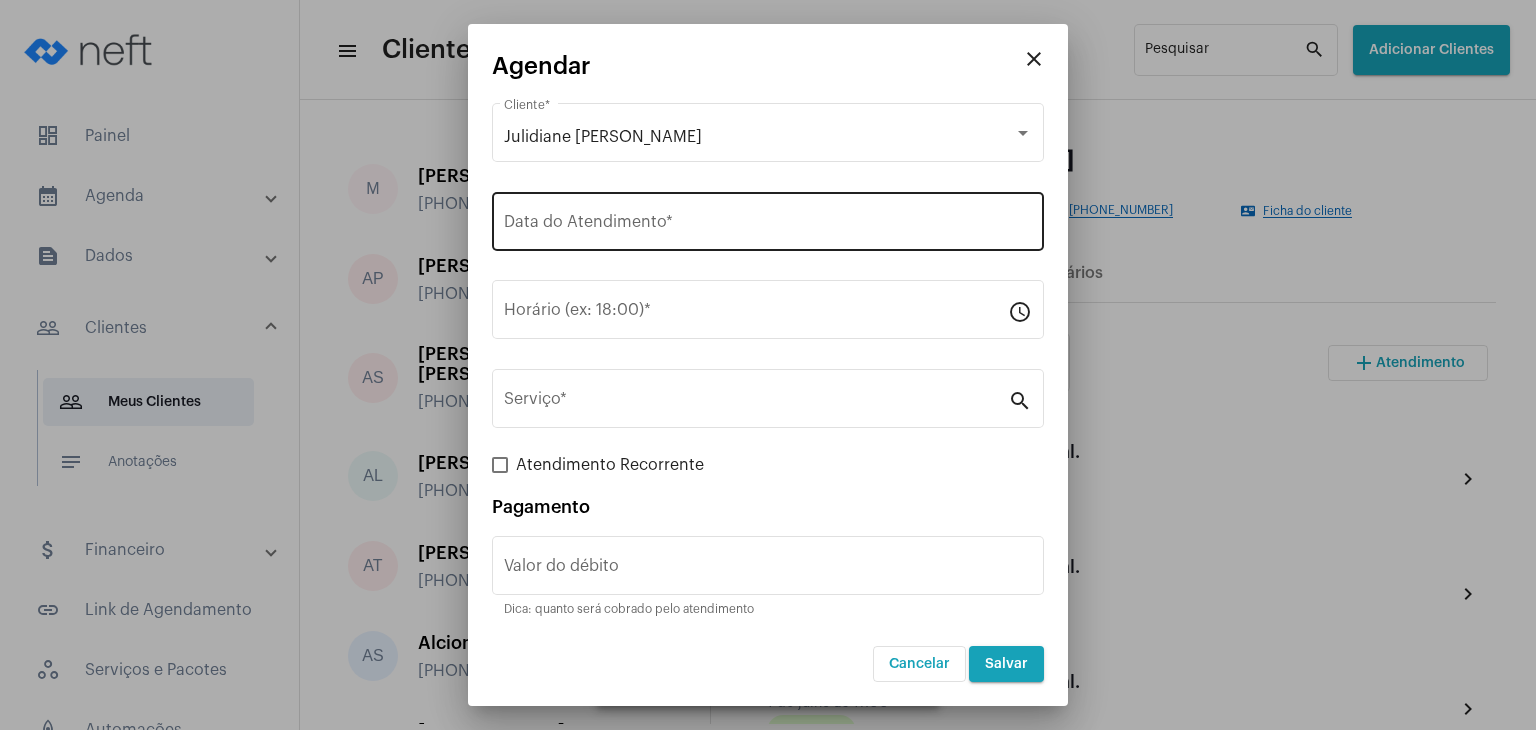 click on "Data do Atendimento  *" at bounding box center [768, 226] 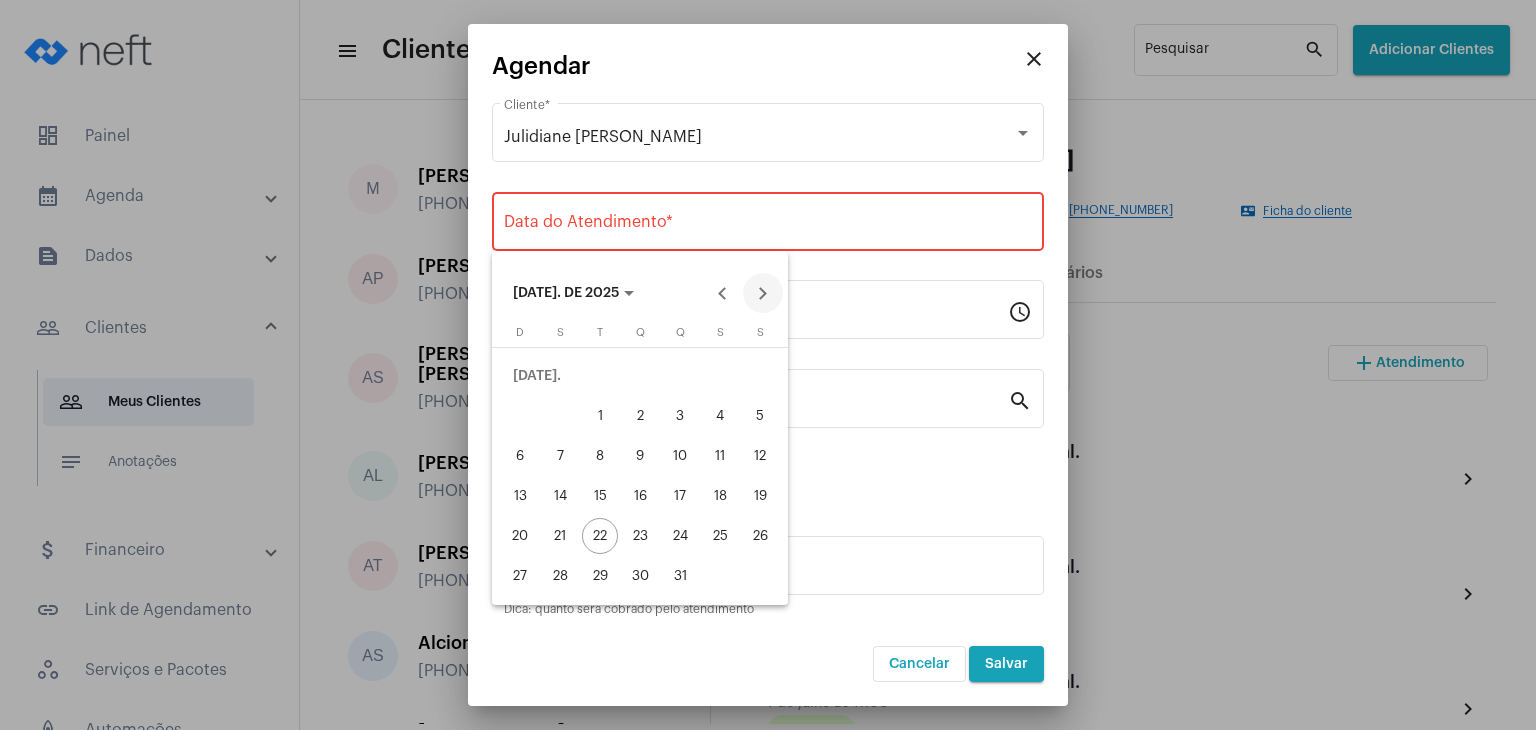click at bounding box center (763, 293) 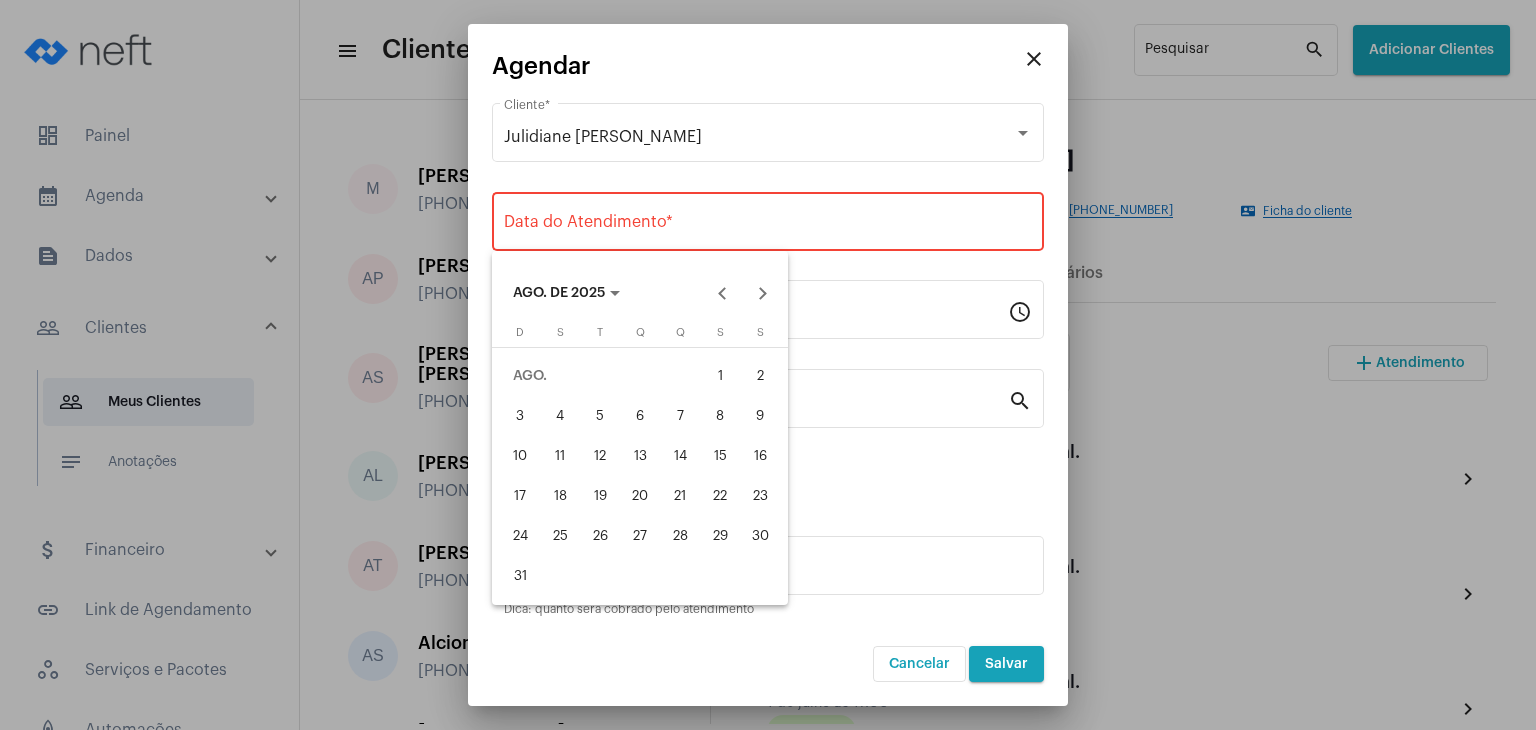 click on "4" at bounding box center (560, 416) 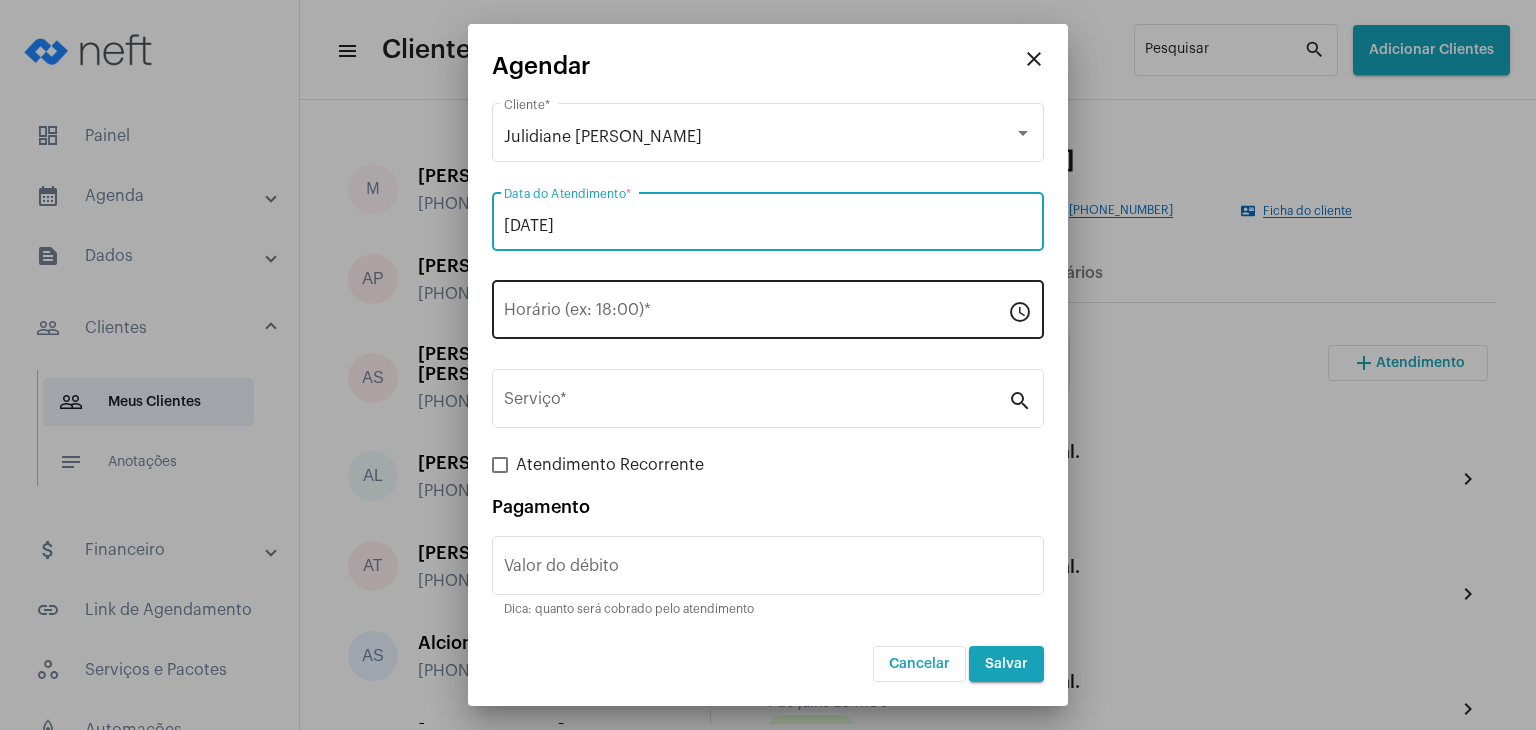 click on "Horário (ex: 18:00)  *" at bounding box center [756, 314] 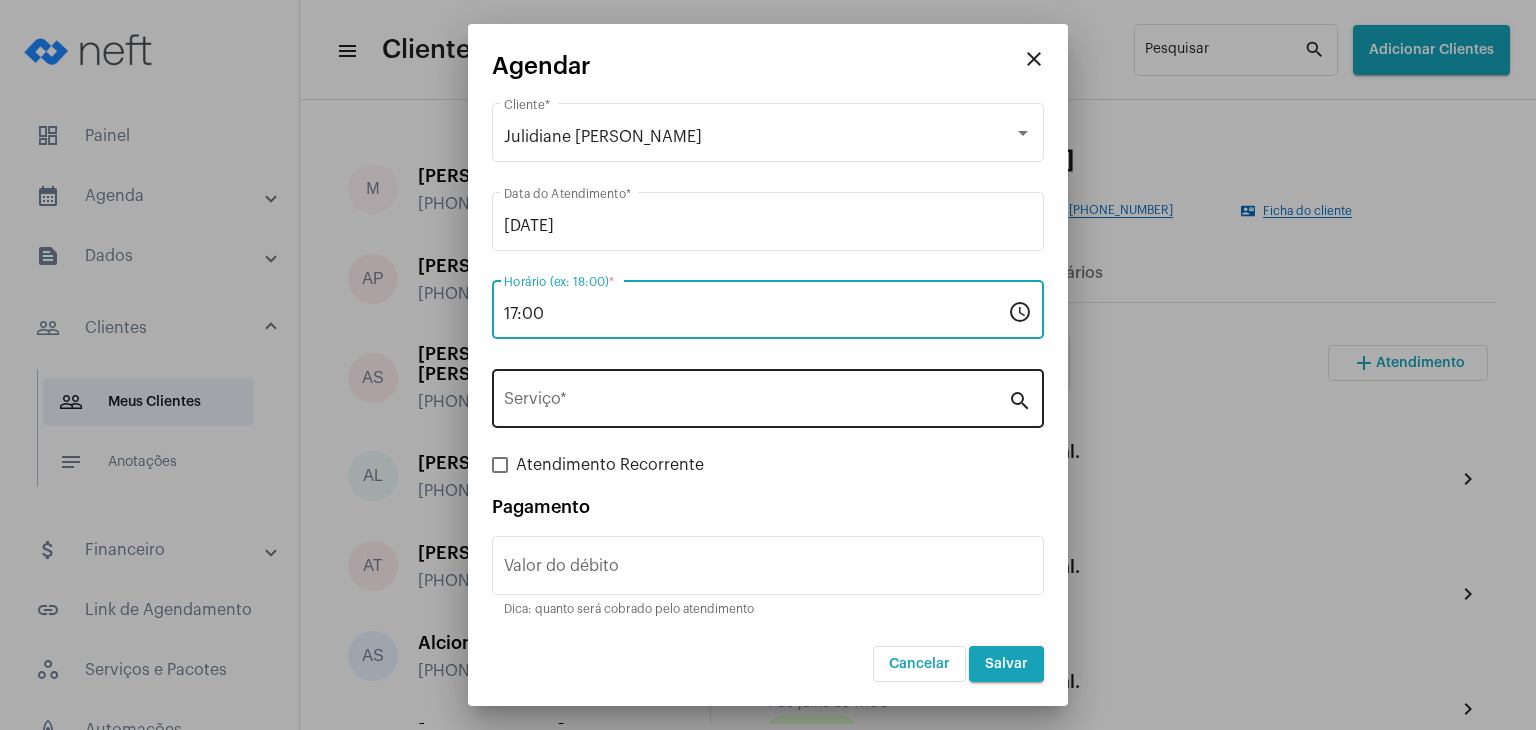type on "17:00" 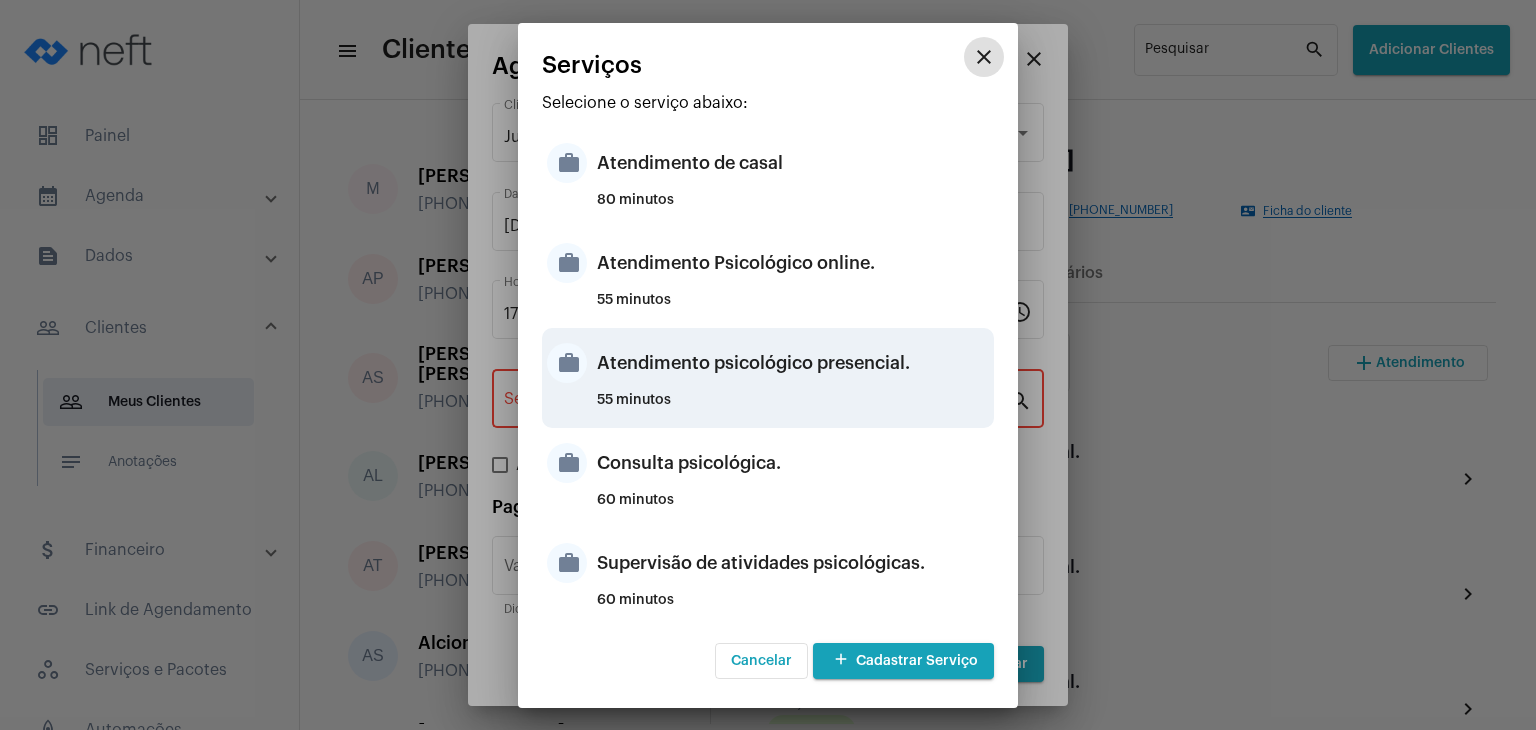 click on "Atendimento psicológico presencial." at bounding box center [793, 363] 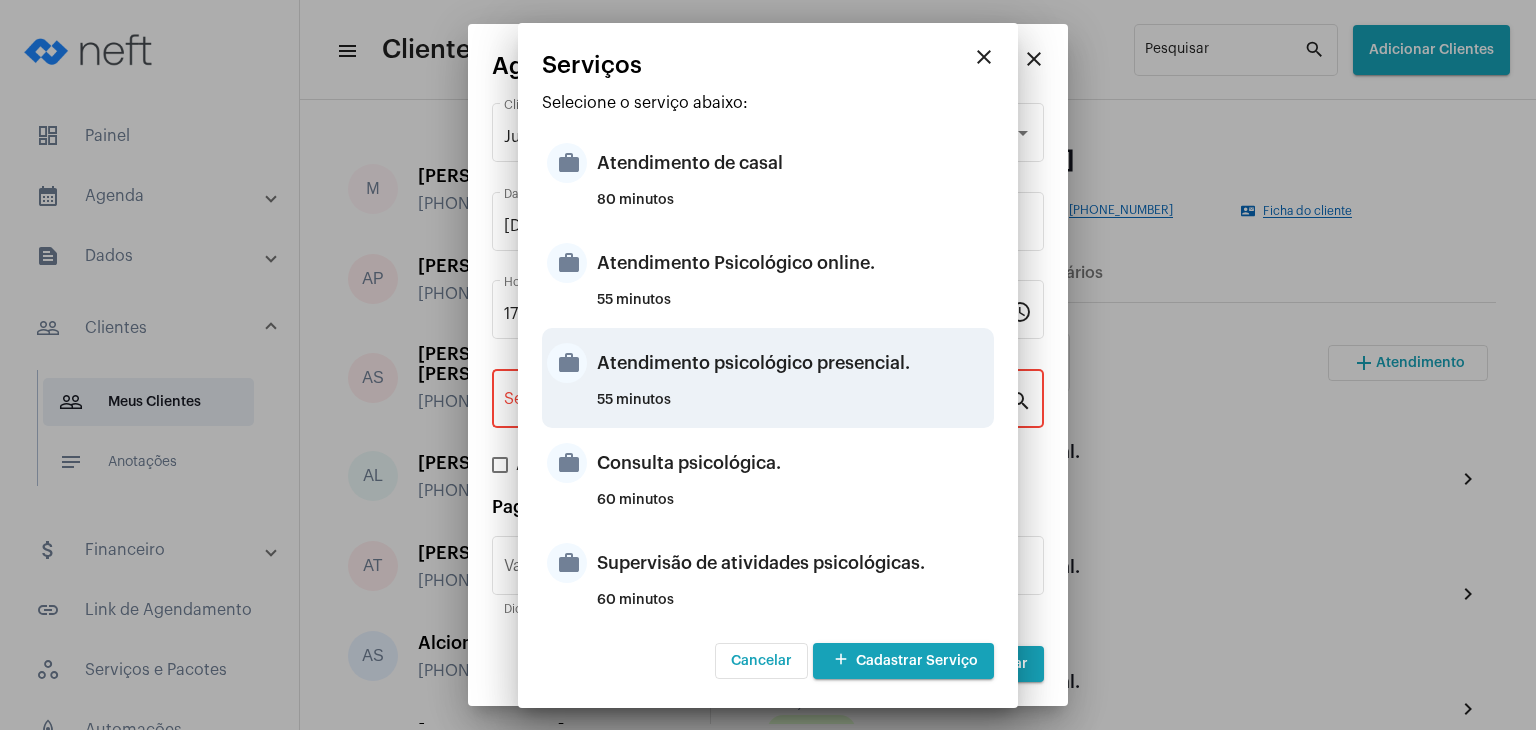 type on "Atendimento psicológico presencial." 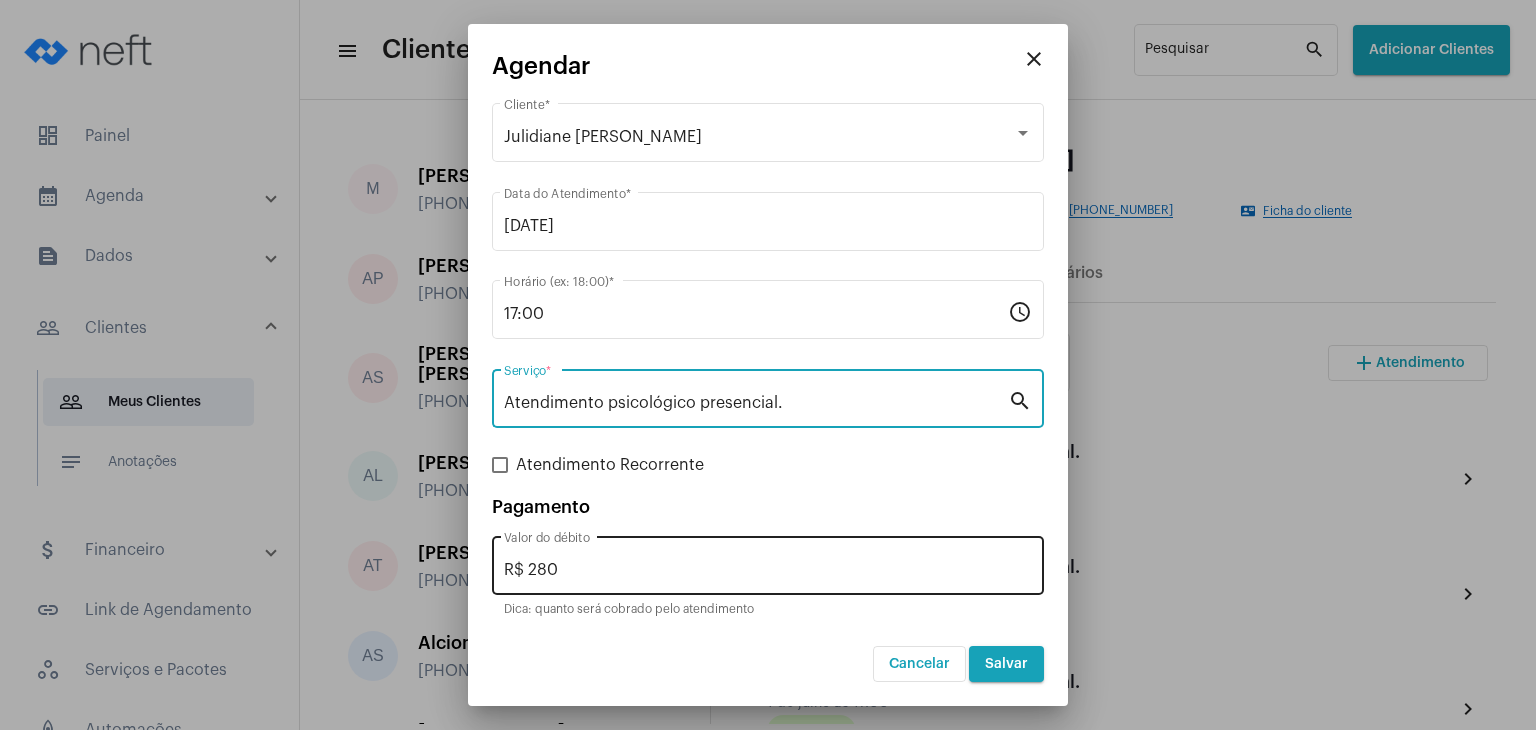 click on "R$ 280" at bounding box center [768, 570] 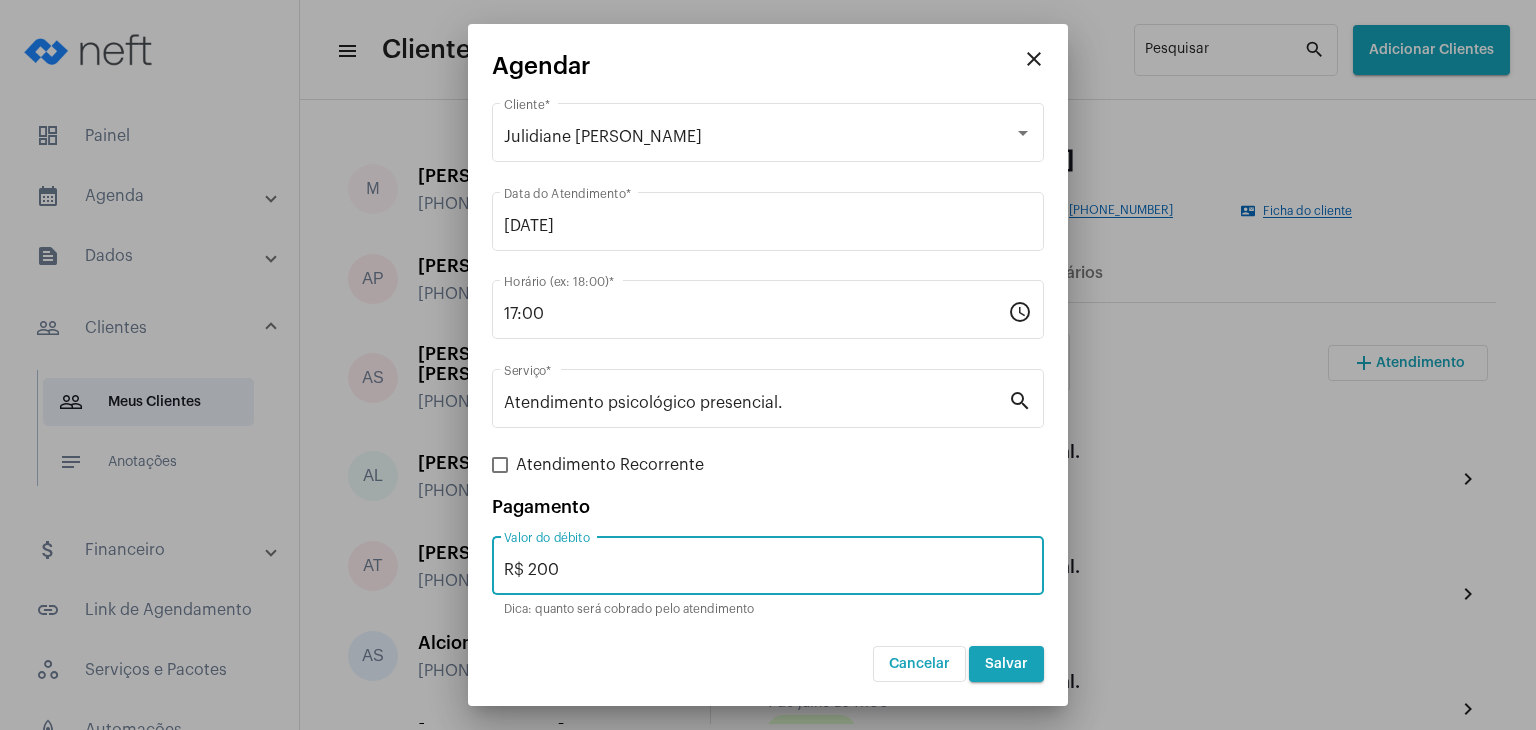 type on "R$ 200" 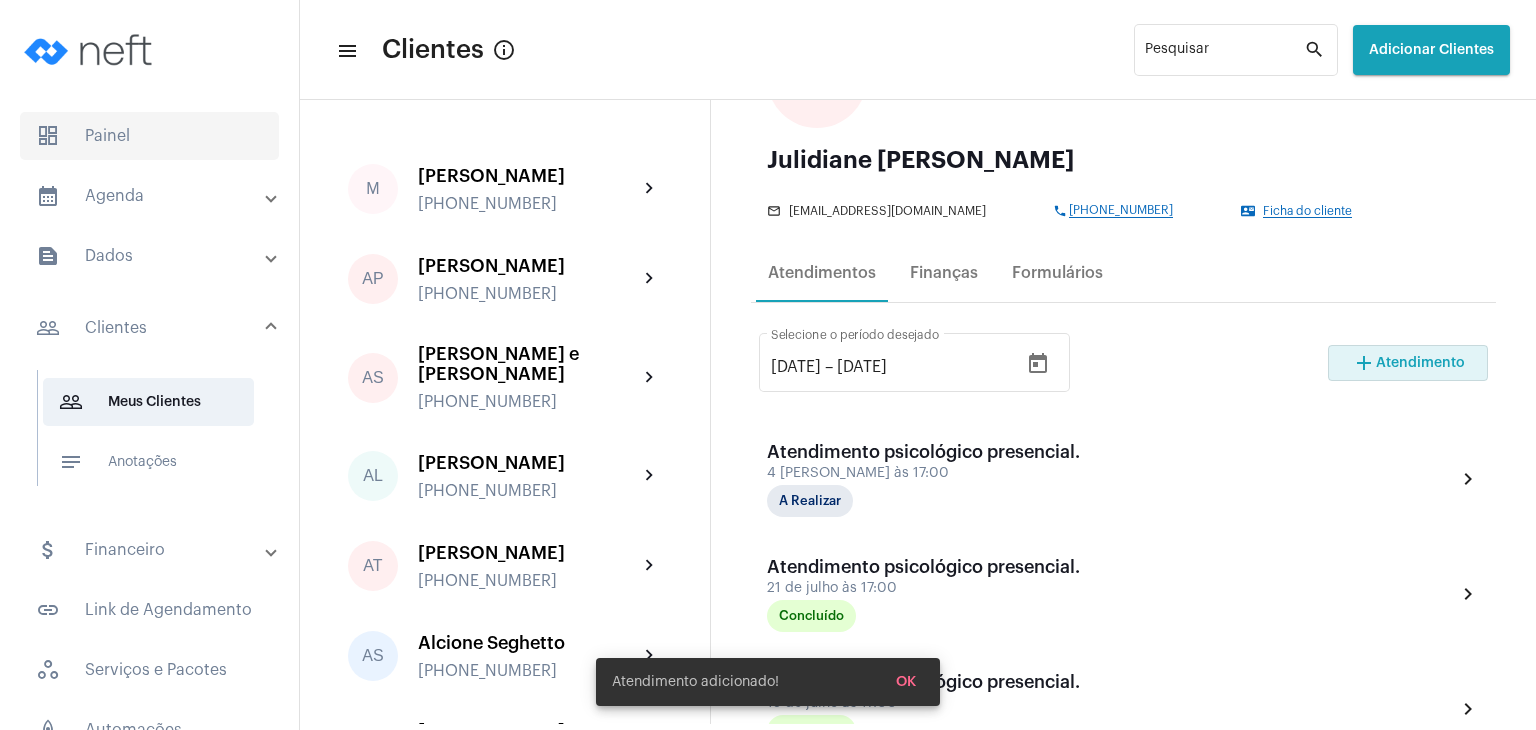 click on "dashboard   Painel" 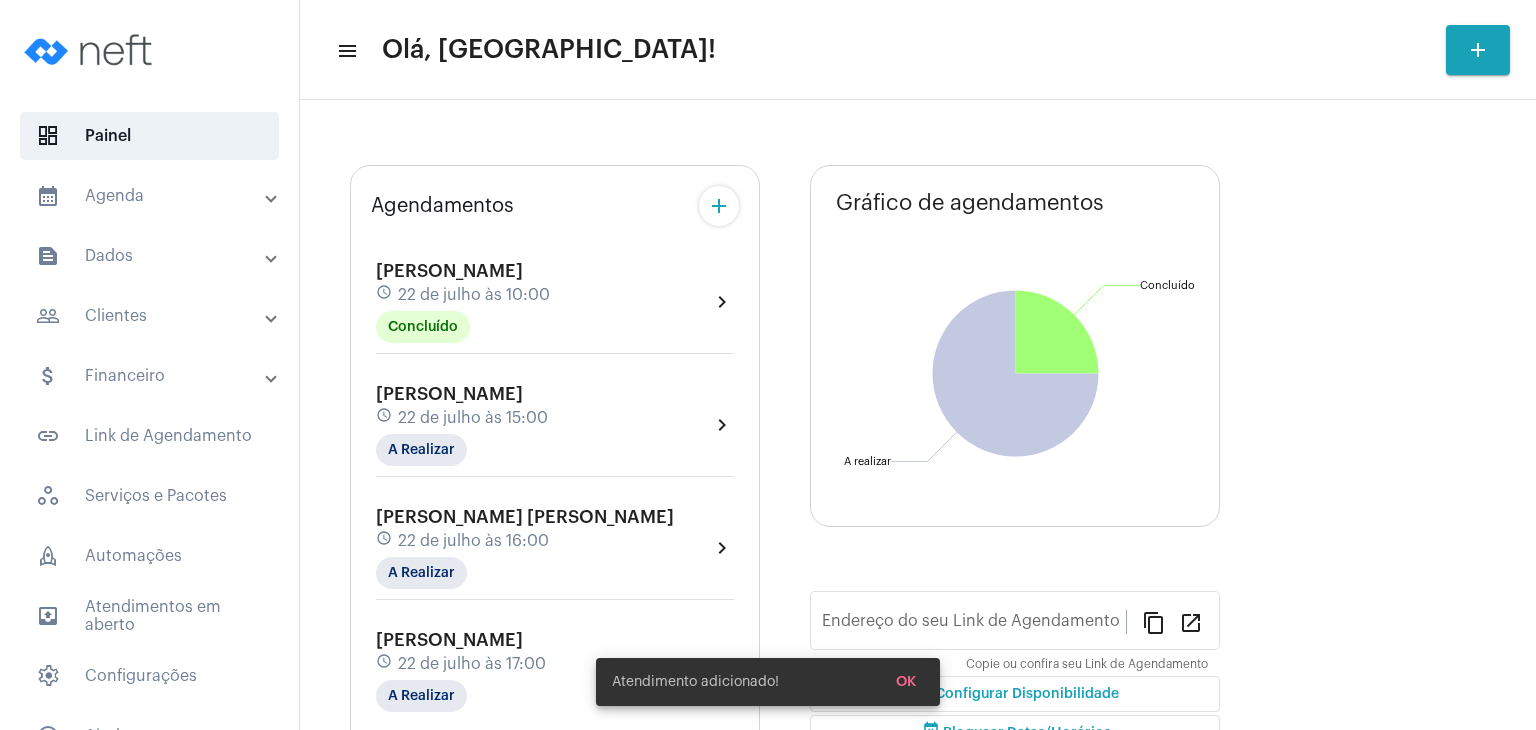 type on "[URL][DOMAIN_NAME][PERSON_NAME]" 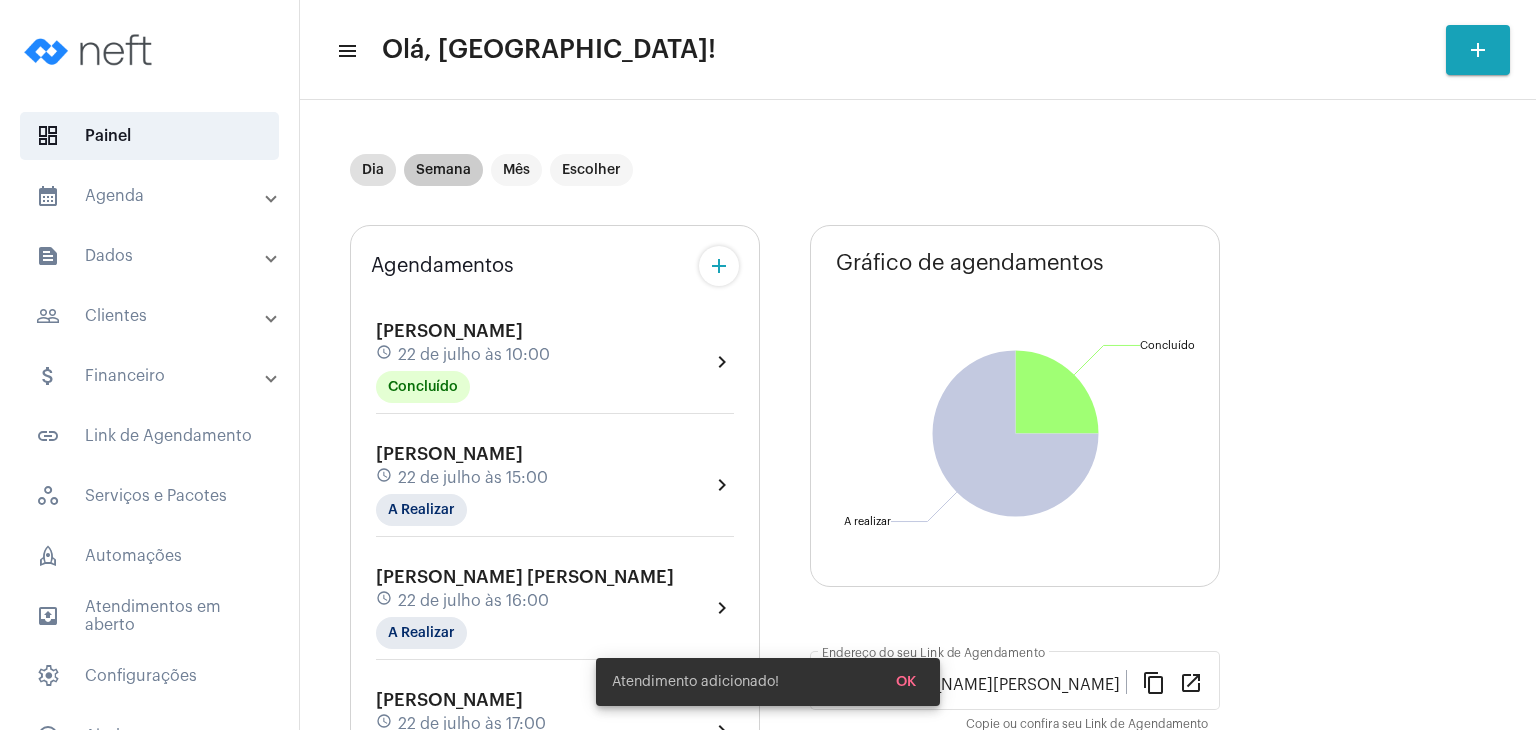 click on "Semana" at bounding box center (443, 170) 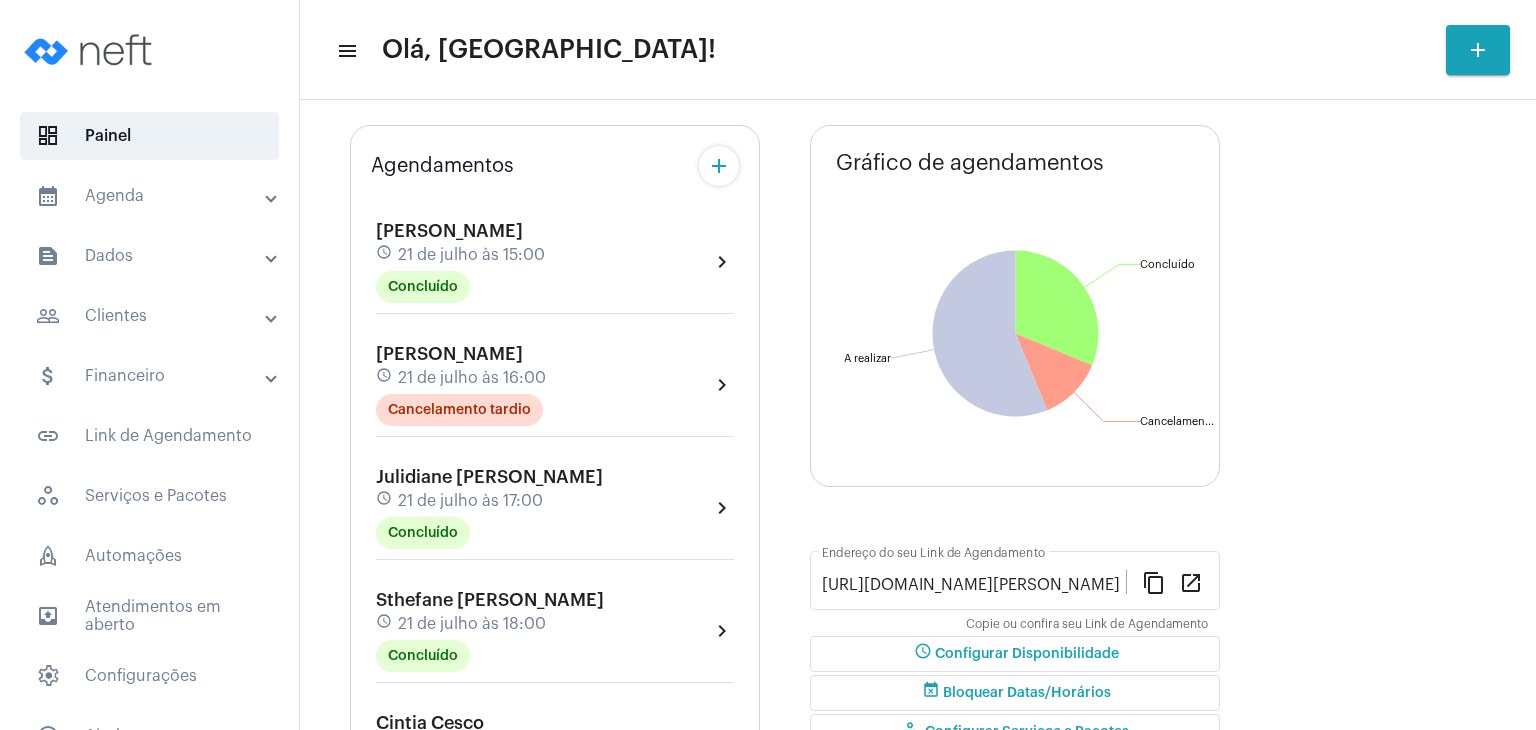 scroll, scrollTop: 200, scrollLeft: 0, axis: vertical 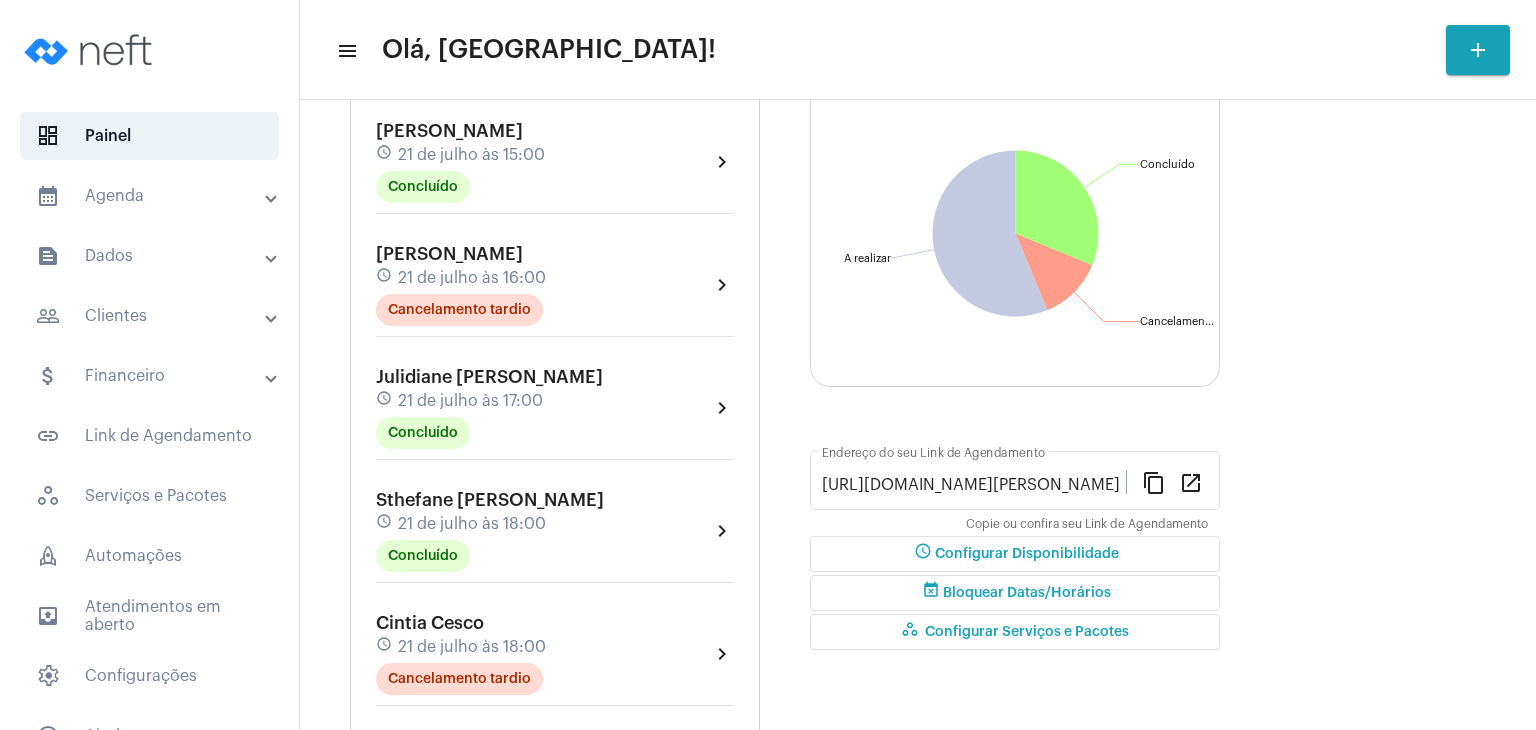 click on "schedule 21 de julho às 15:00" 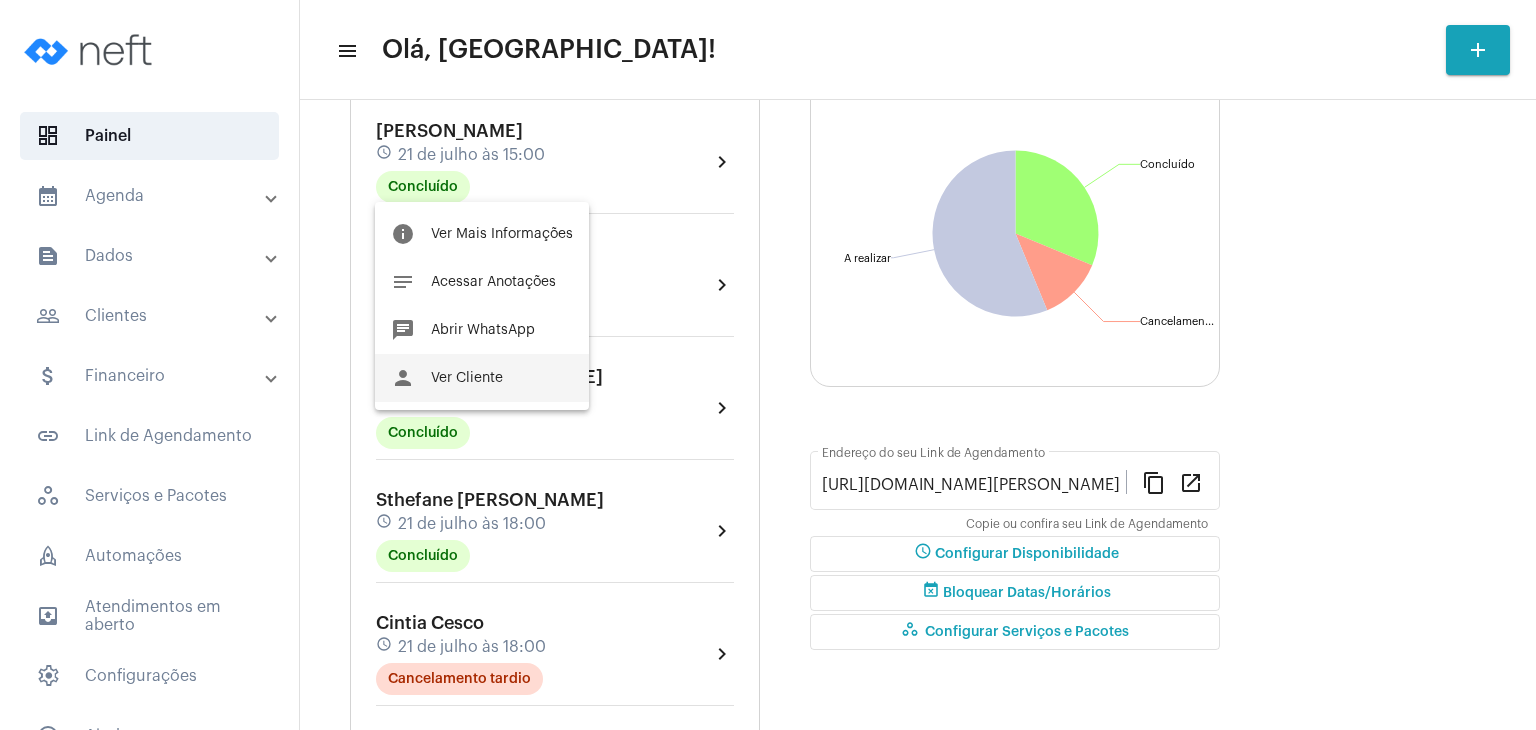 click on "Ver Cliente" at bounding box center (467, 378) 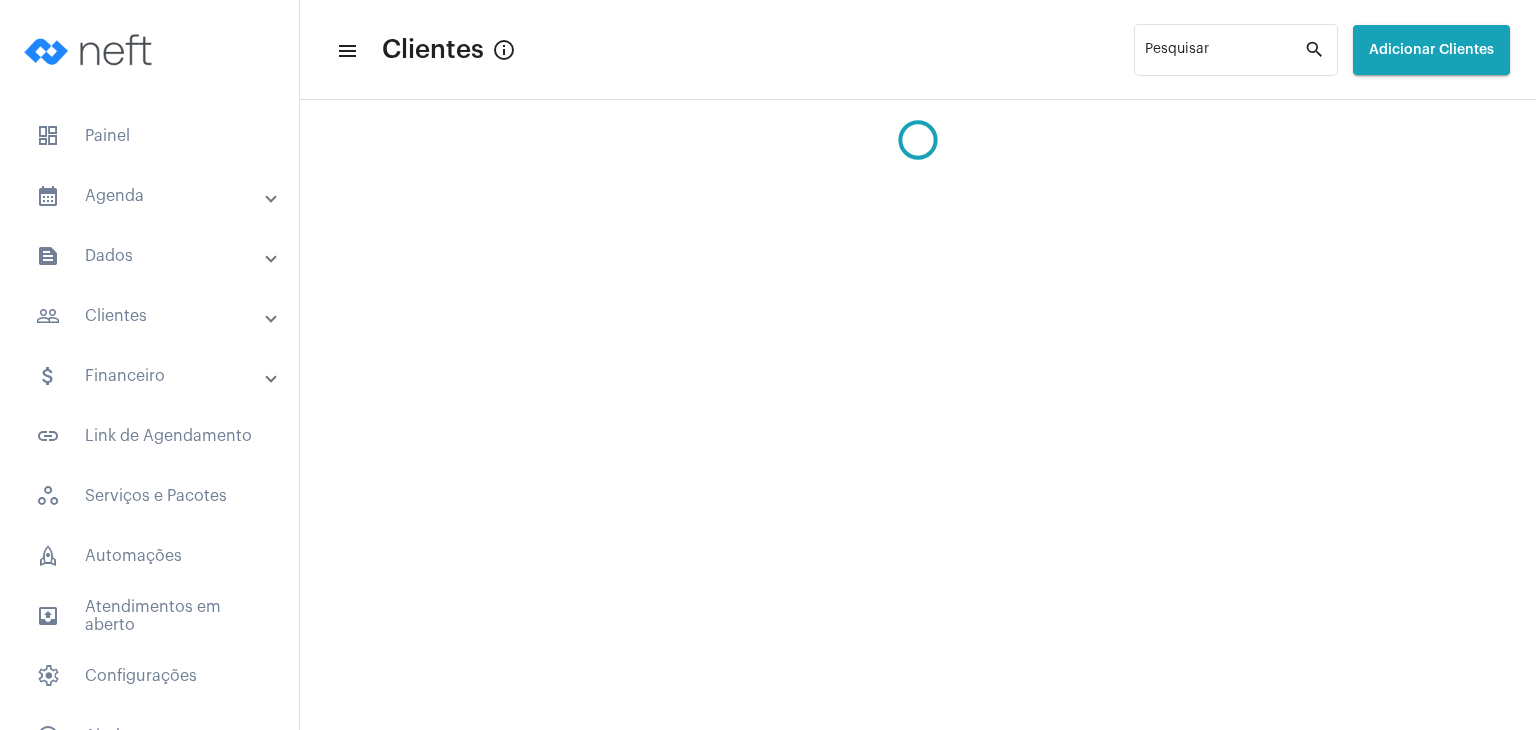 scroll, scrollTop: 0, scrollLeft: 0, axis: both 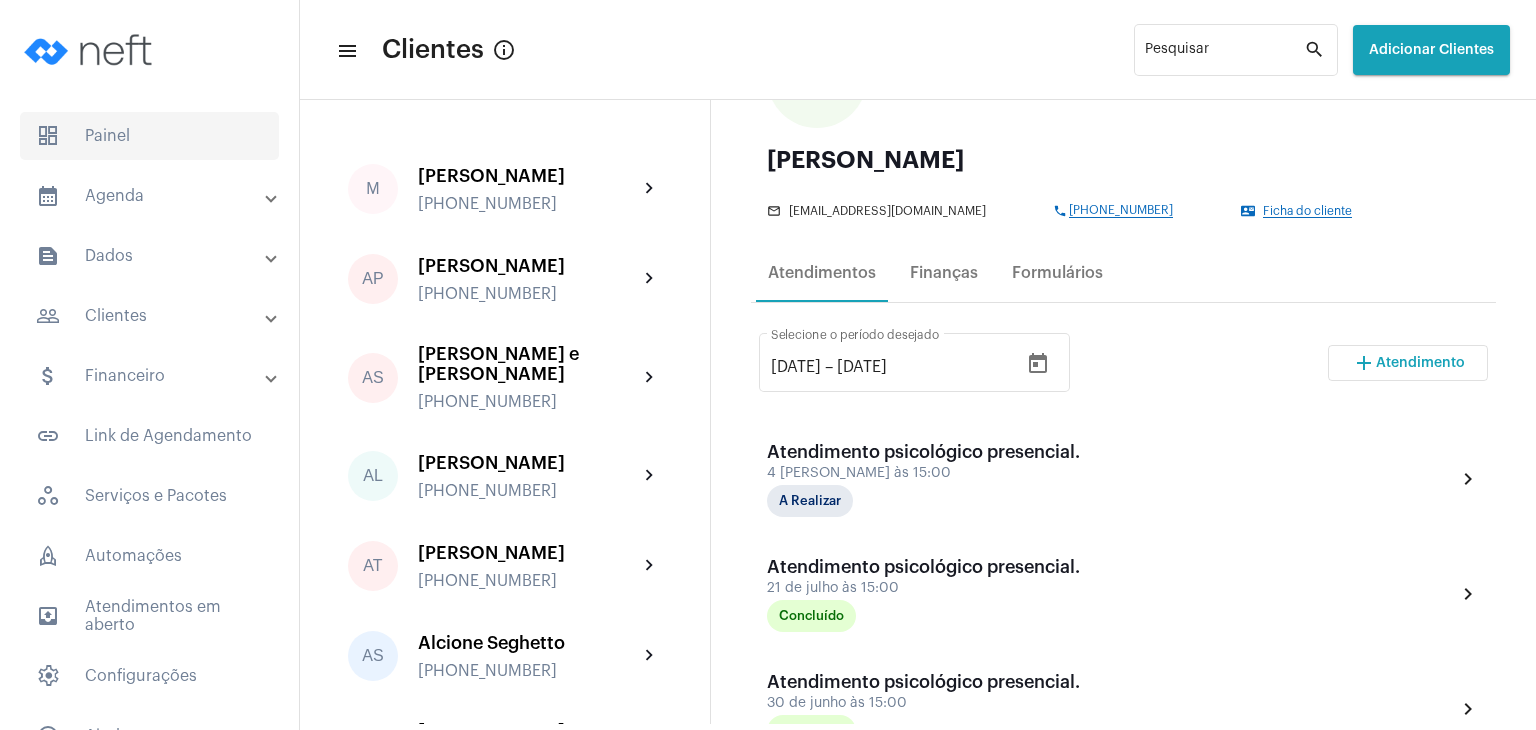 click on "dashboard   Painel" 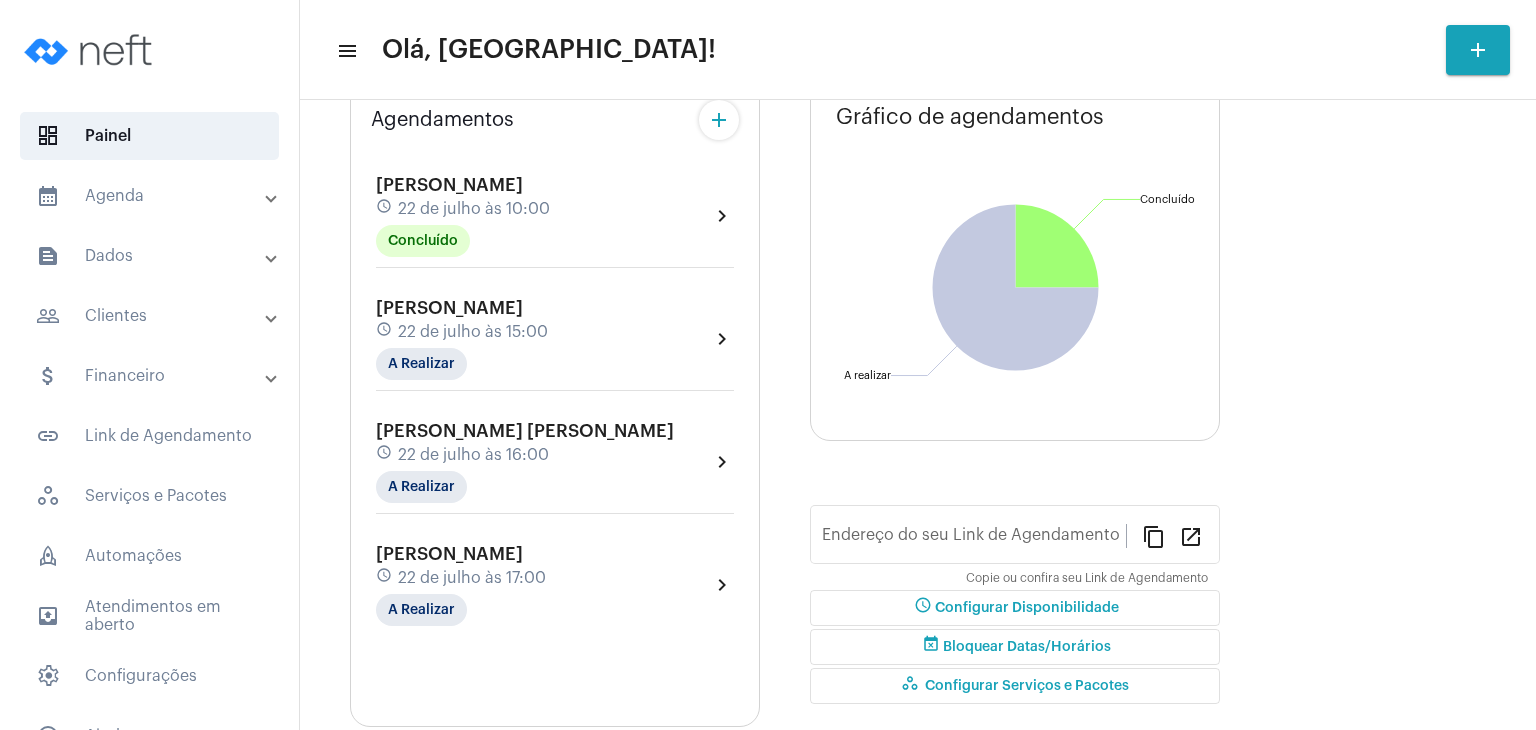 scroll, scrollTop: 0, scrollLeft: 0, axis: both 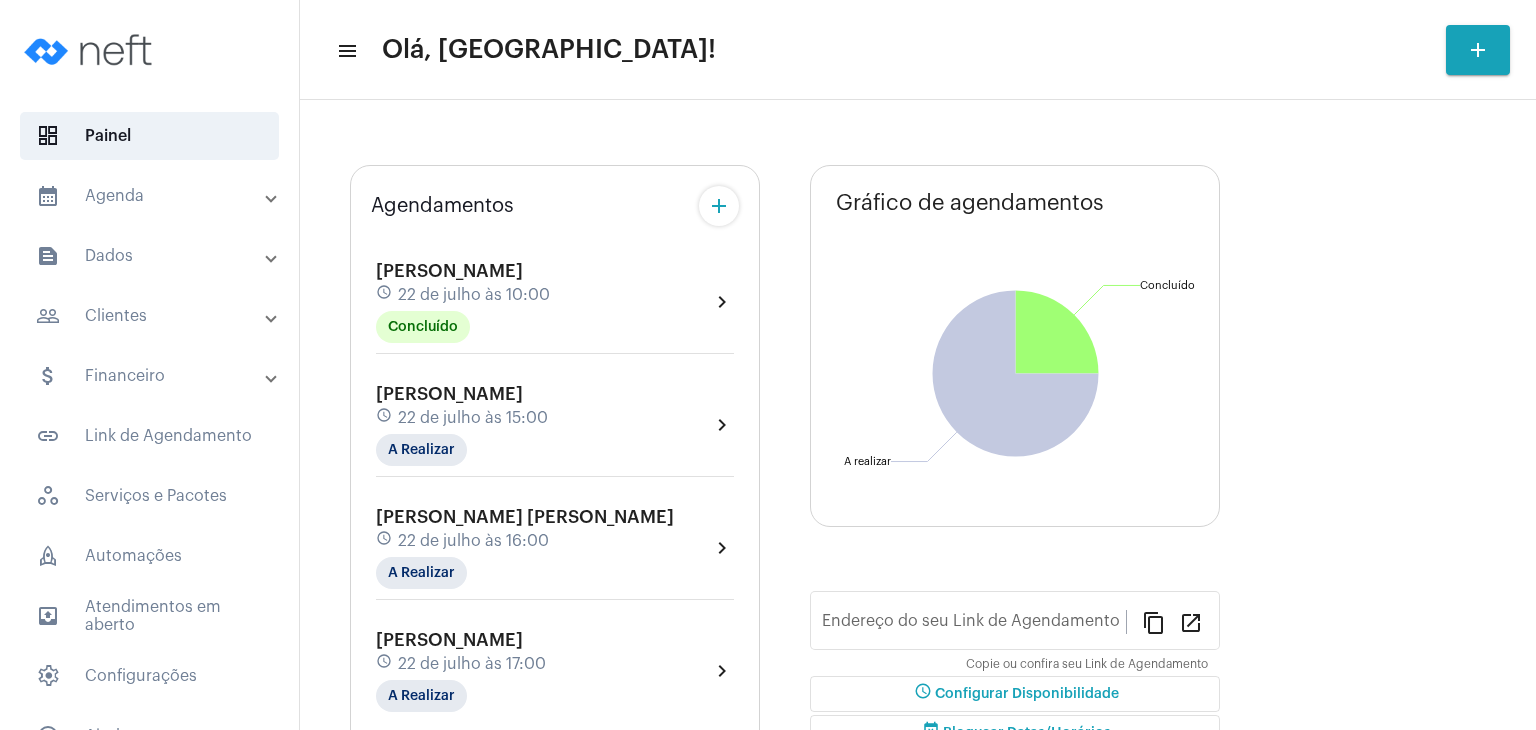 type on "[URL][DOMAIN_NAME][PERSON_NAME]" 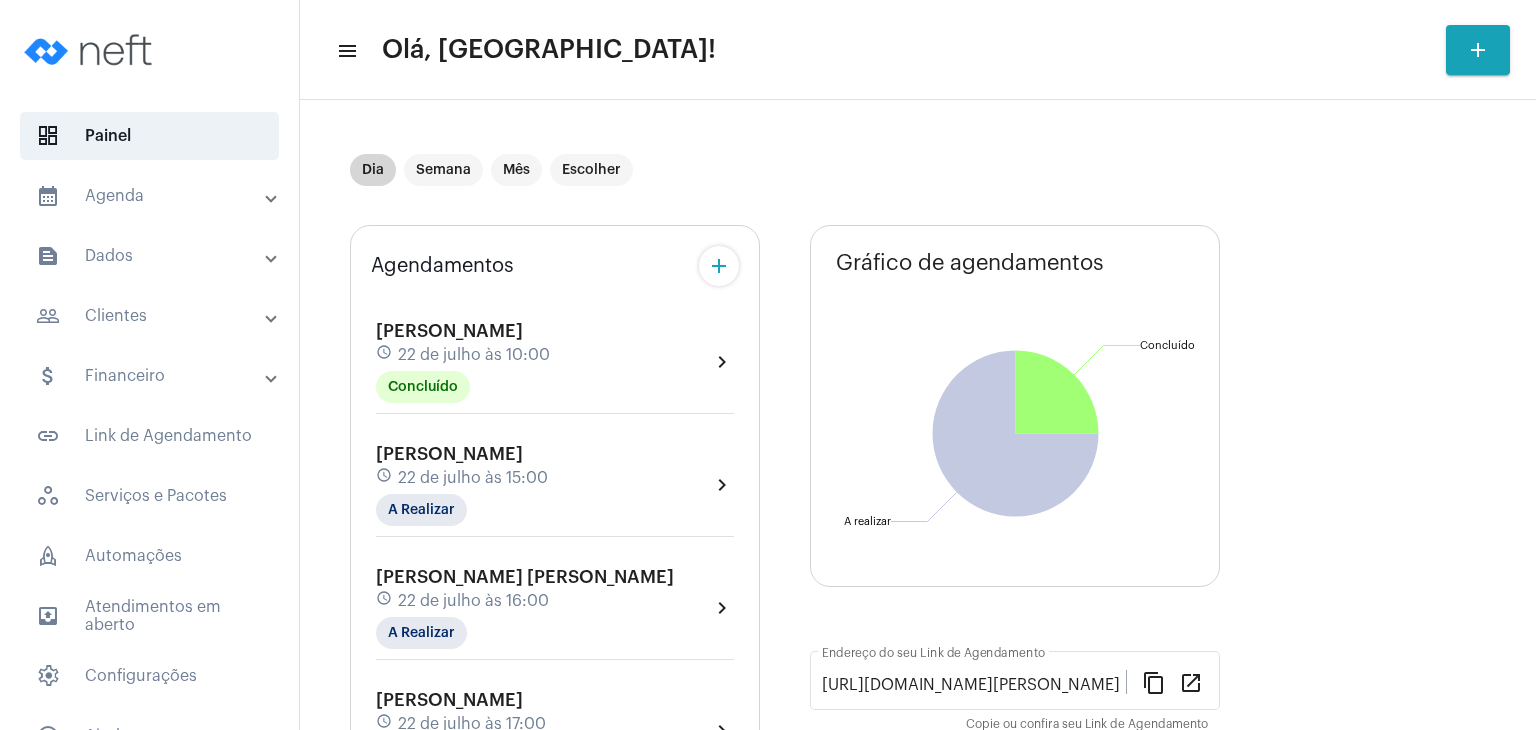 click on "Dia" at bounding box center (373, 170) 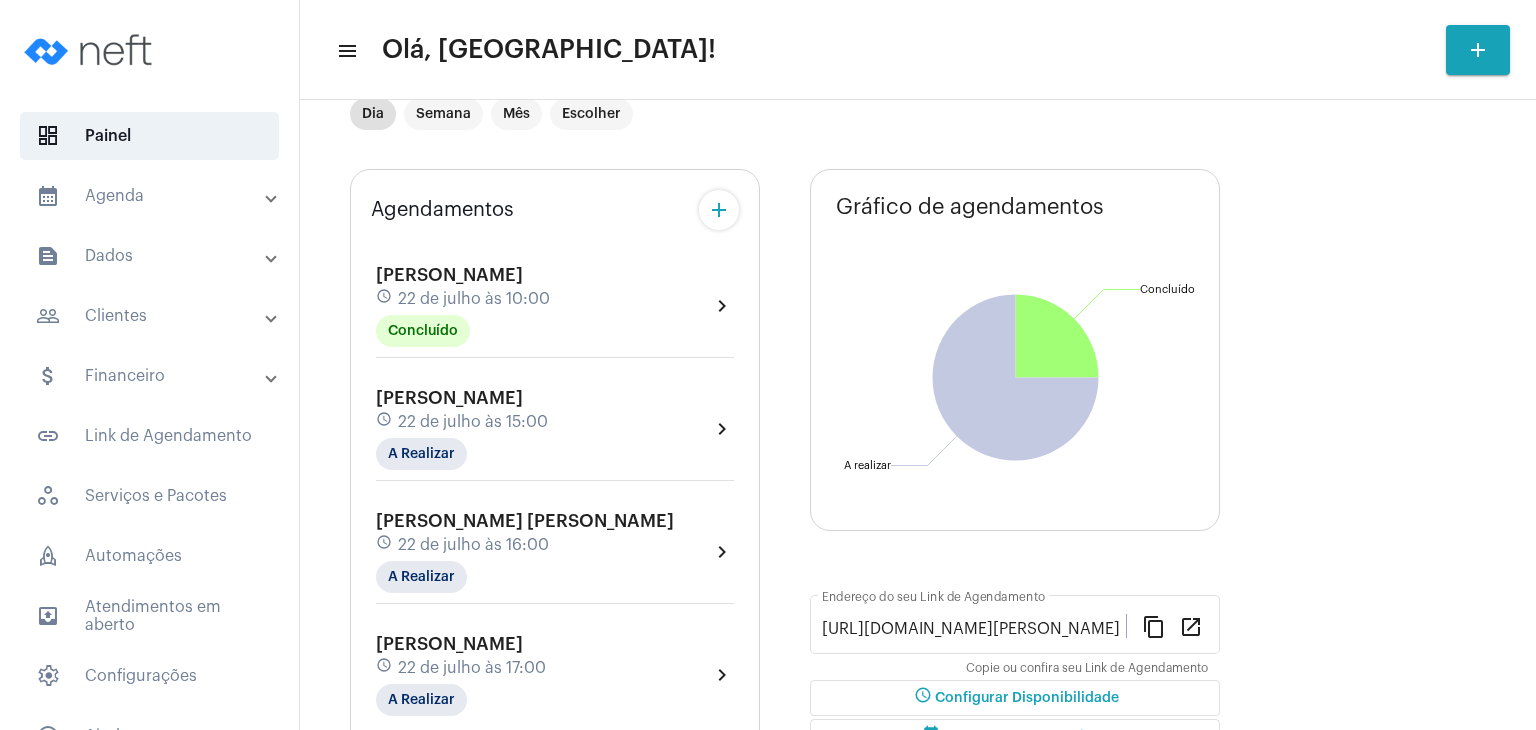 scroll, scrollTop: 0, scrollLeft: 0, axis: both 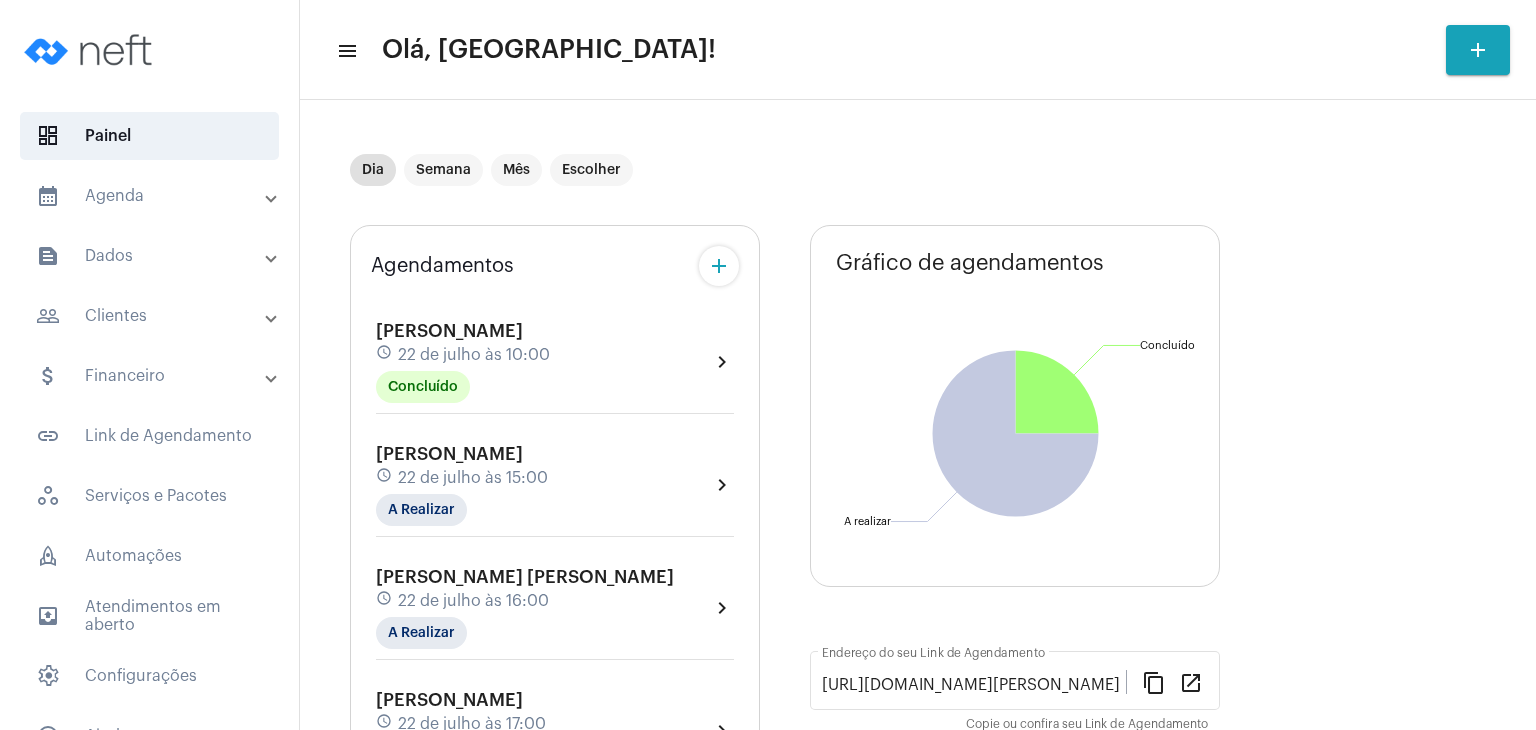 click on "Dia Semana Mês Escolher" 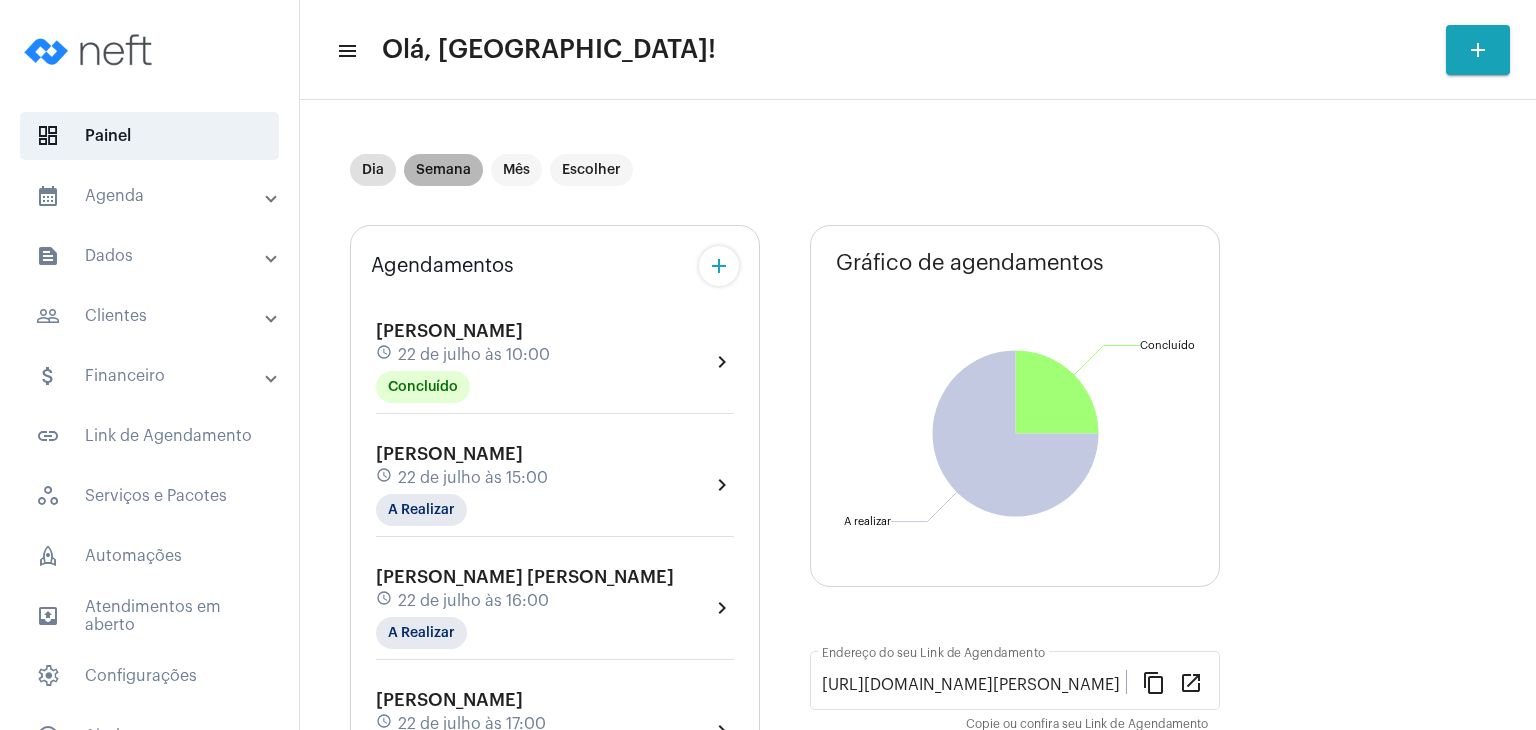 click on "Semana" at bounding box center [443, 170] 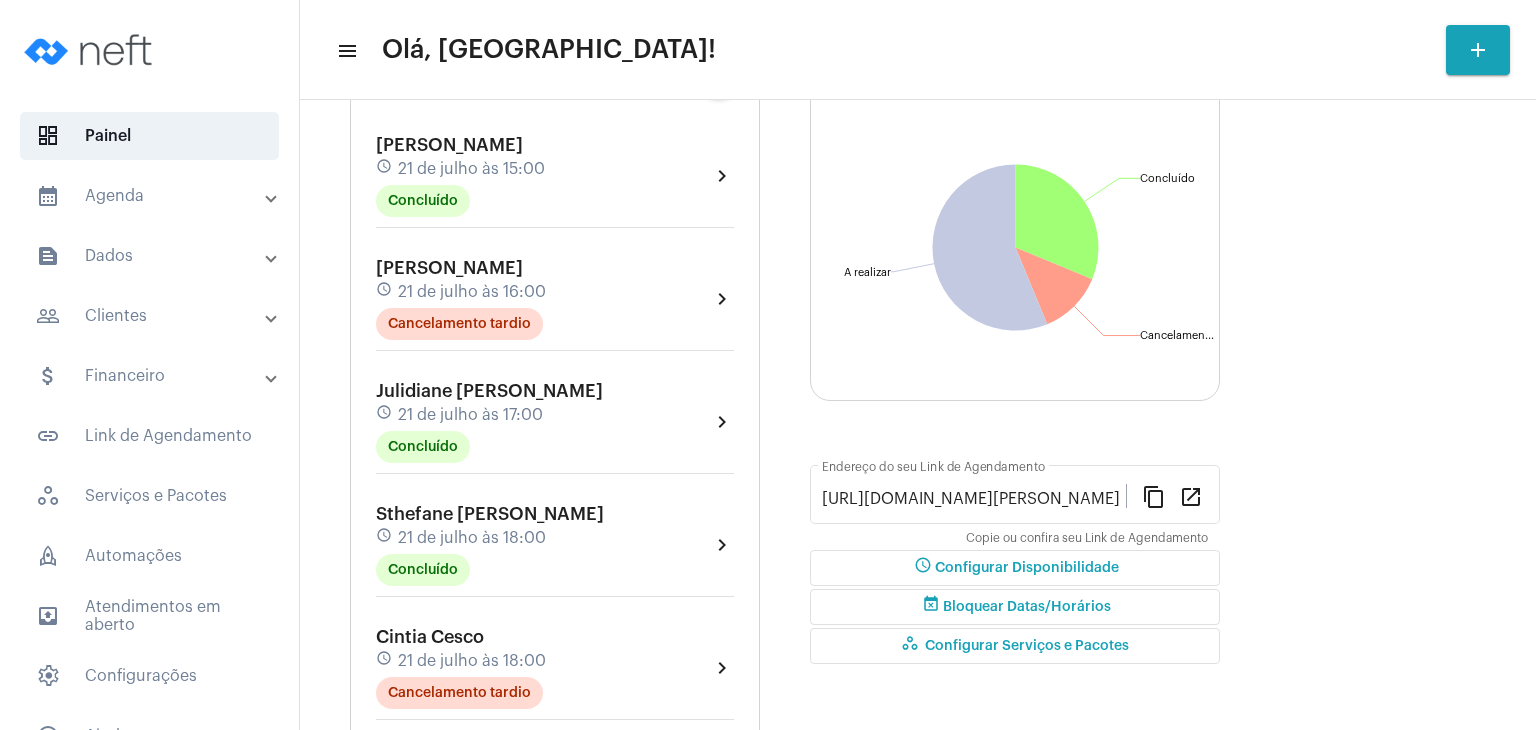 scroll, scrollTop: 300, scrollLeft: 0, axis: vertical 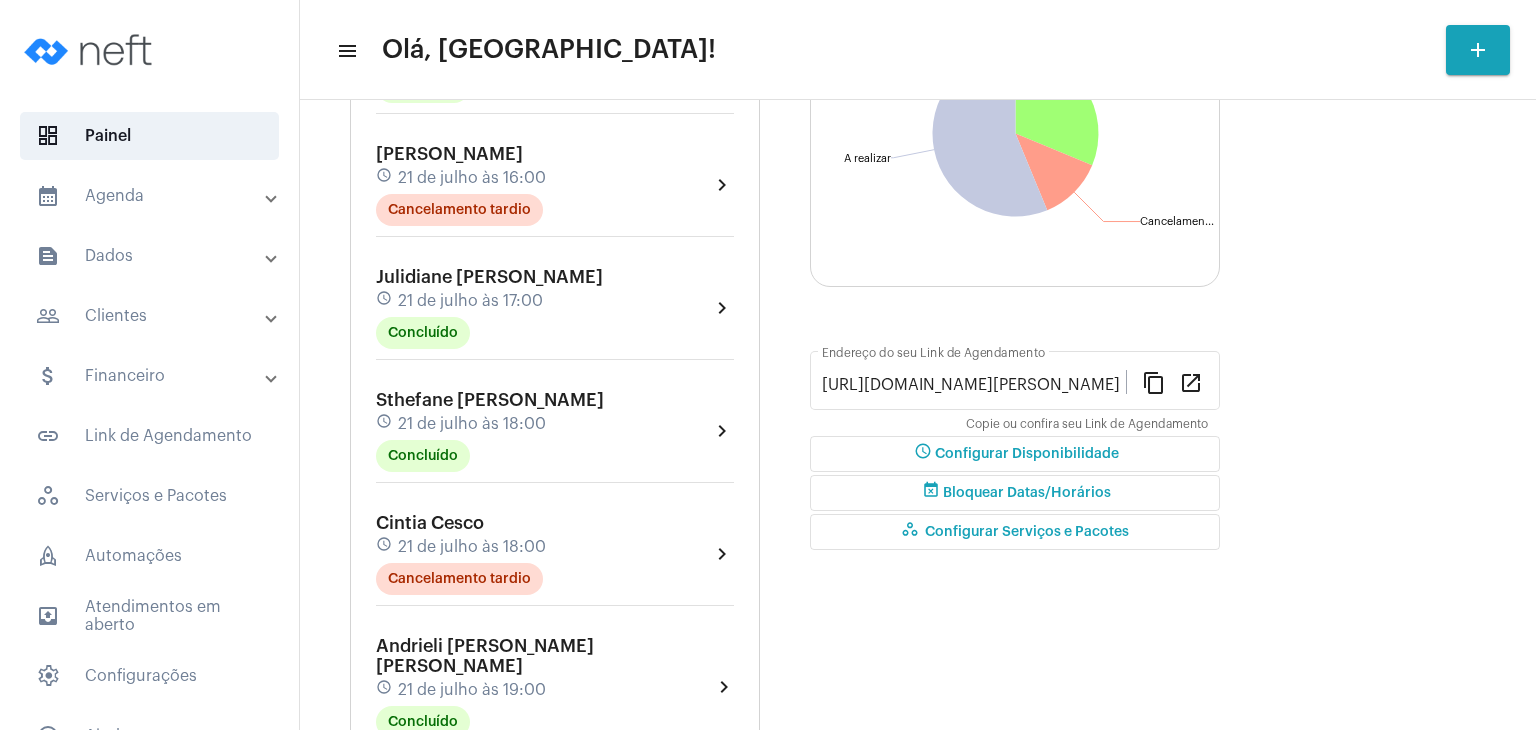 click on "schedule 21 de julho às 18:00" 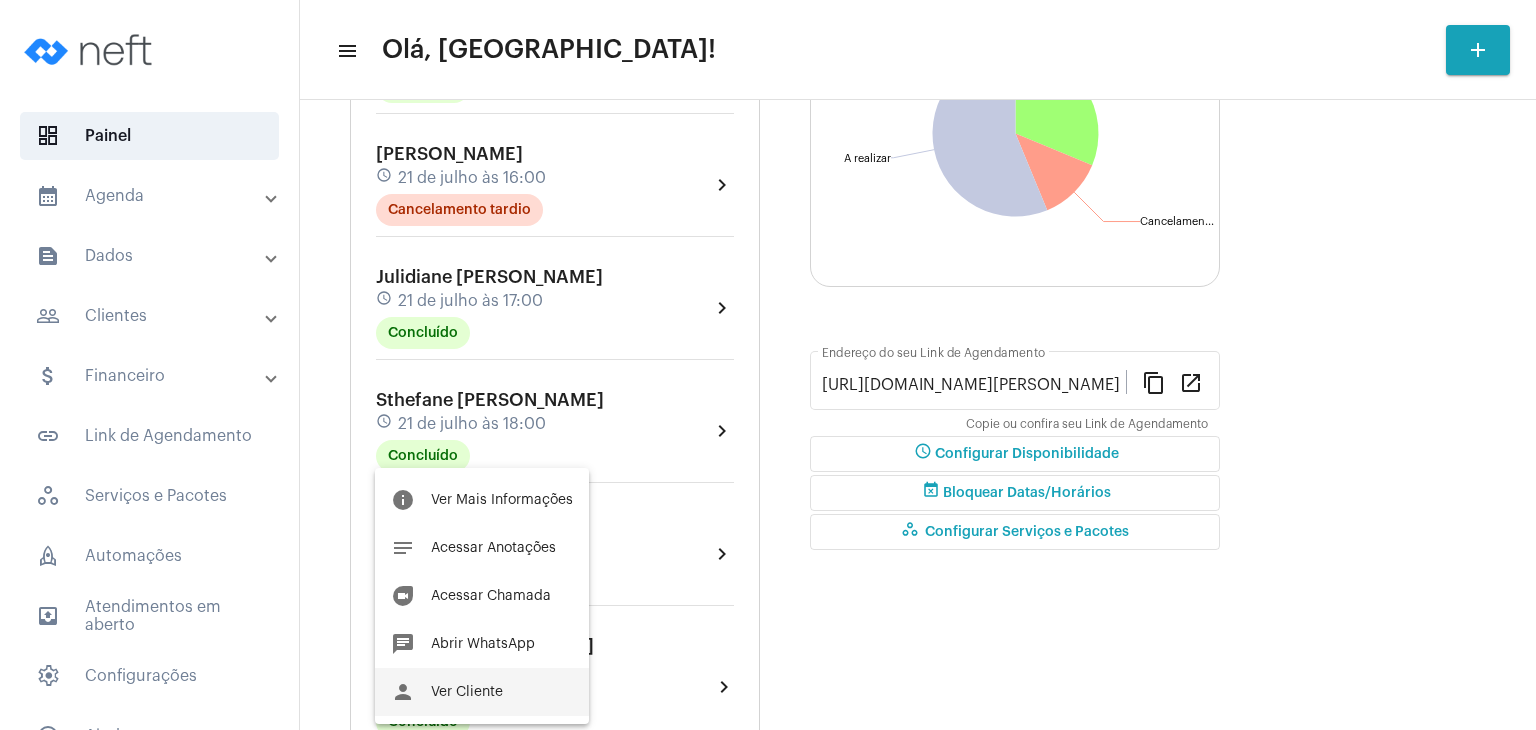 click on "Ver Cliente" at bounding box center [467, 692] 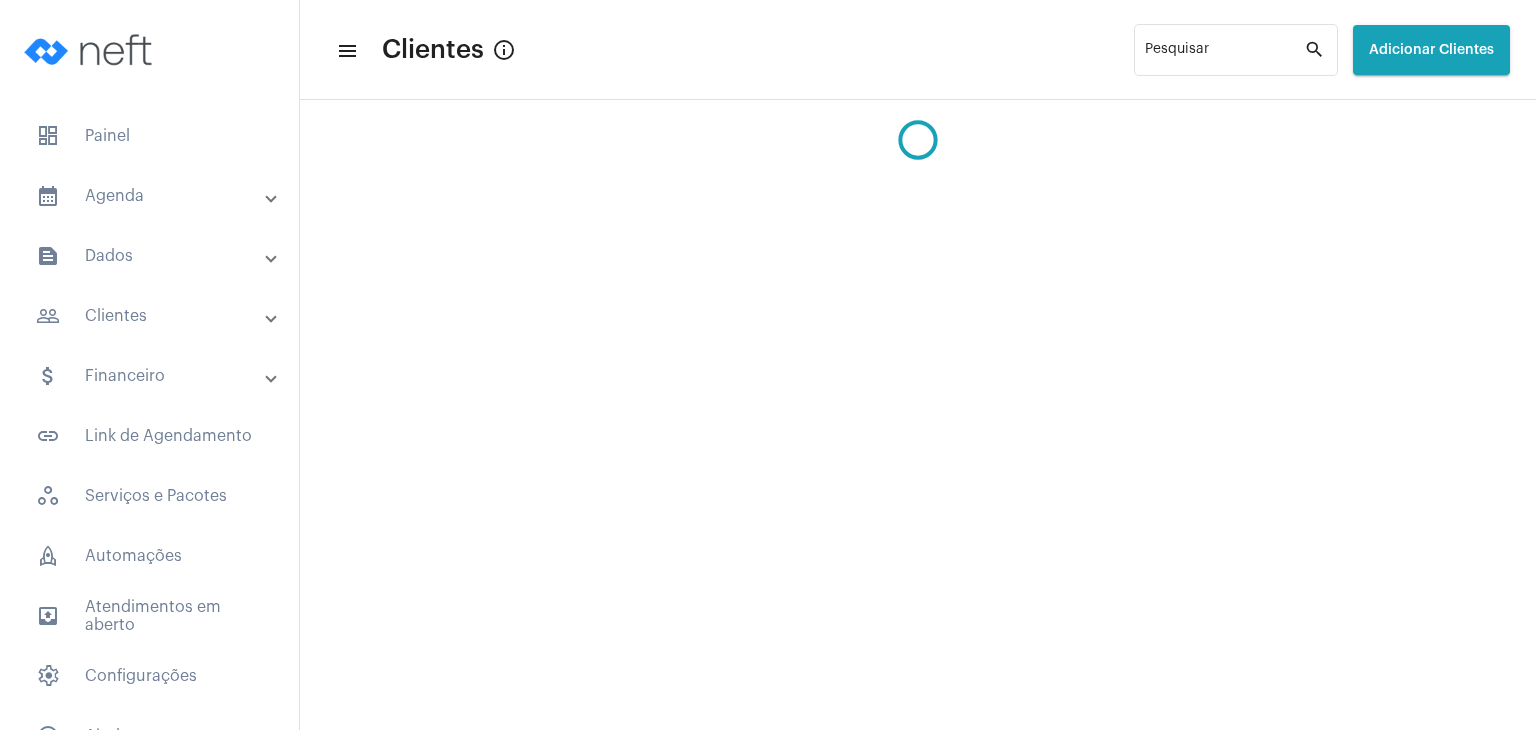 scroll, scrollTop: 0, scrollLeft: 0, axis: both 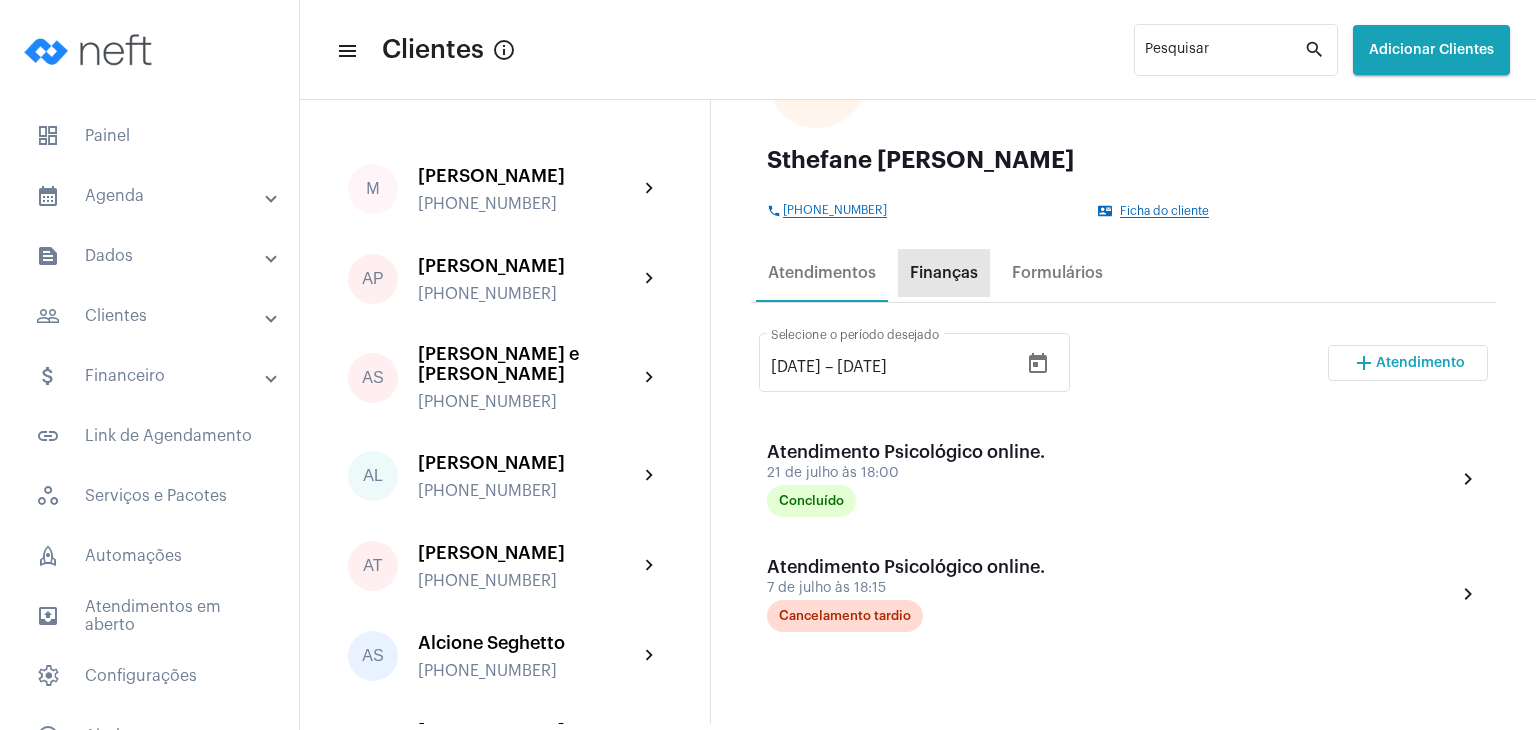 click on "Finanças" at bounding box center [944, 273] 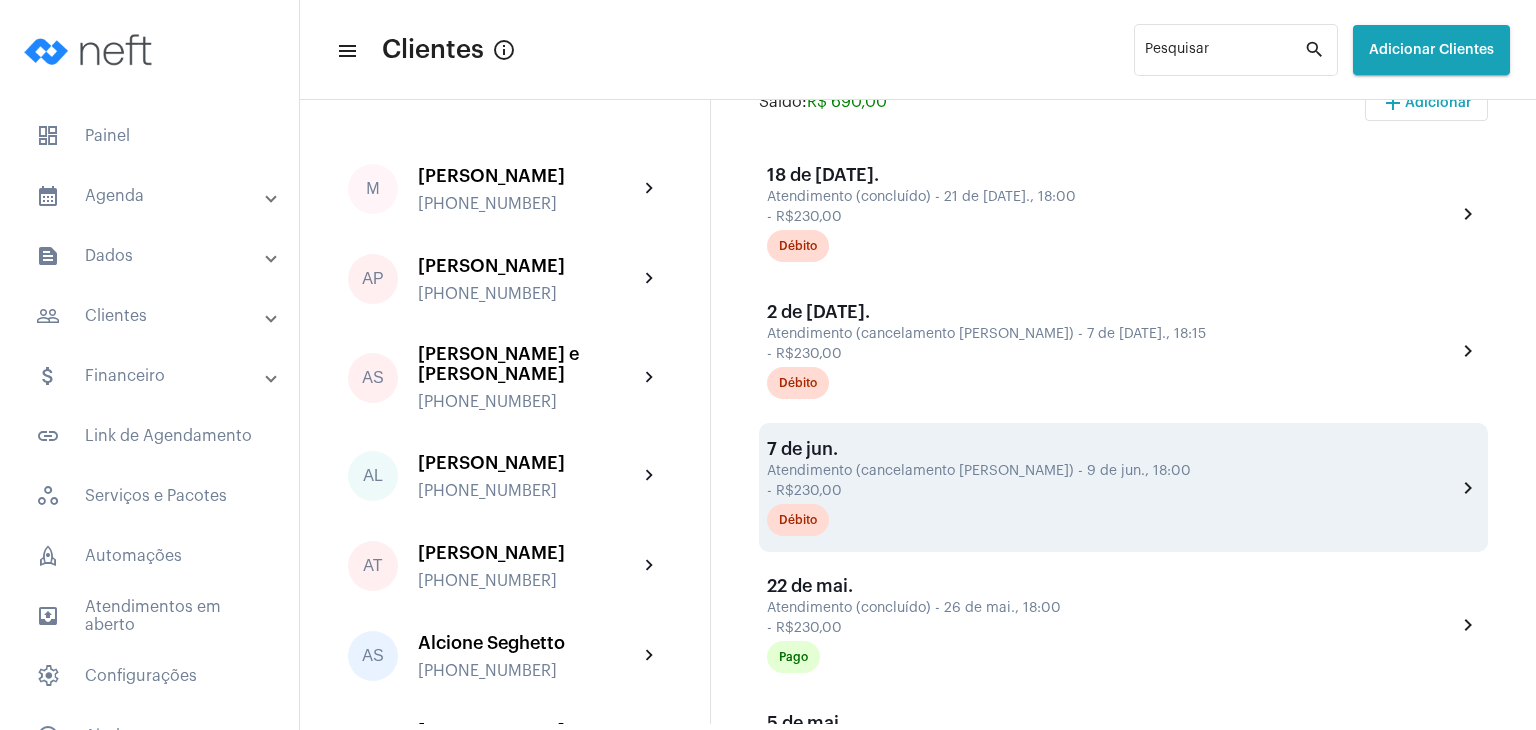 scroll, scrollTop: 400, scrollLeft: 0, axis: vertical 